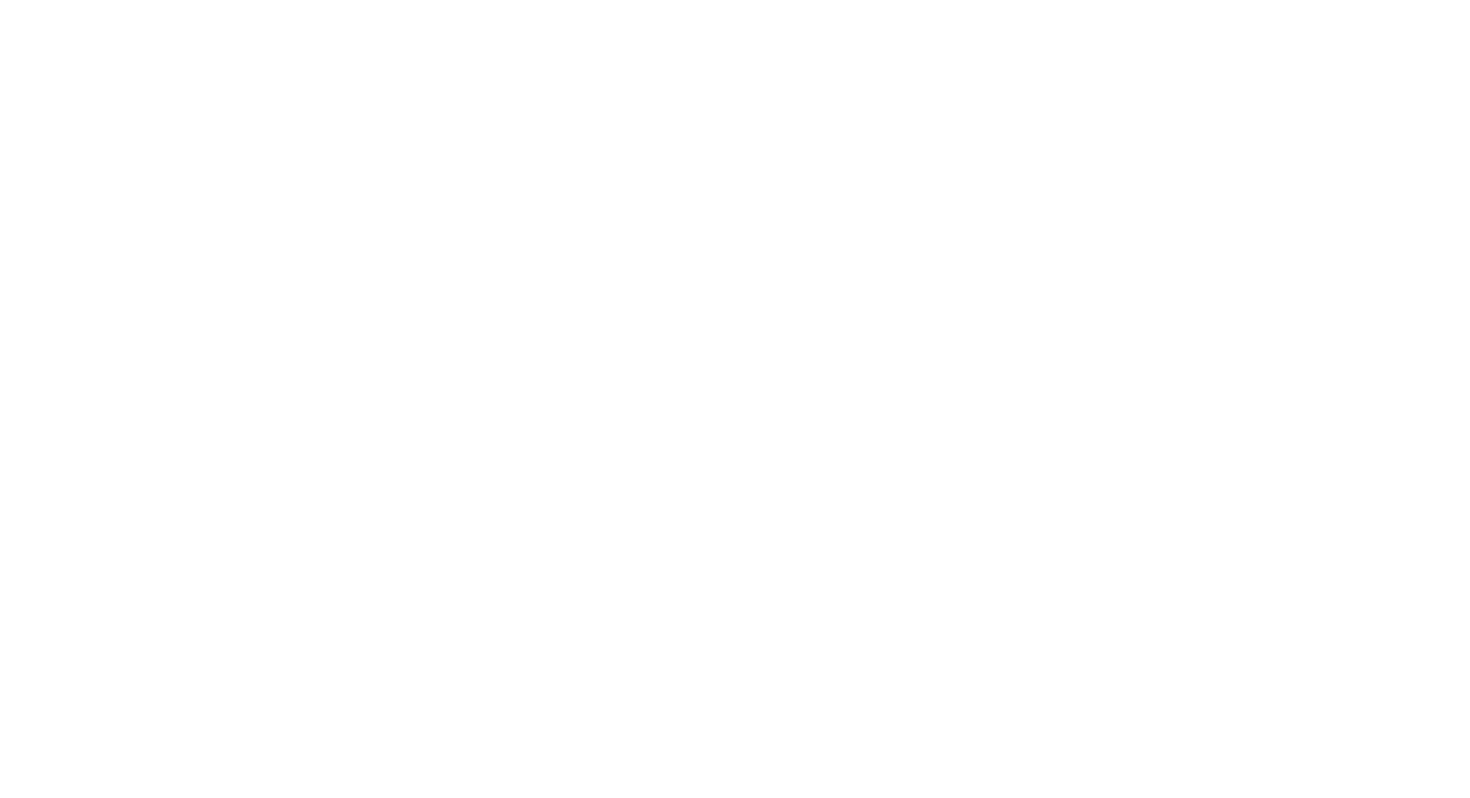 select on "*" 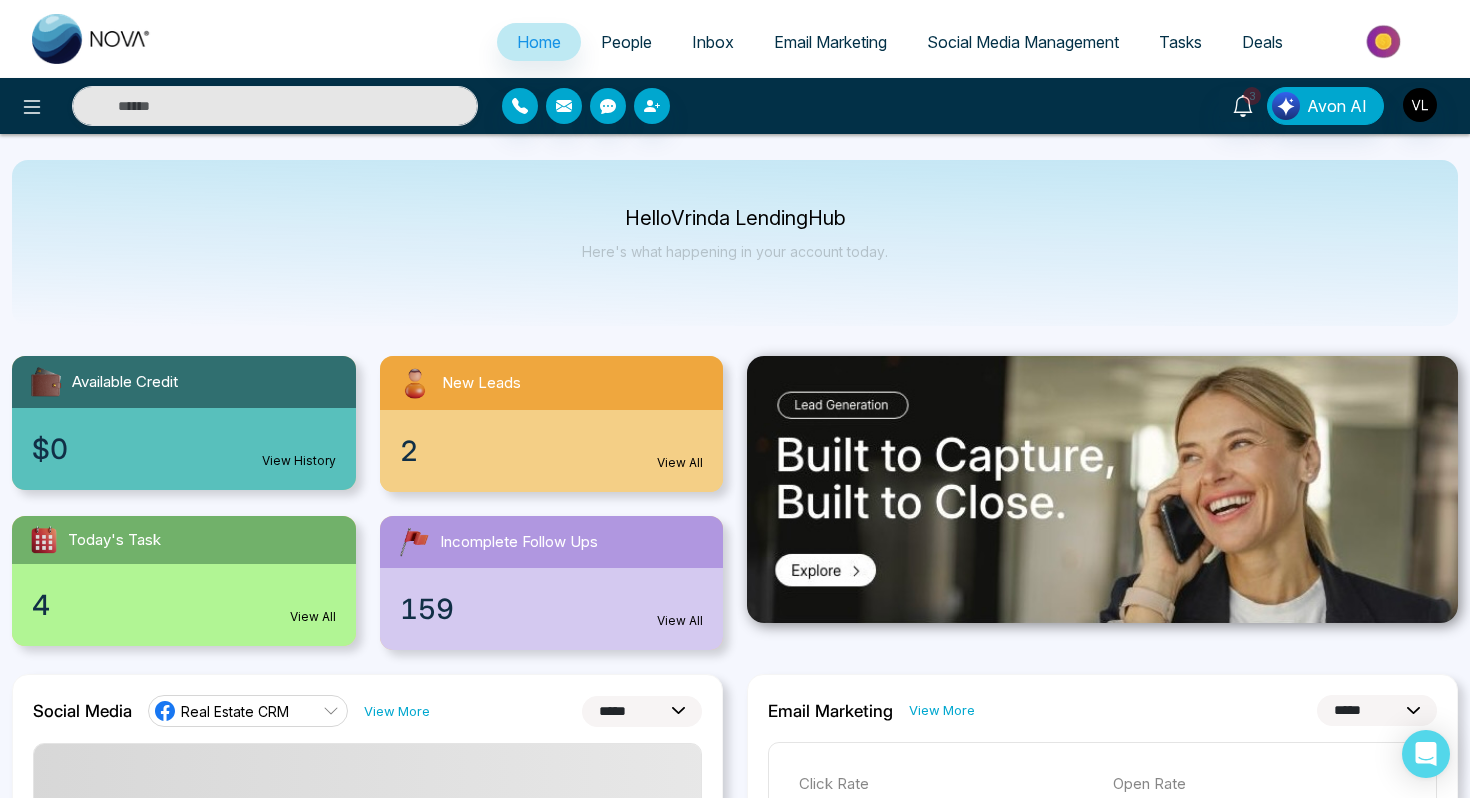 scroll, scrollTop: 0, scrollLeft: 0, axis: both 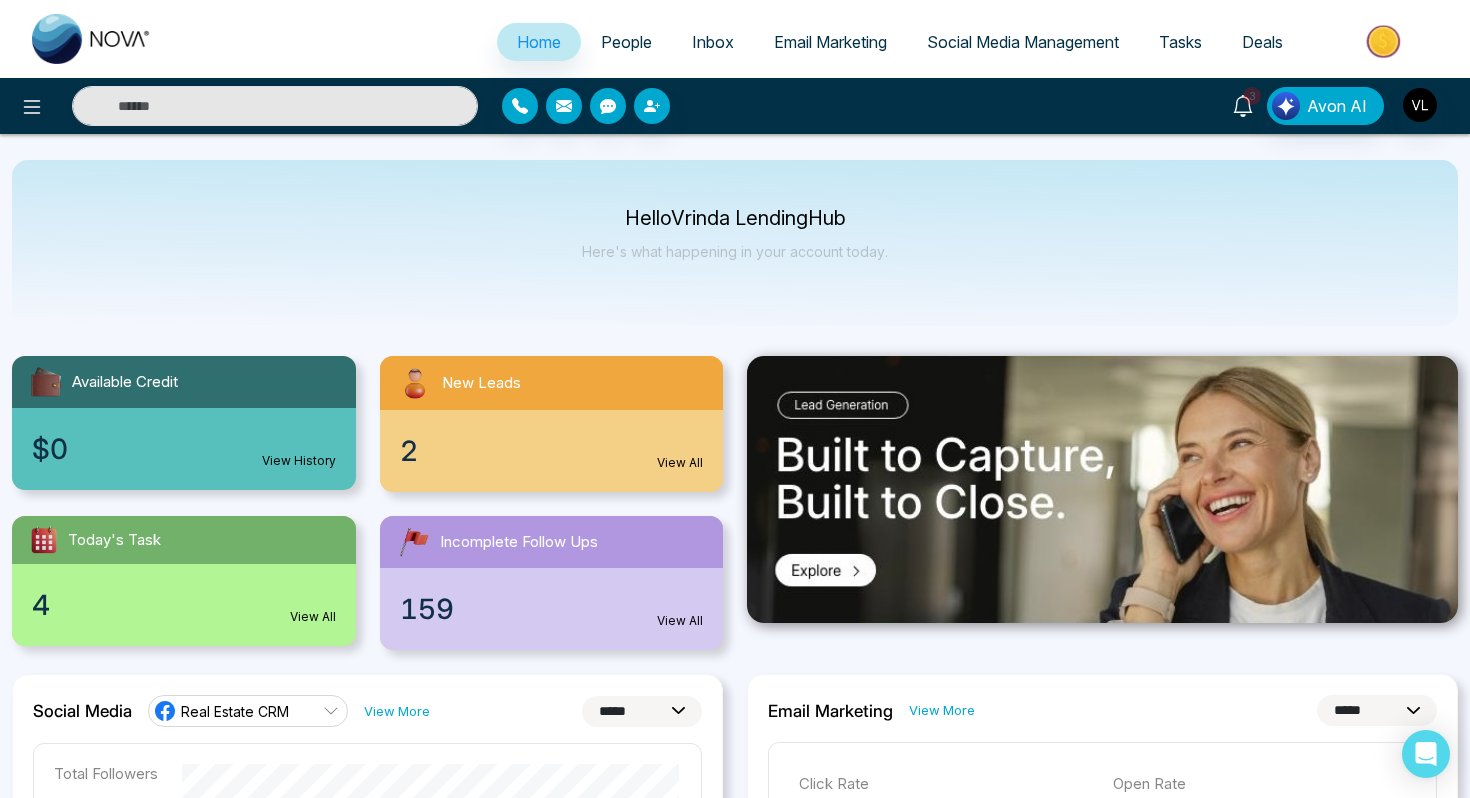 click on "3" at bounding box center [1243, 104] 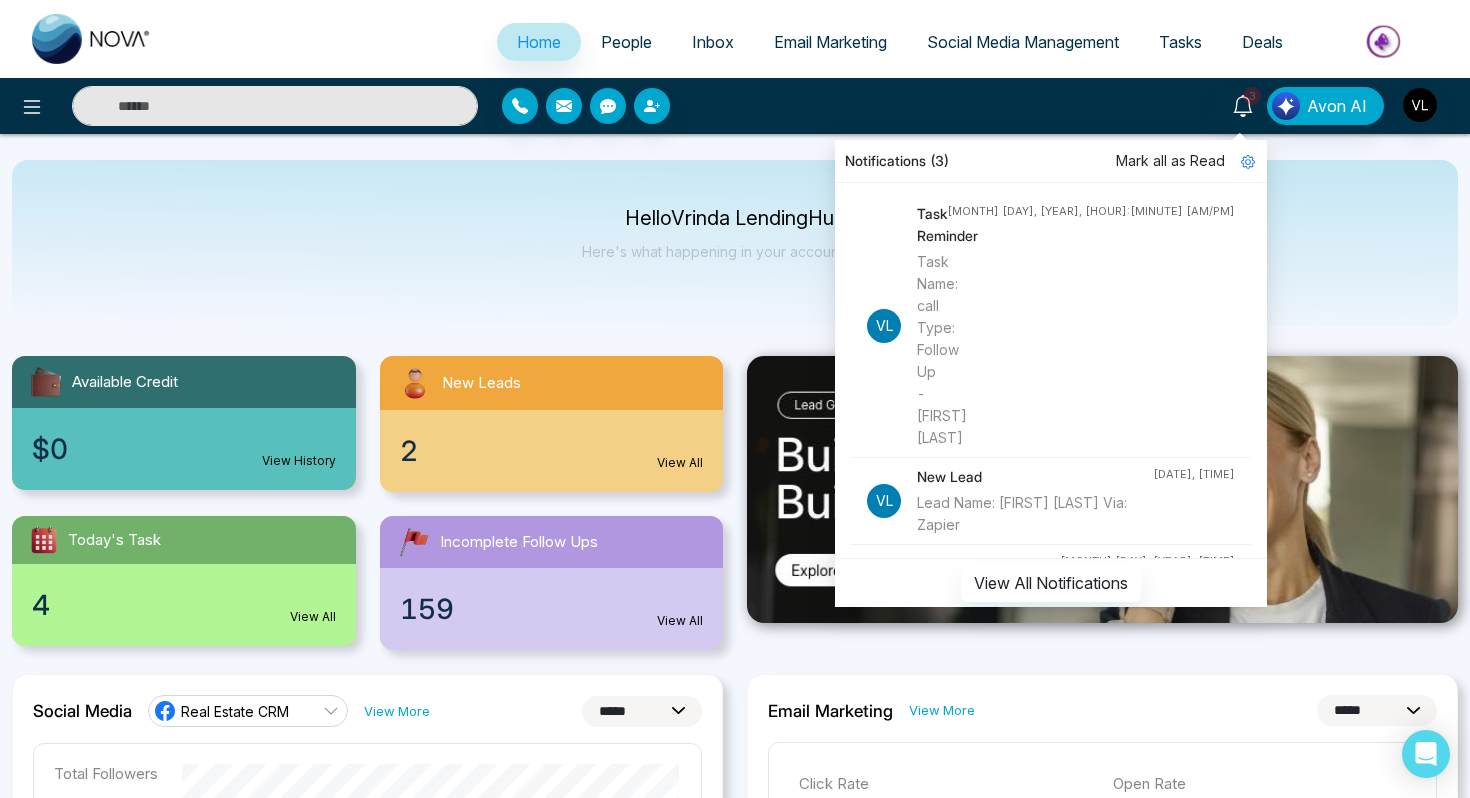 click at bounding box center (275, 106) 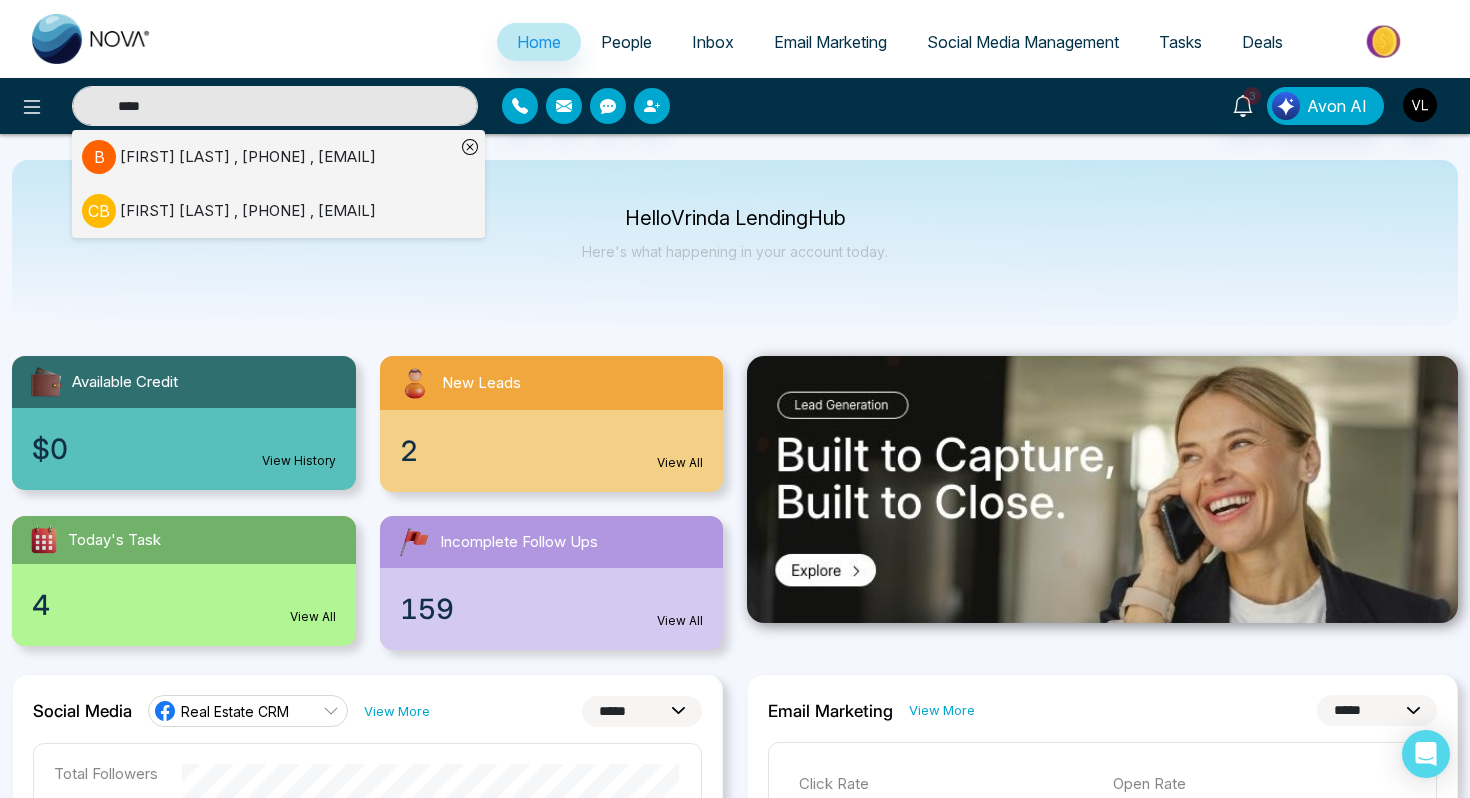 type on "****" 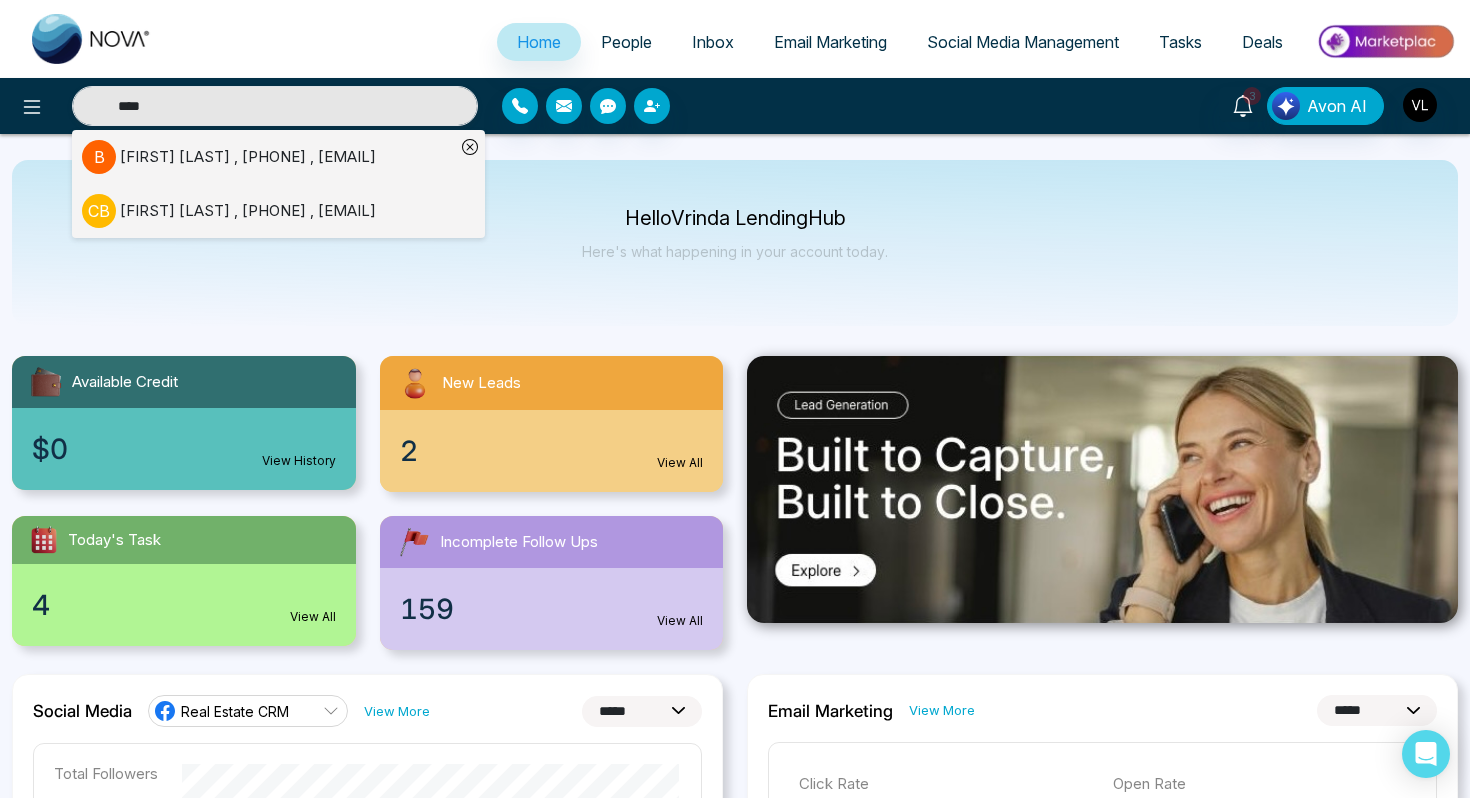 click on "[FIRST] [LAST]     , [PHONE]   , [EMAIL]" at bounding box center (248, 157) 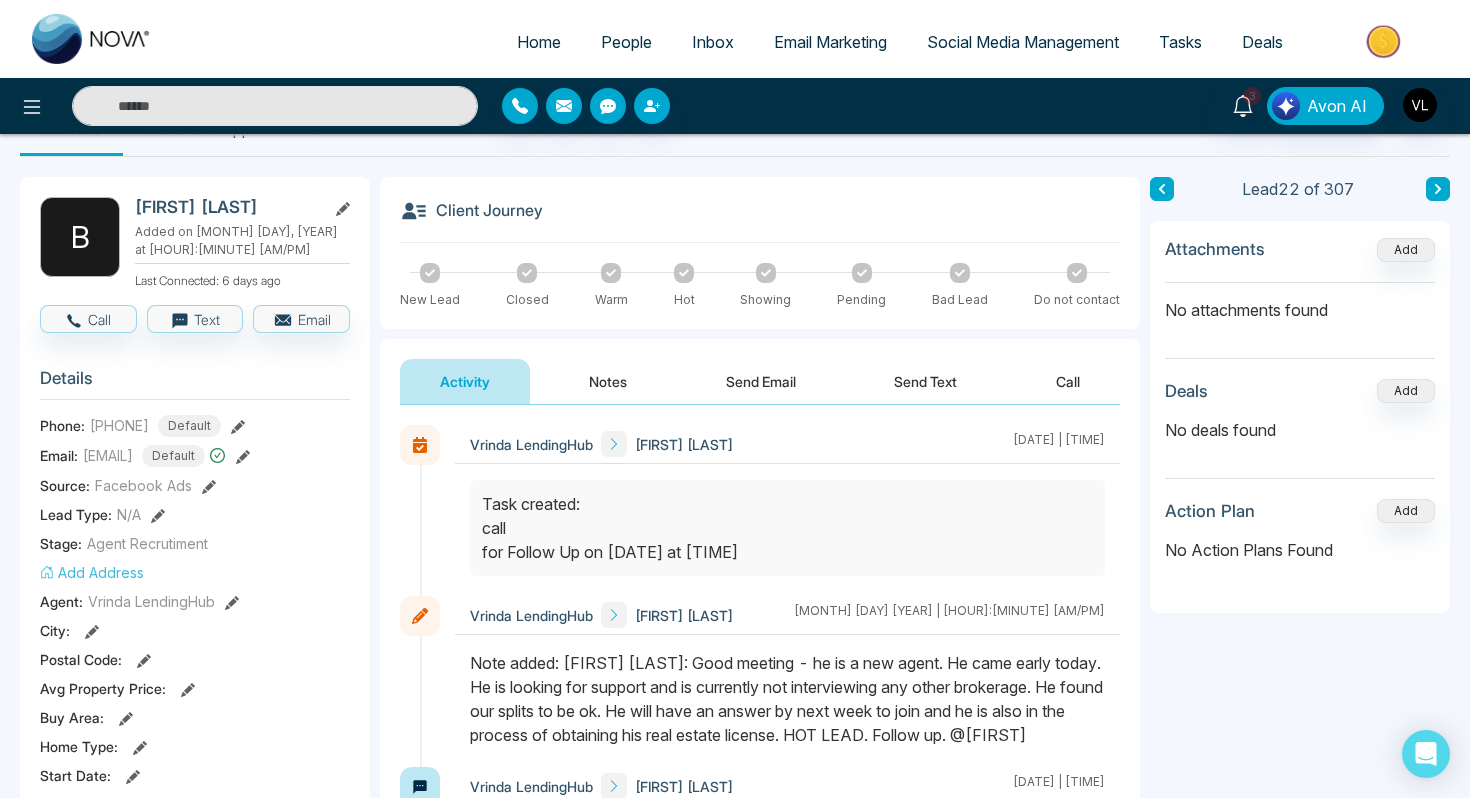 scroll, scrollTop: 0, scrollLeft: 0, axis: both 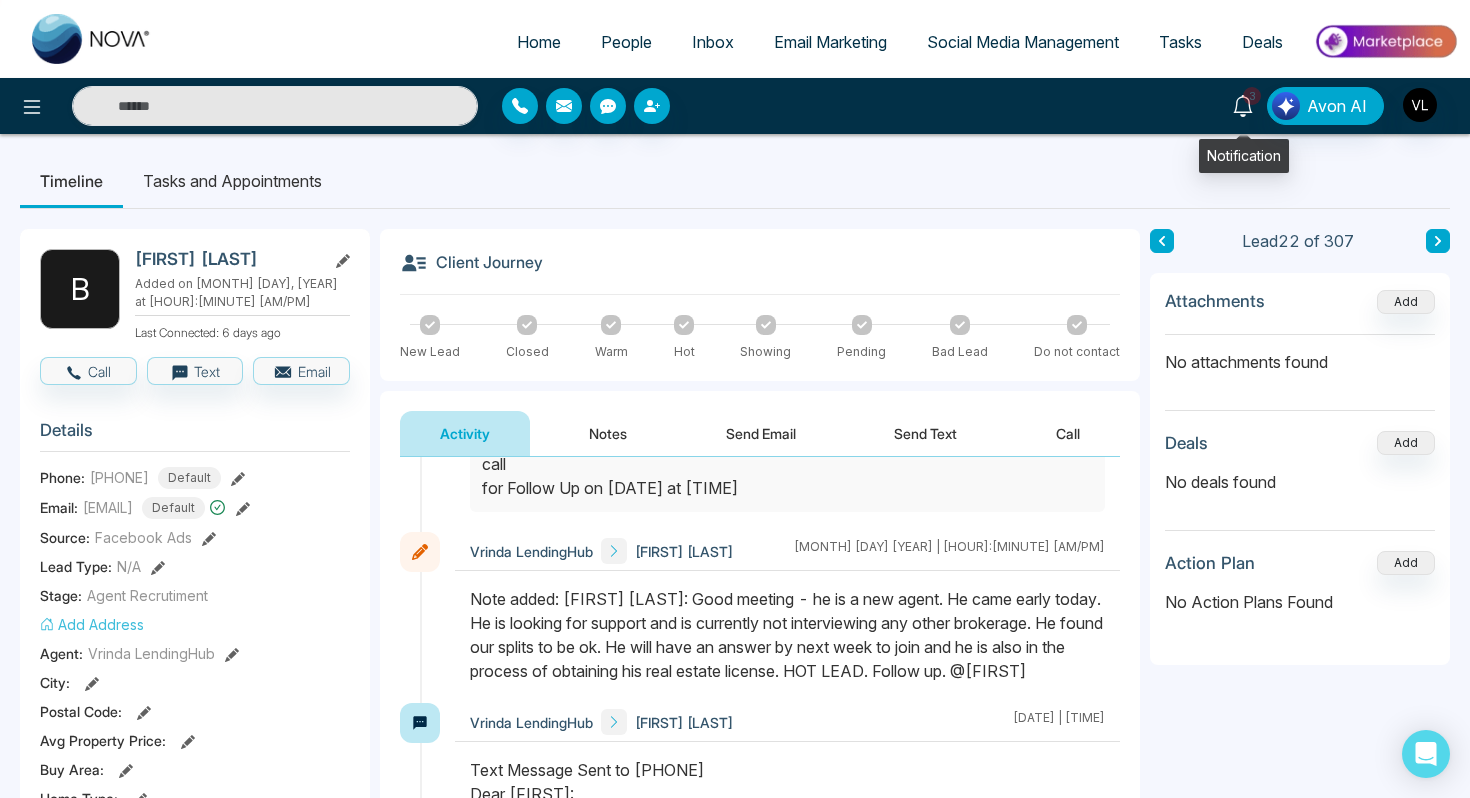 click 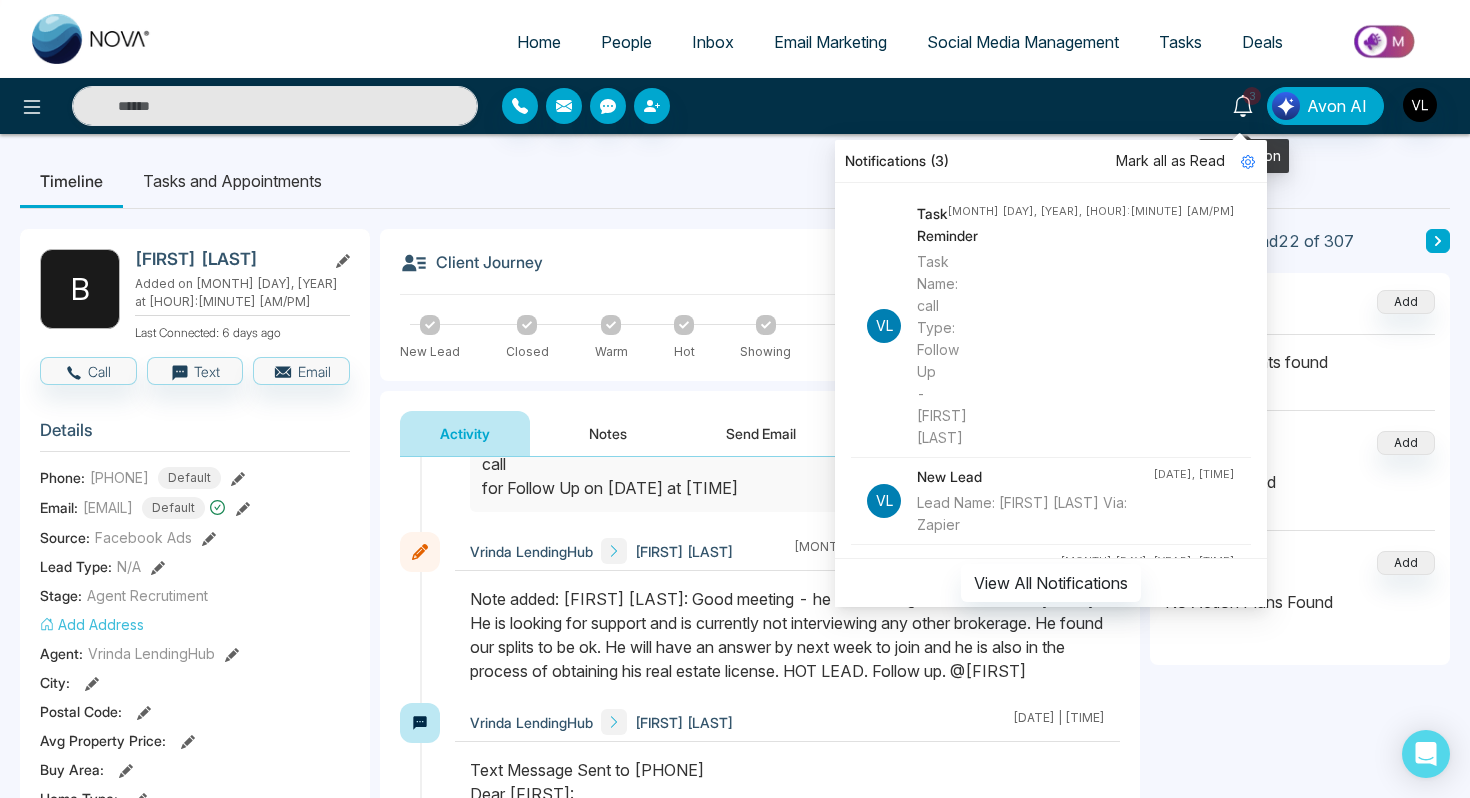 click 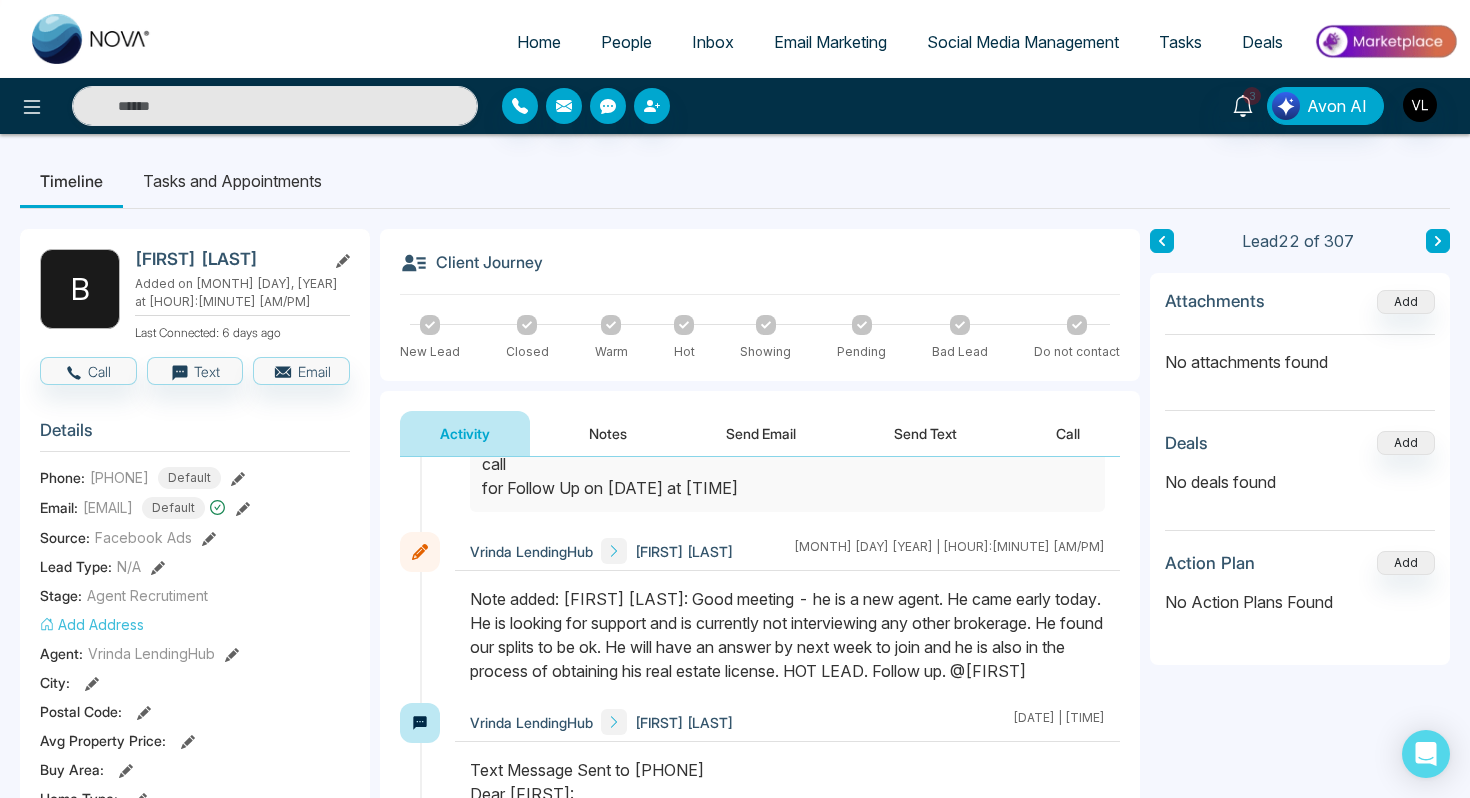 click on "Notes" at bounding box center [608, 433] 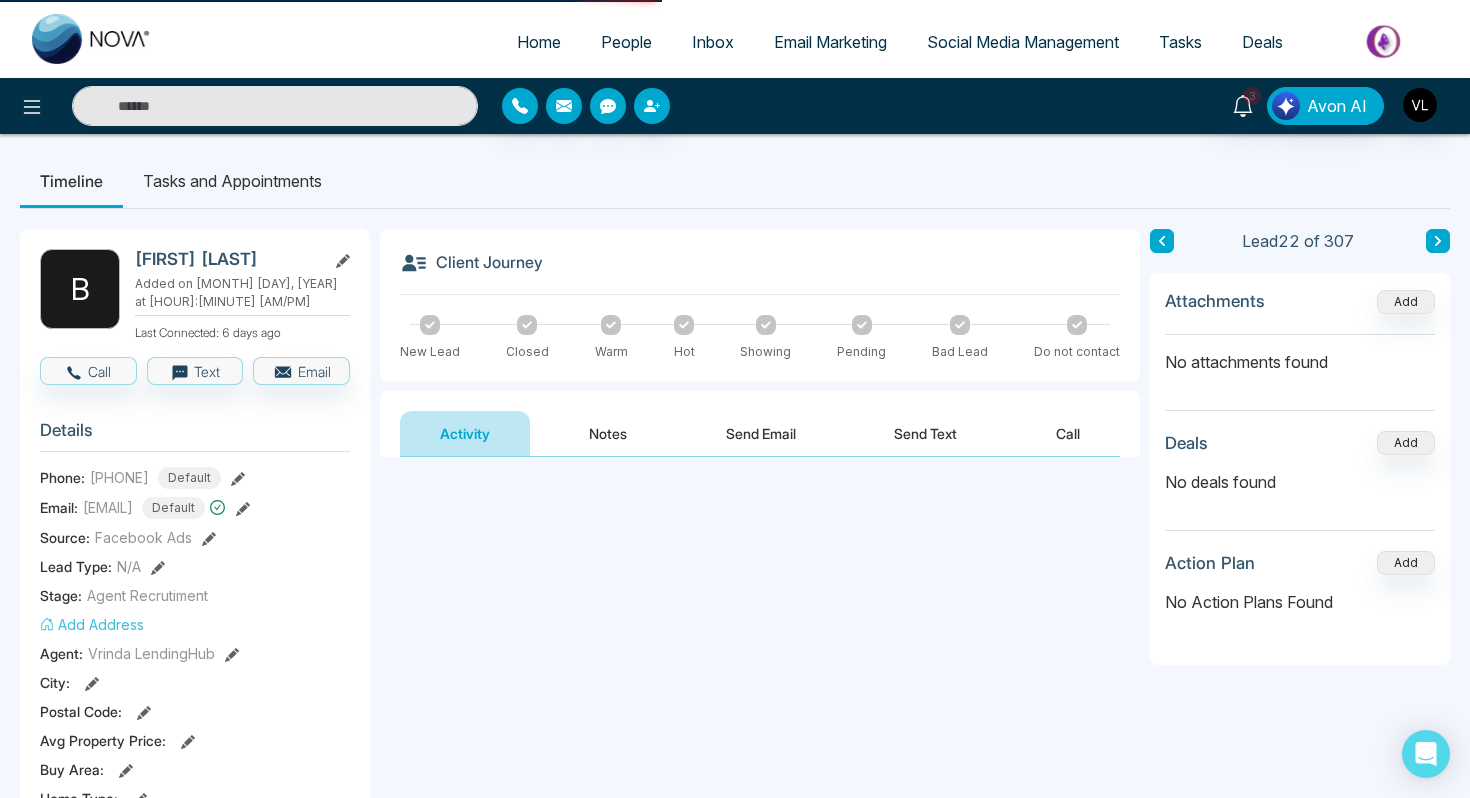 scroll, scrollTop: 0, scrollLeft: 0, axis: both 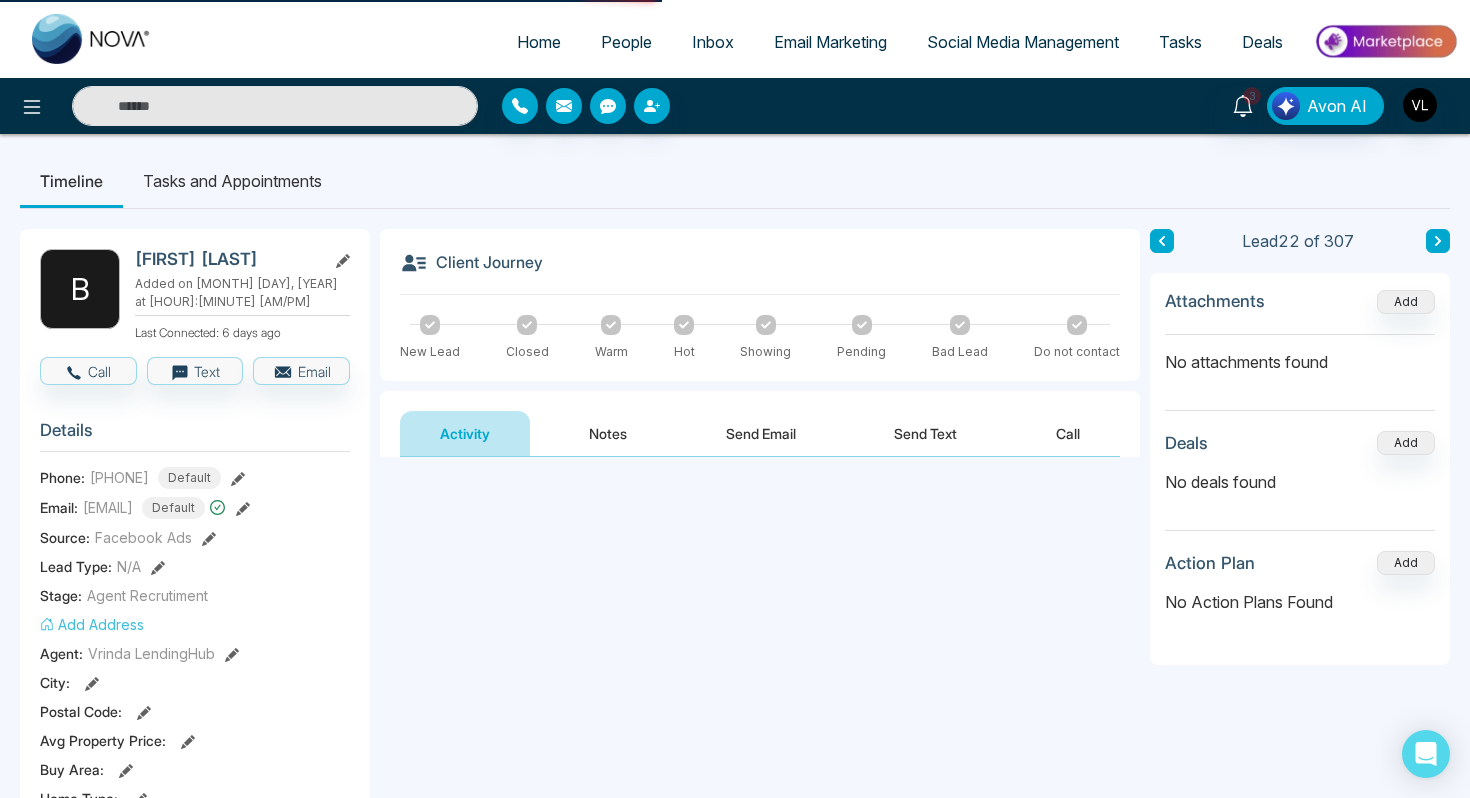 type 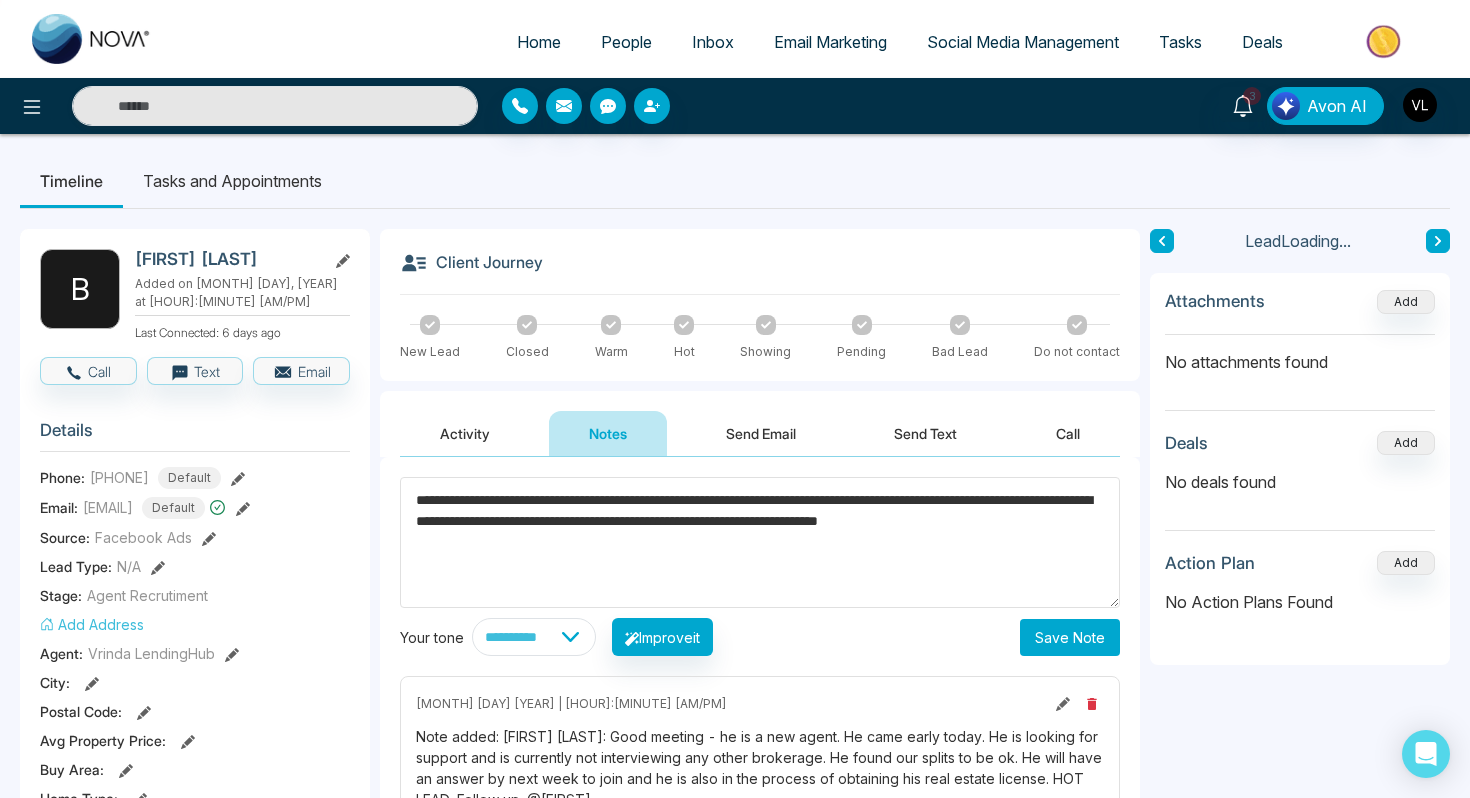 type on "**********" 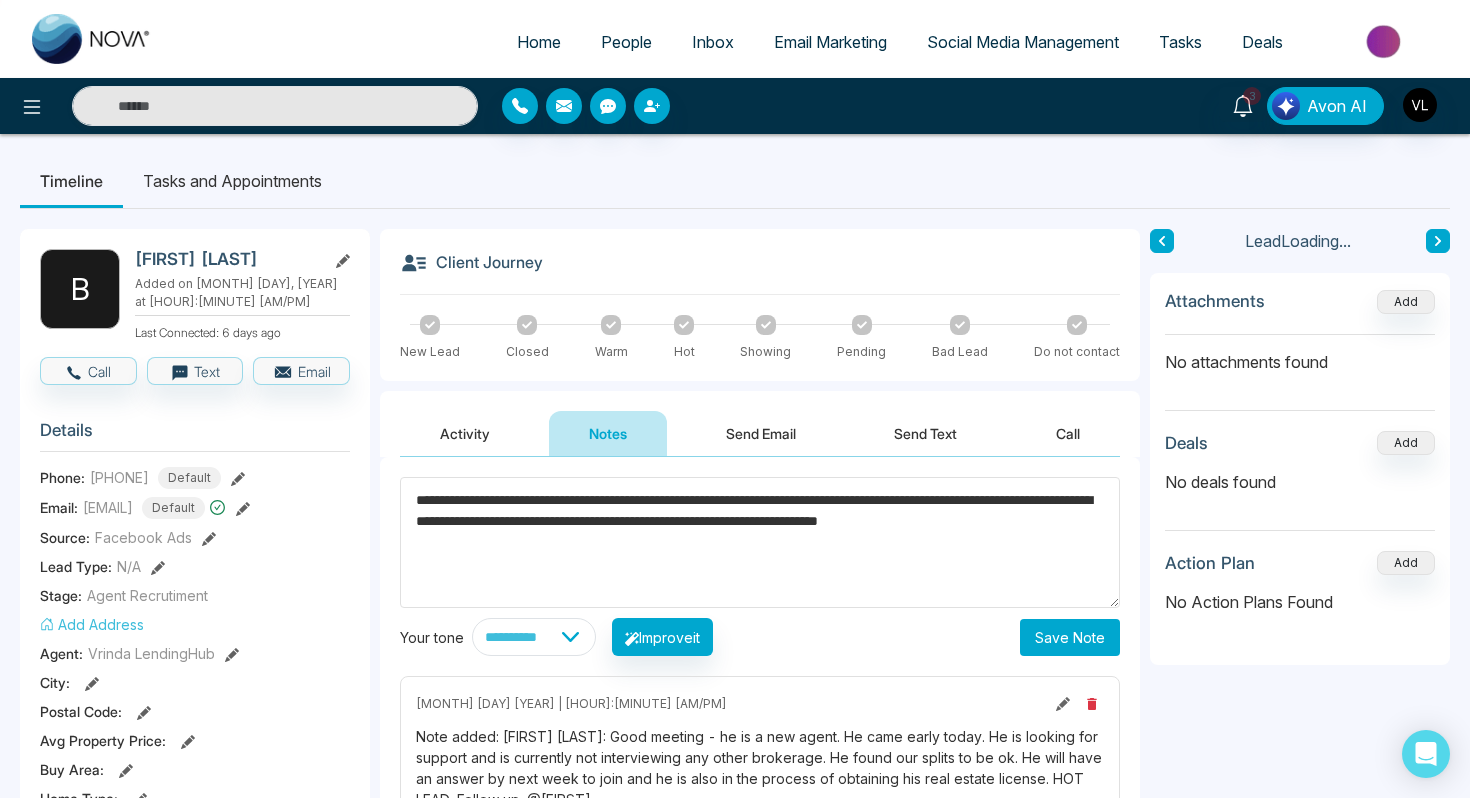 click on "Save Note" at bounding box center (1070, 637) 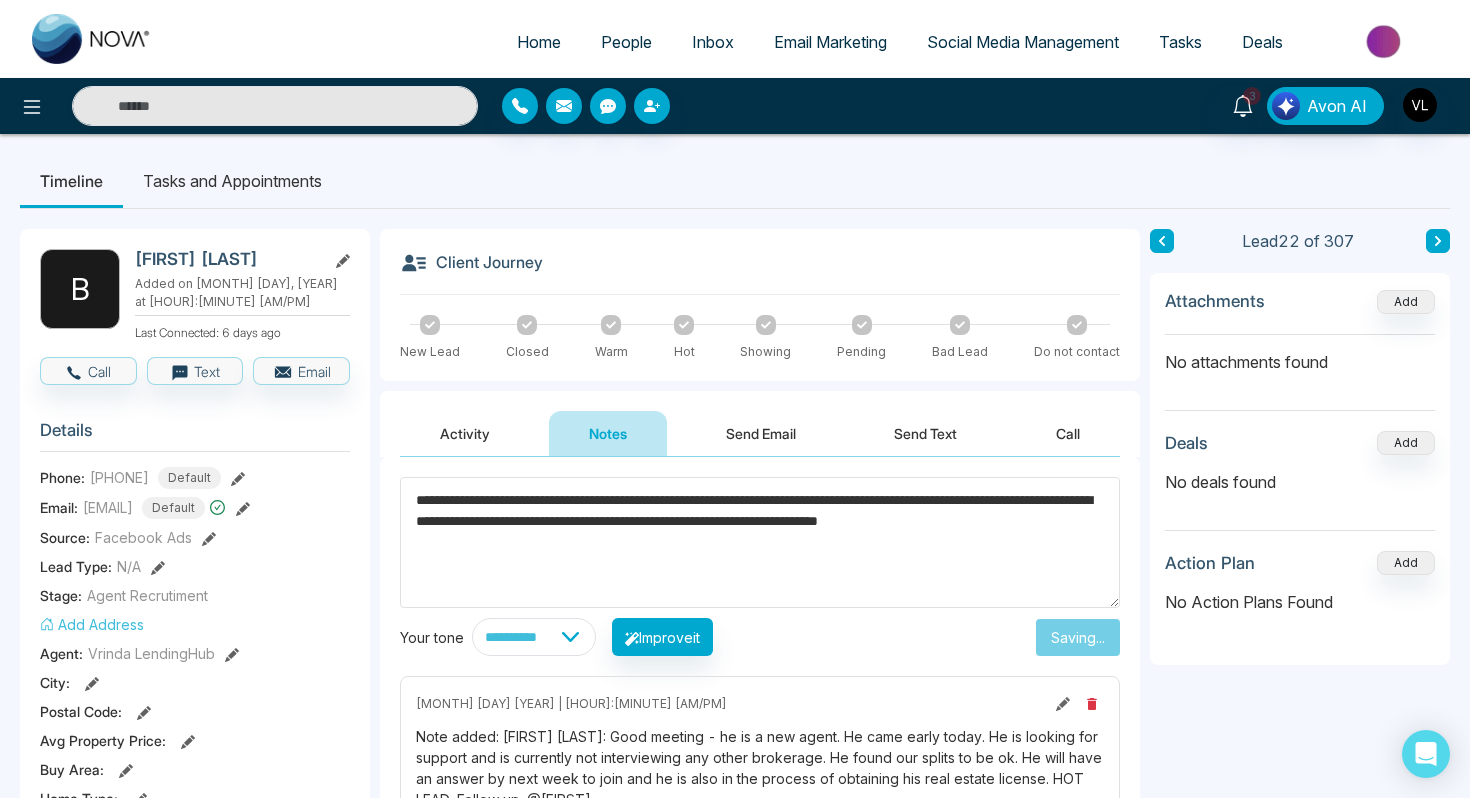type 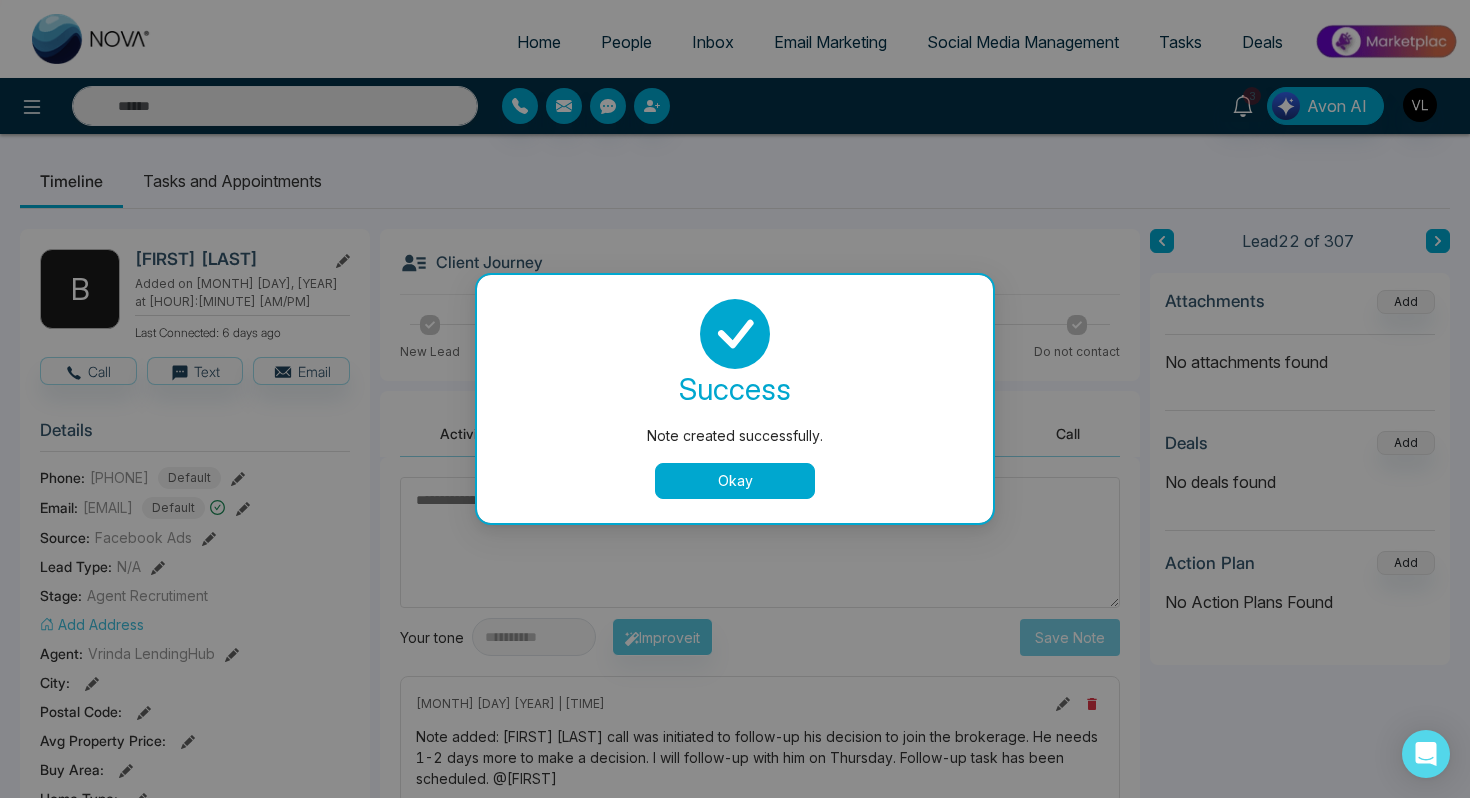 click on "Okay" at bounding box center [735, 481] 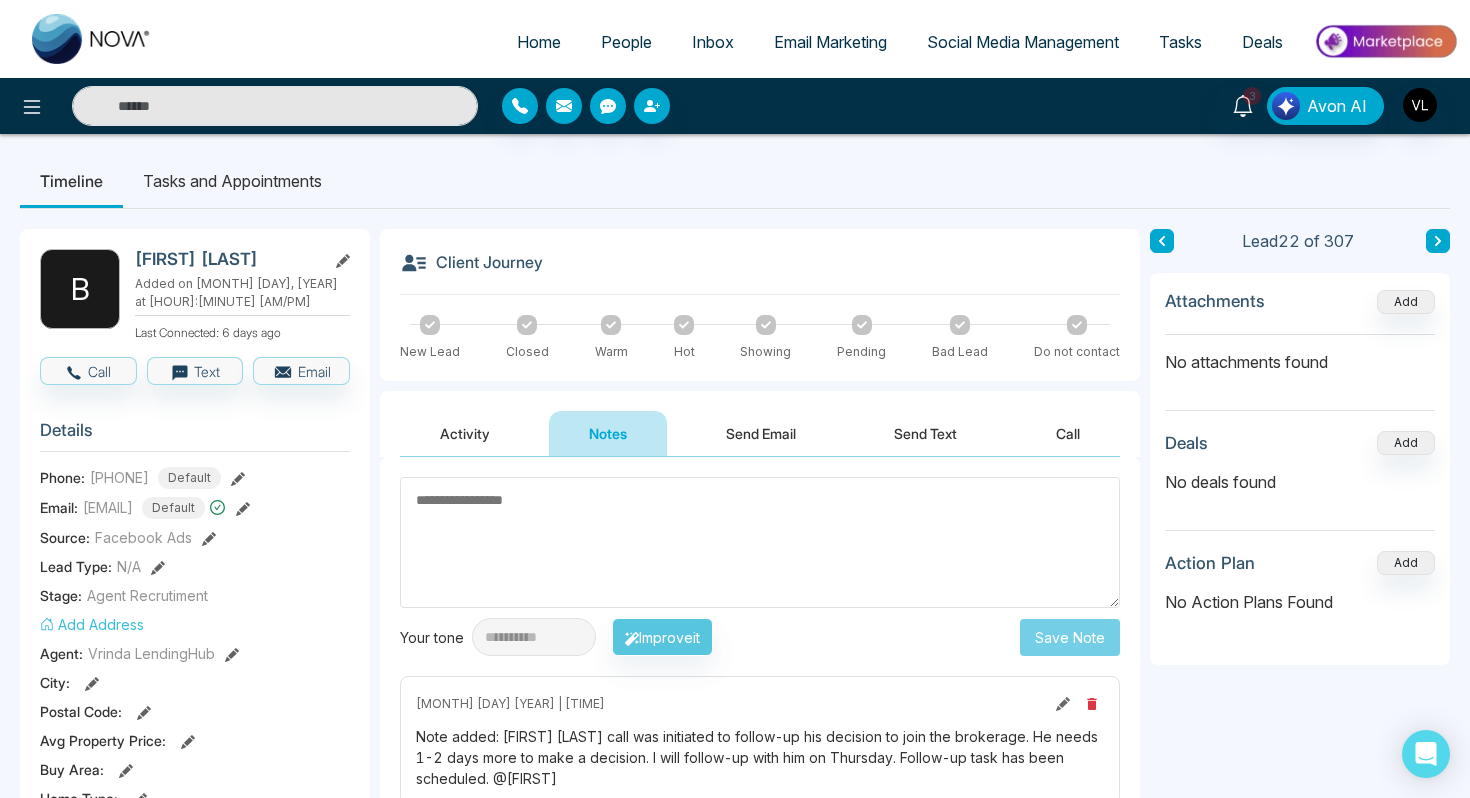 click on "**********" at bounding box center (735, 902) 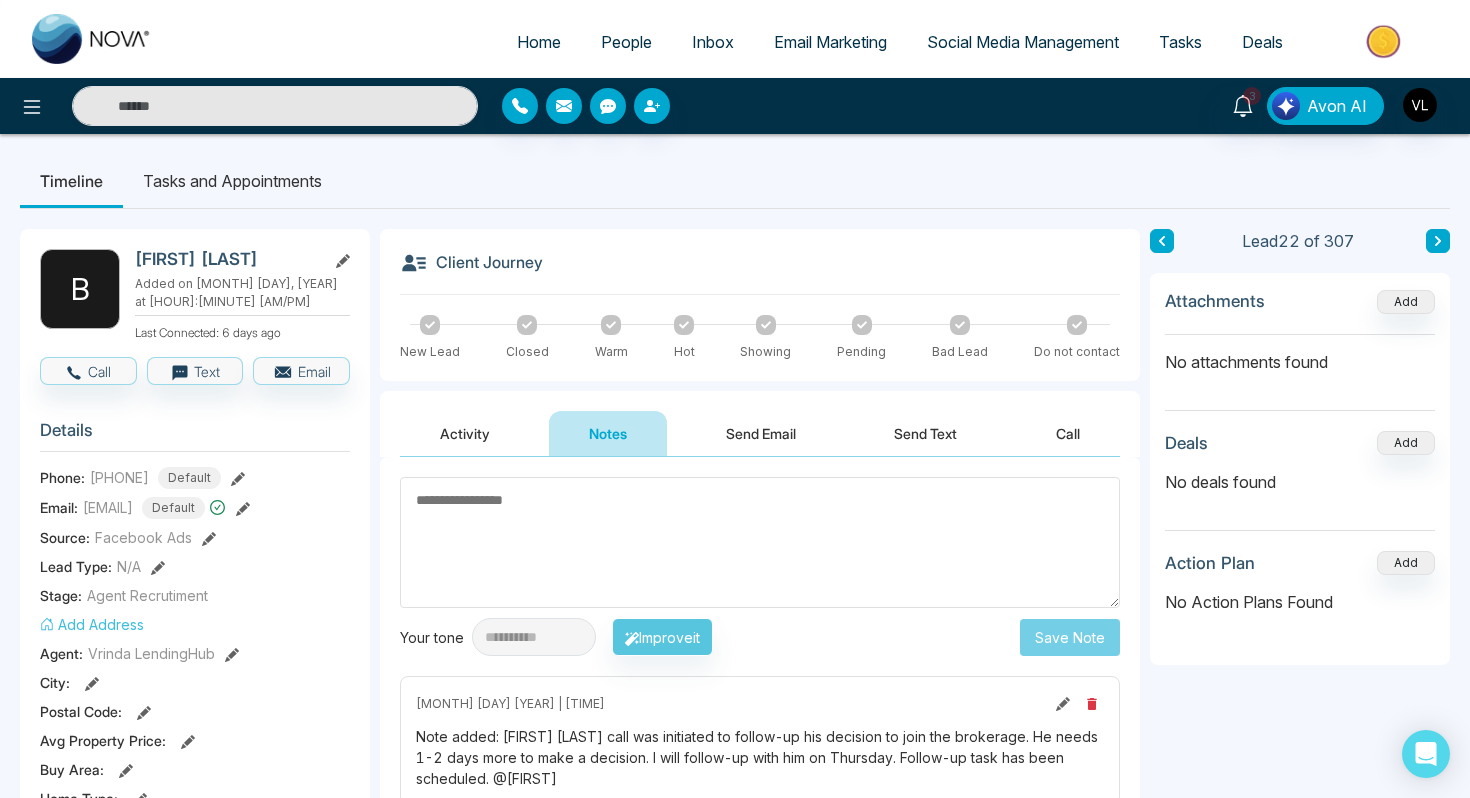 click on "Tasks and Appointments" at bounding box center [232, 181] 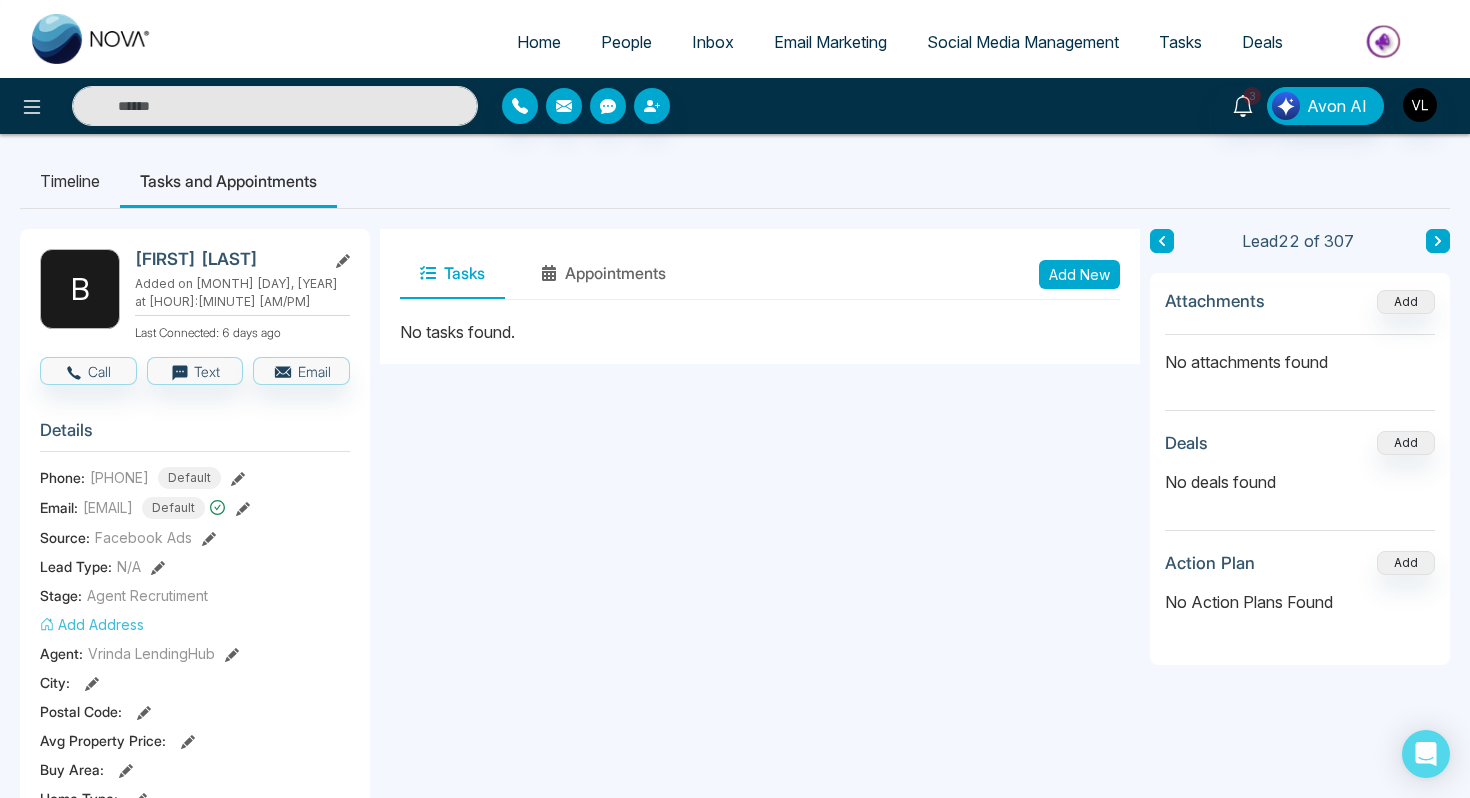 click on "Add New" at bounding box center [1079, 274] 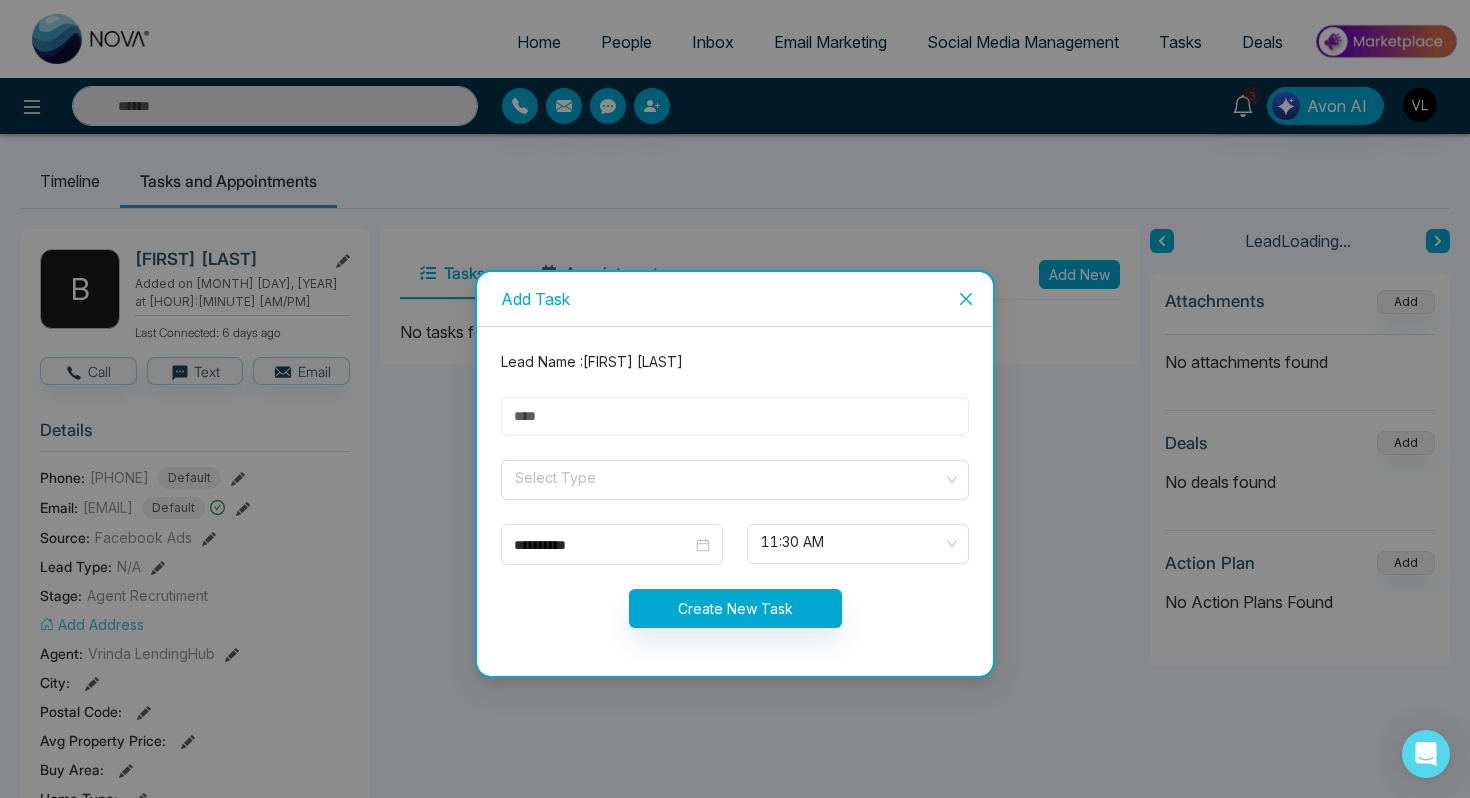 click at bounding box center [735, 416] 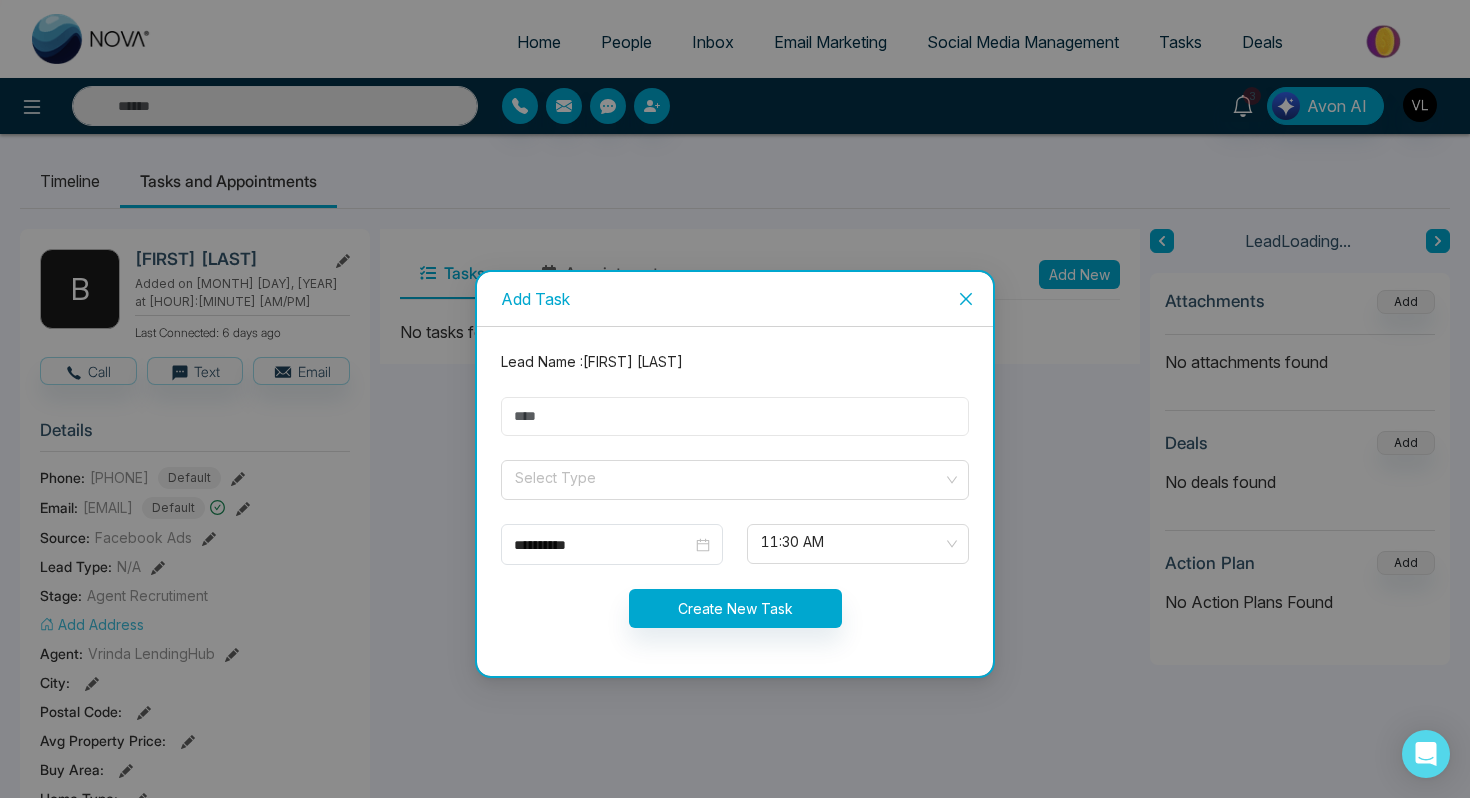 type on "****" 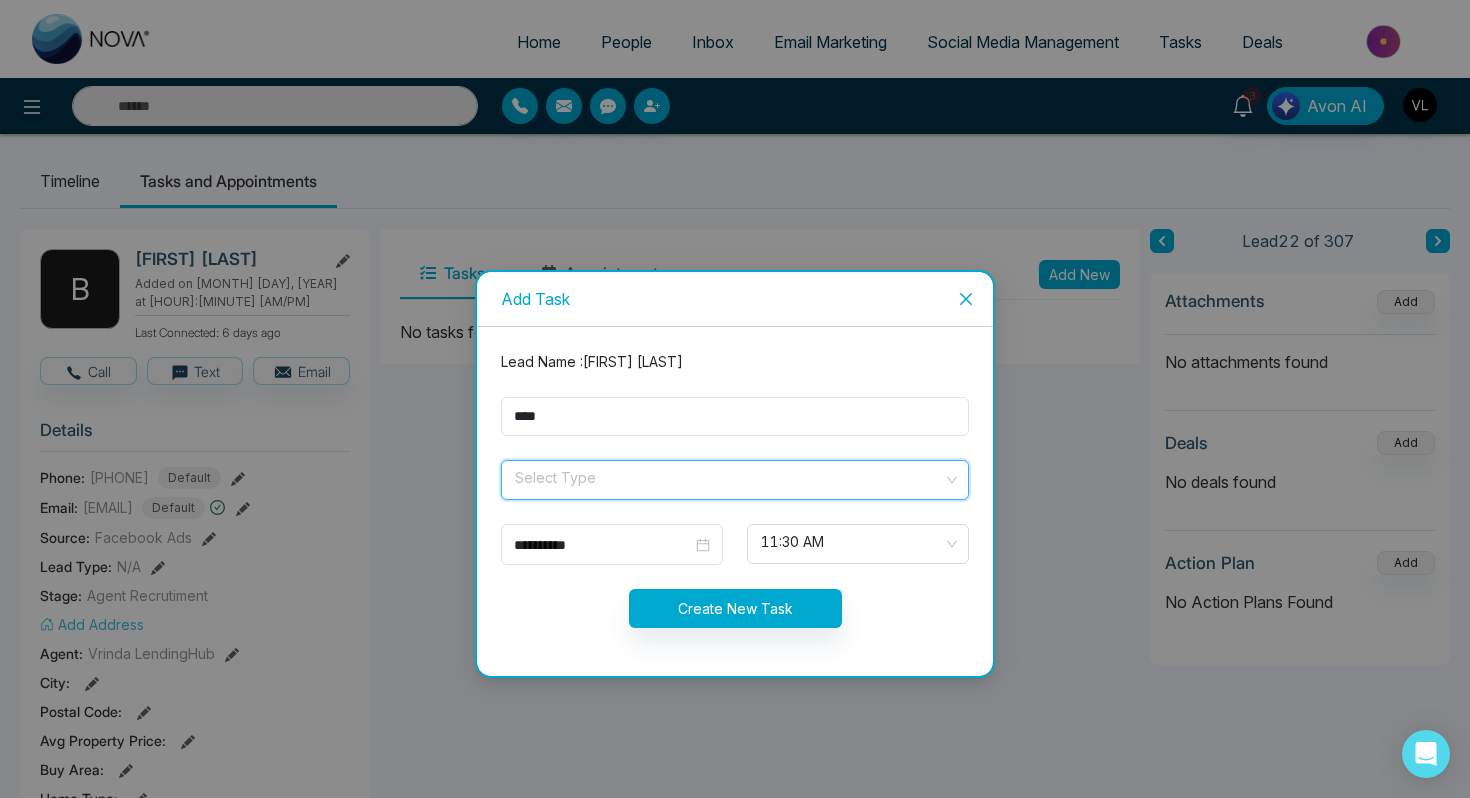 click at bounding box center [728, 476] 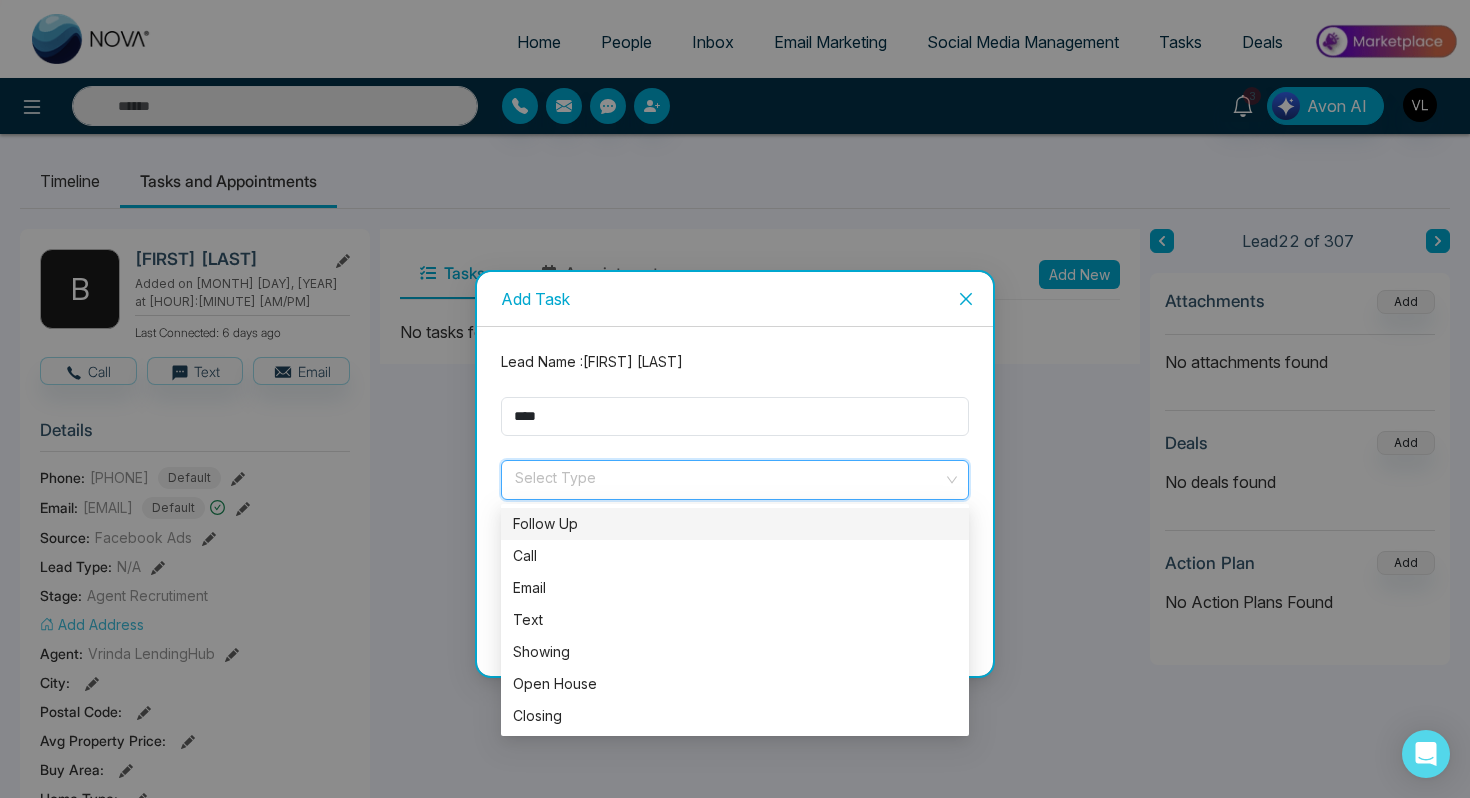 click on "Follow Up" at bounding box center [735, 524] 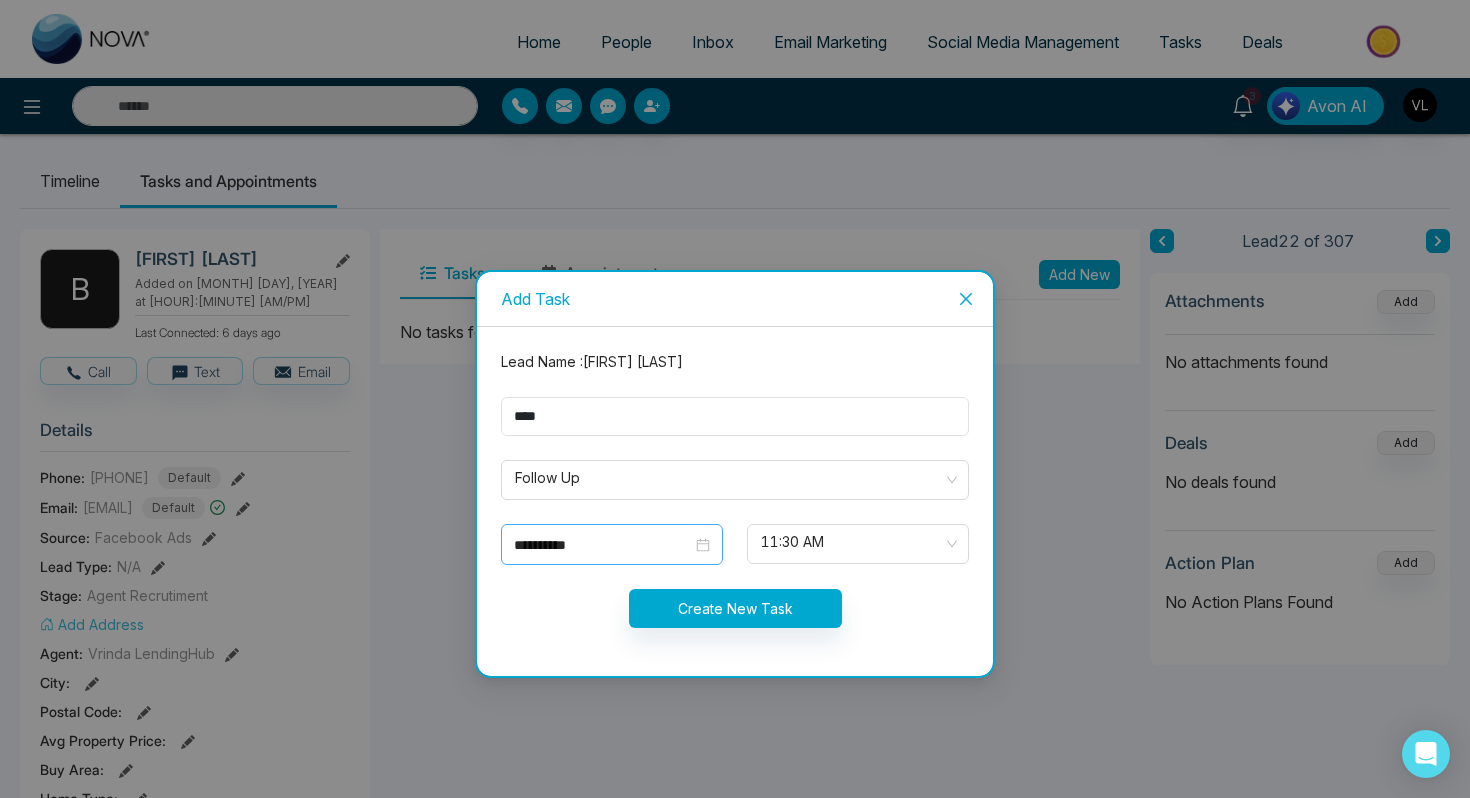click on "**********" at bounding box center (612, 545) 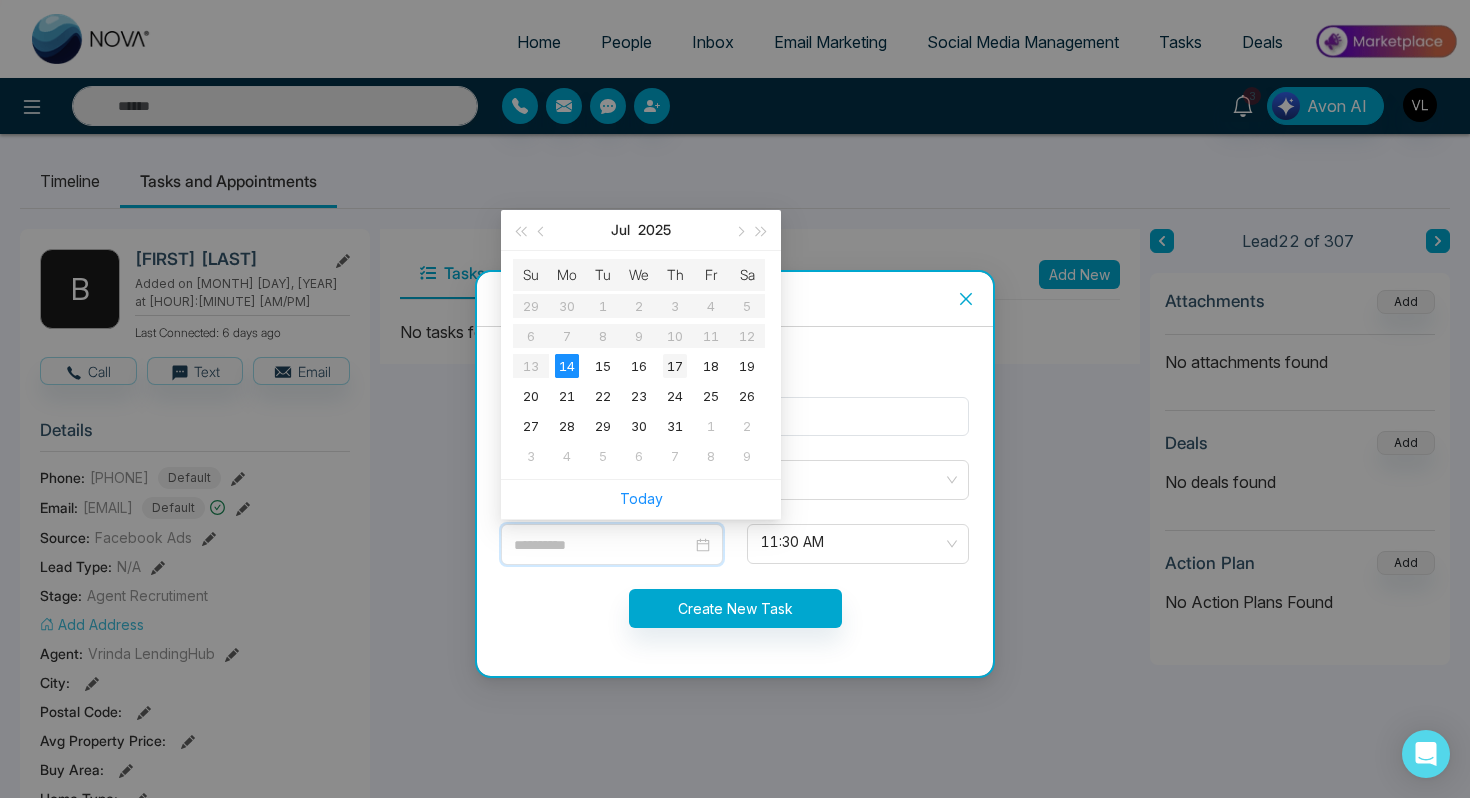type on "**********" 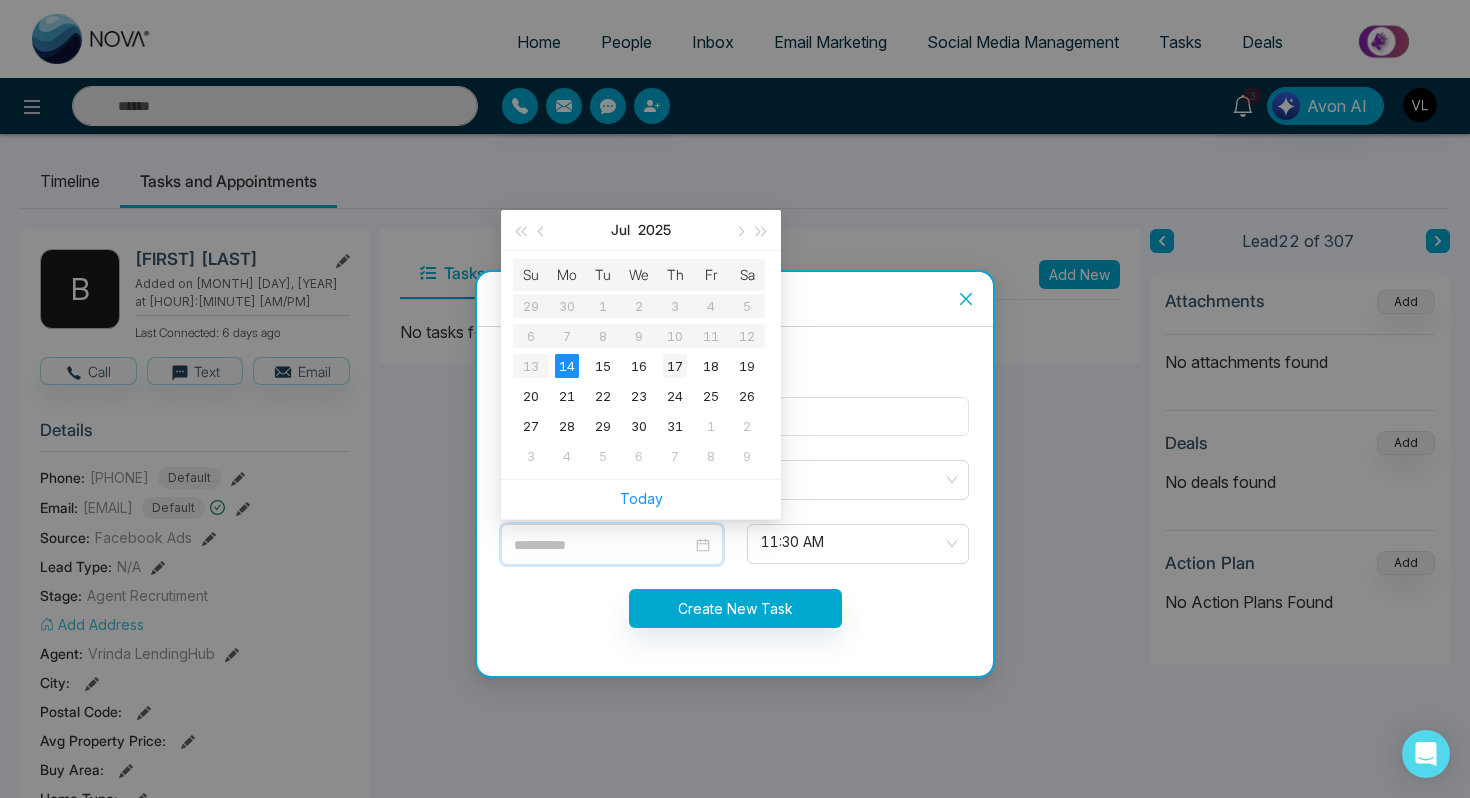 click on "17" at bounding box center [675, 366] 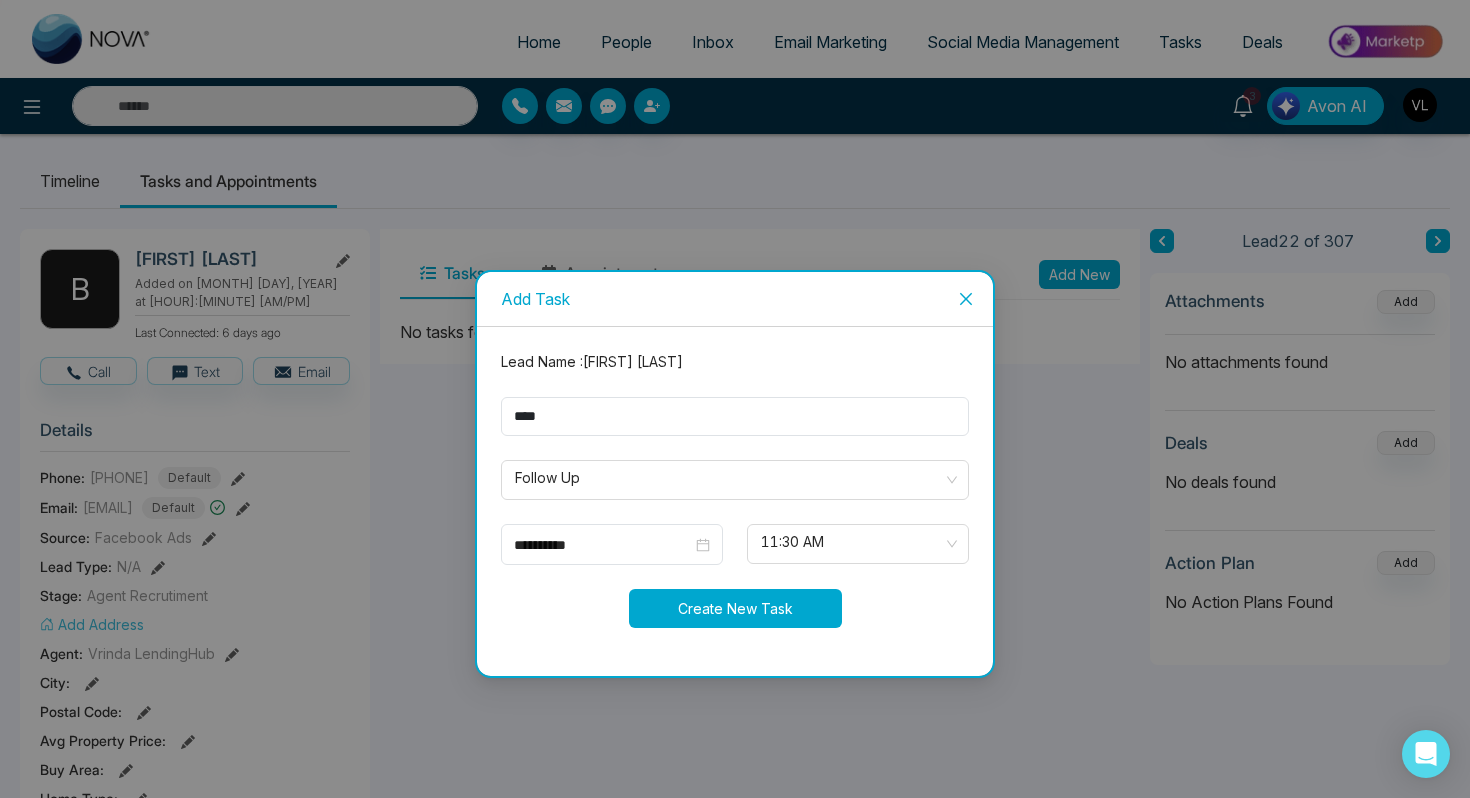 click on "Create New Task" at bounding box center [735, 608] 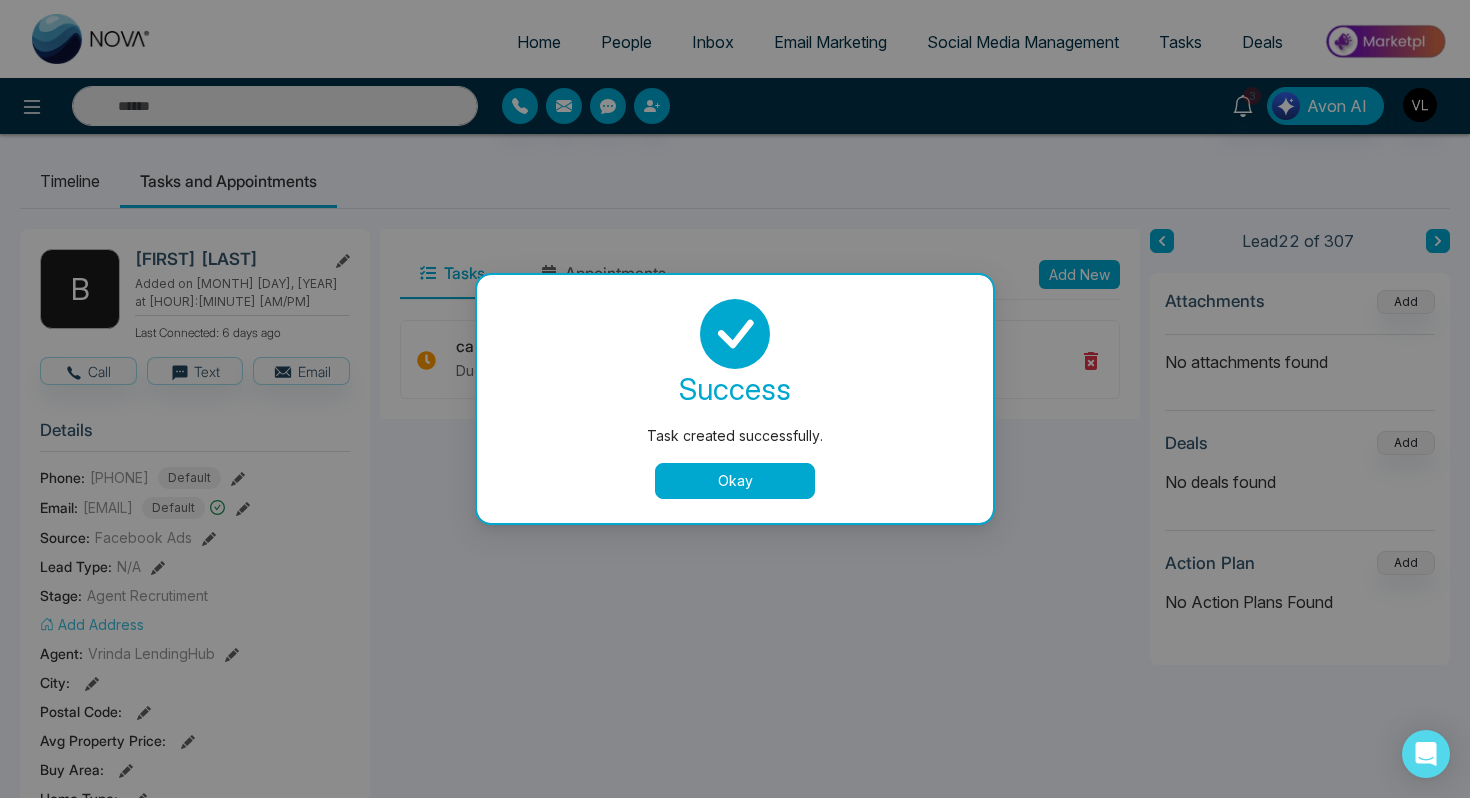 click on "Okay" at bounding box center (735, 481) 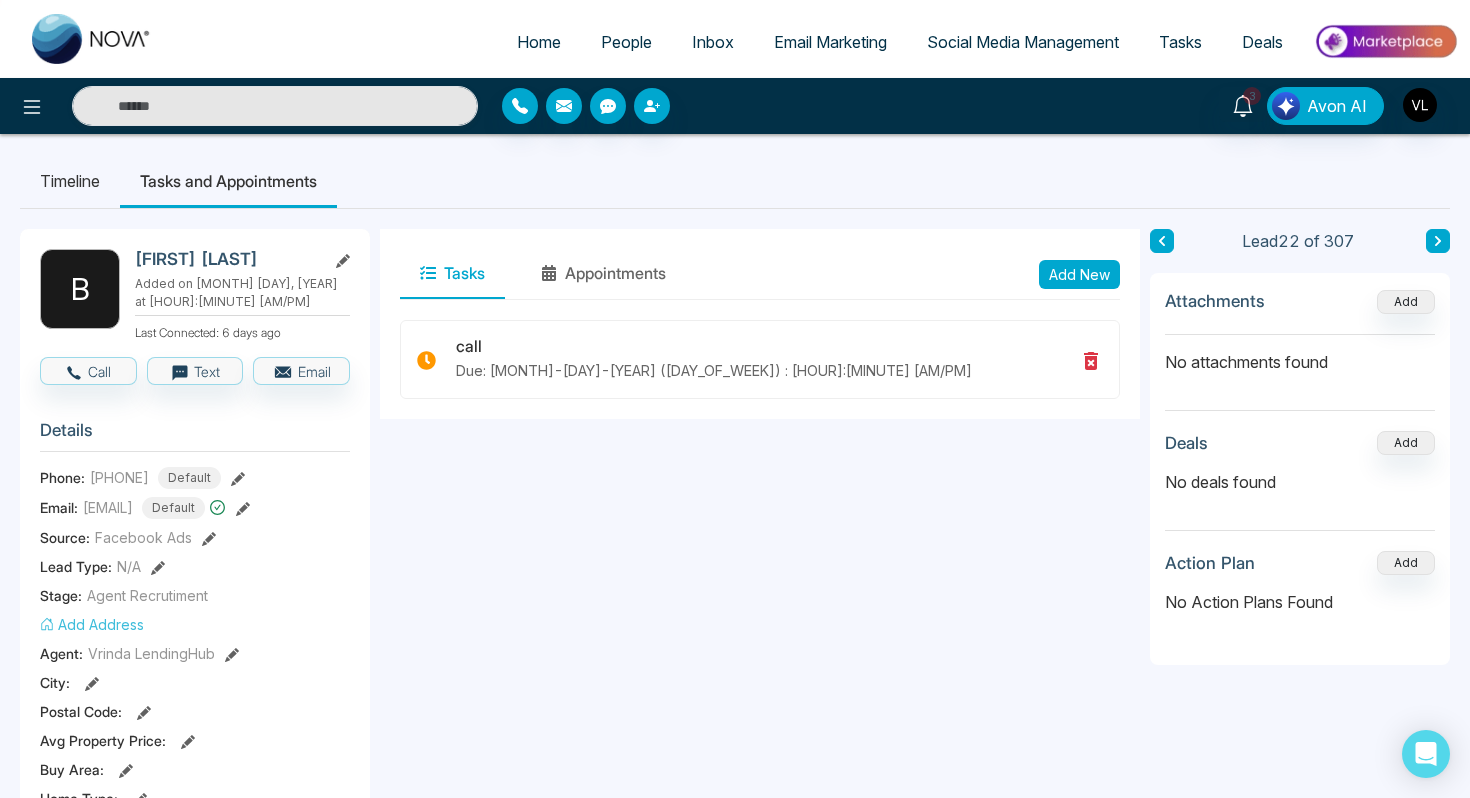 click on "Tasks" at bounding box center [1180, 42] 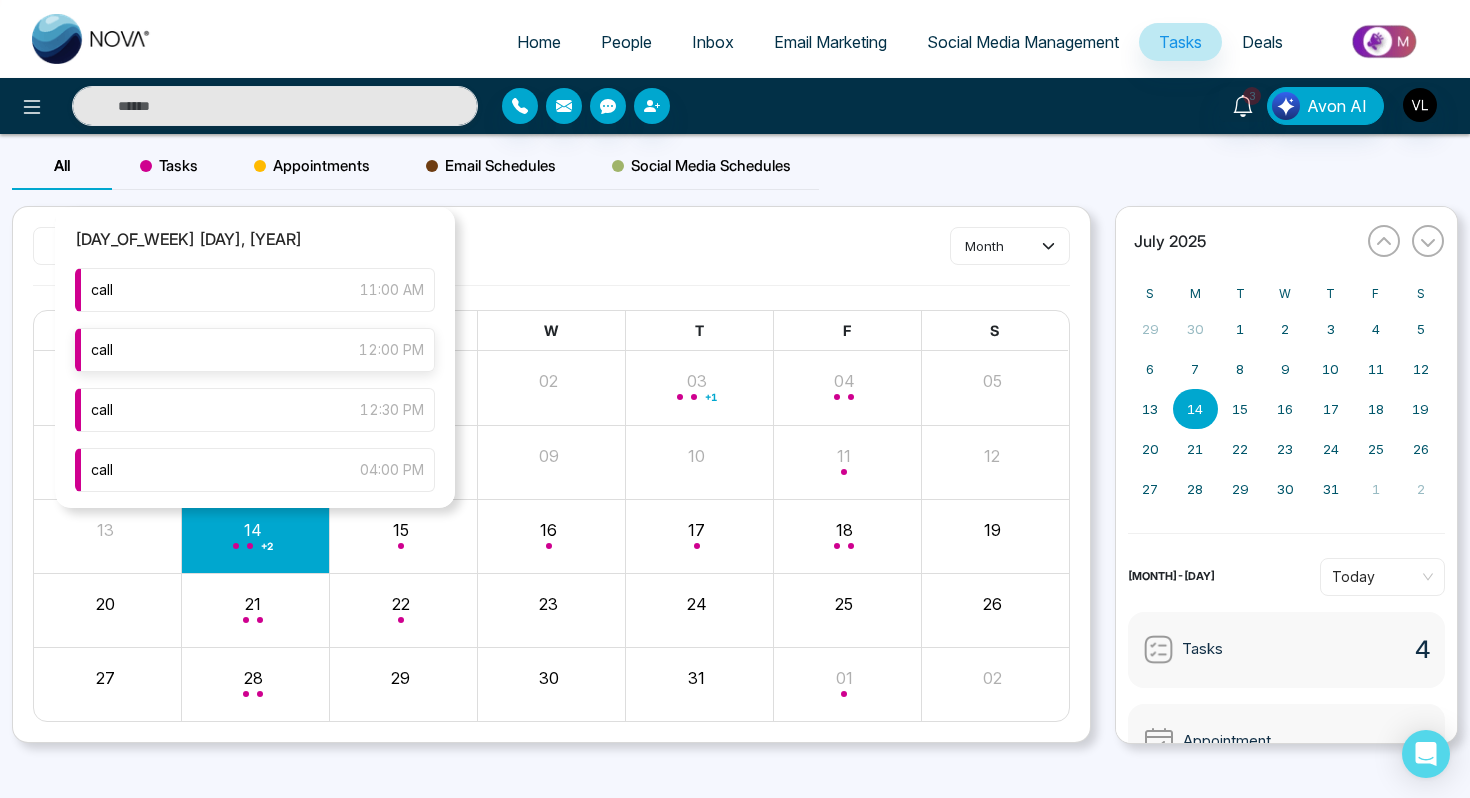 click on "call 12:00 PM" at bounding box center [255, 350] 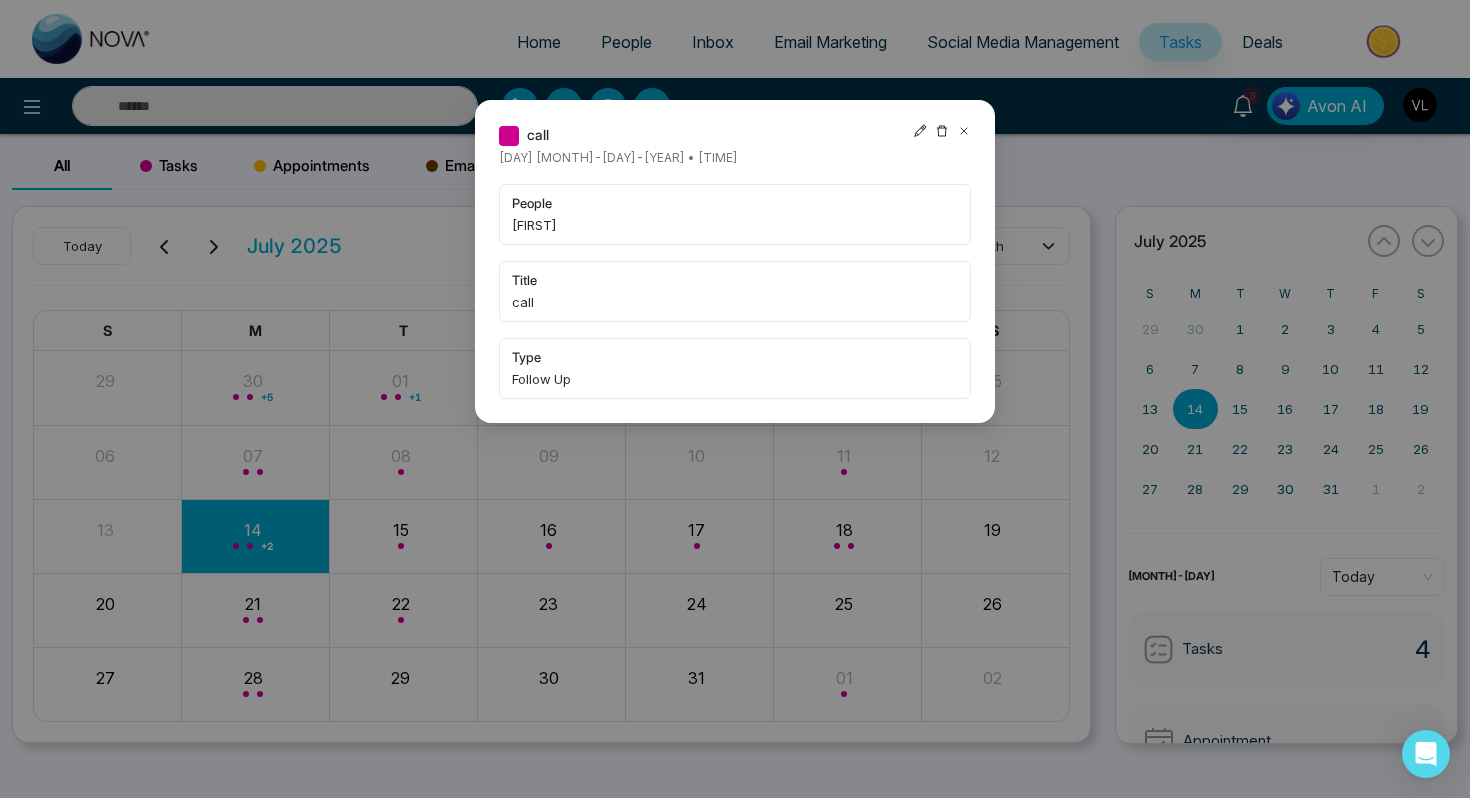 click 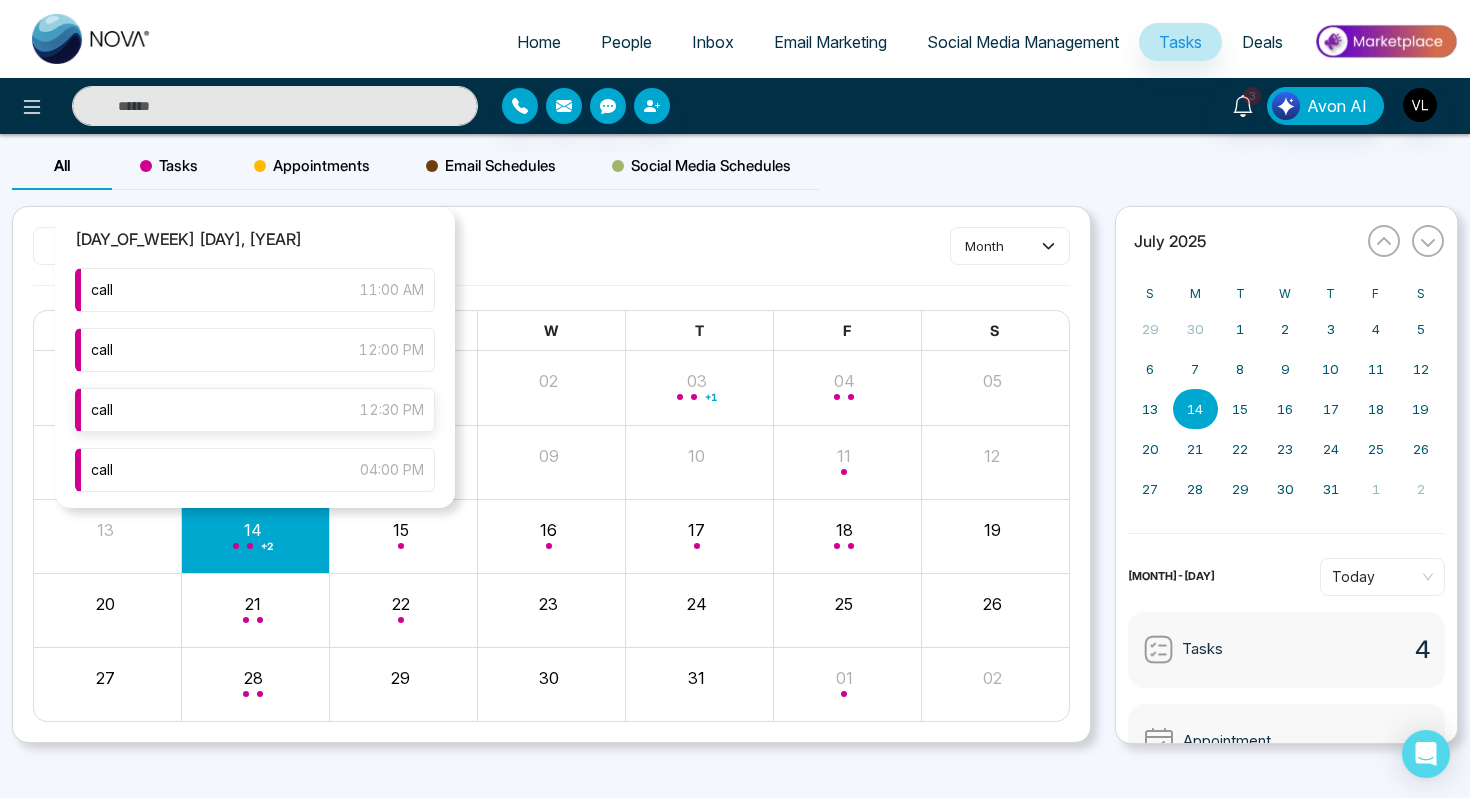 click on "call [HOUR]:[MINUTE] [AM/PM]" at bounding box center (255, 410) 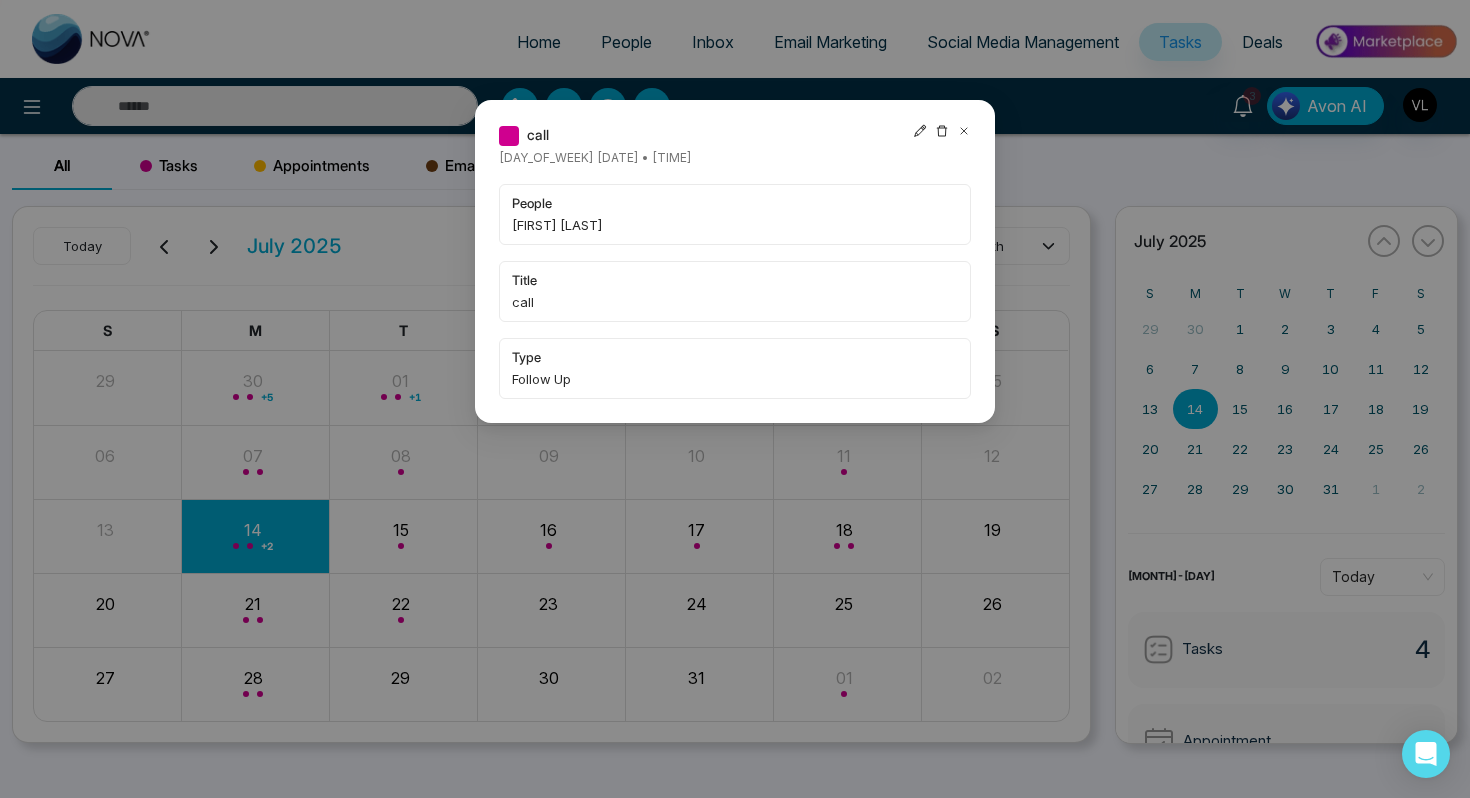 click 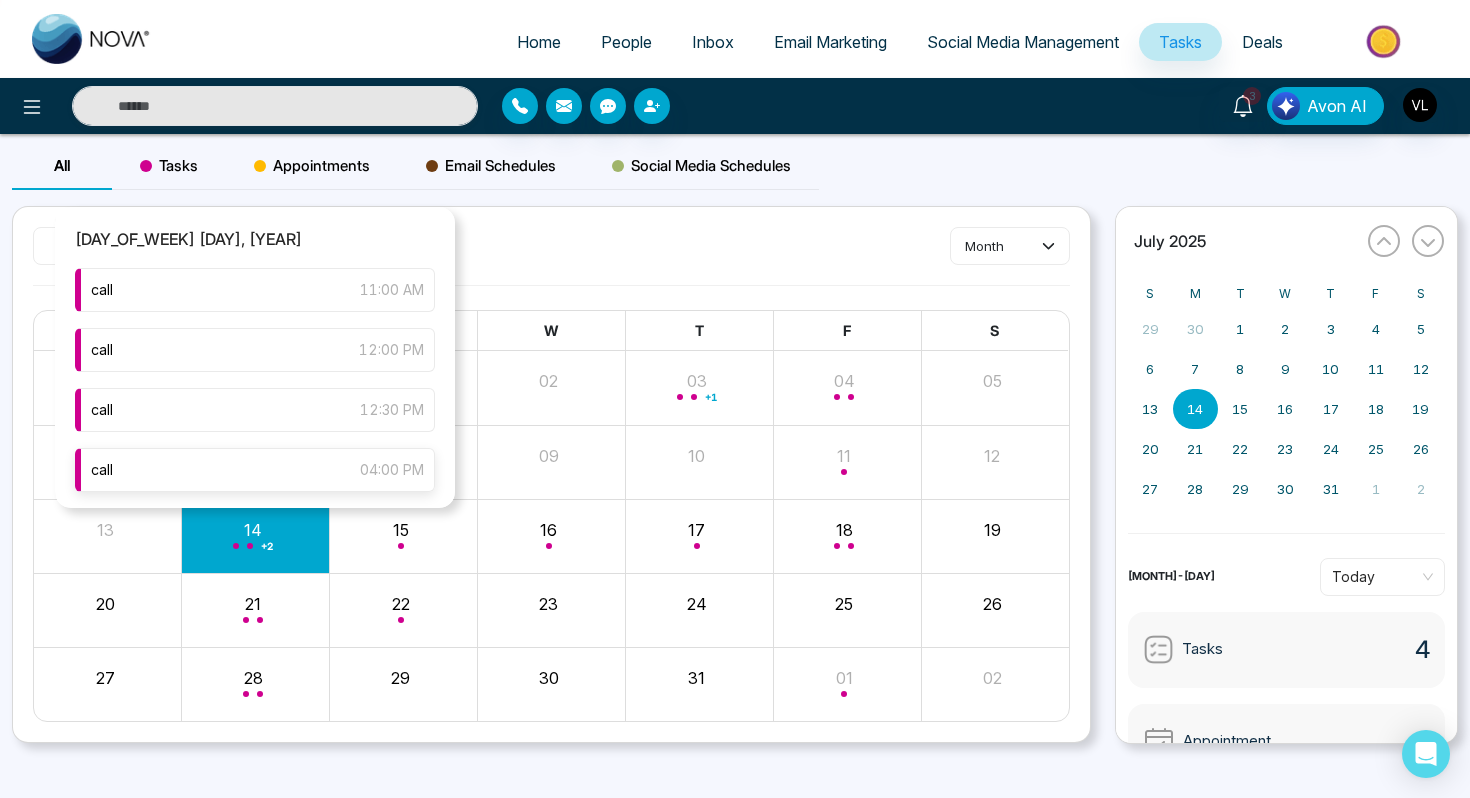 click on "call [HOUR]:[MINUTE] [AM/PM]" at bounding box center (255, 470) 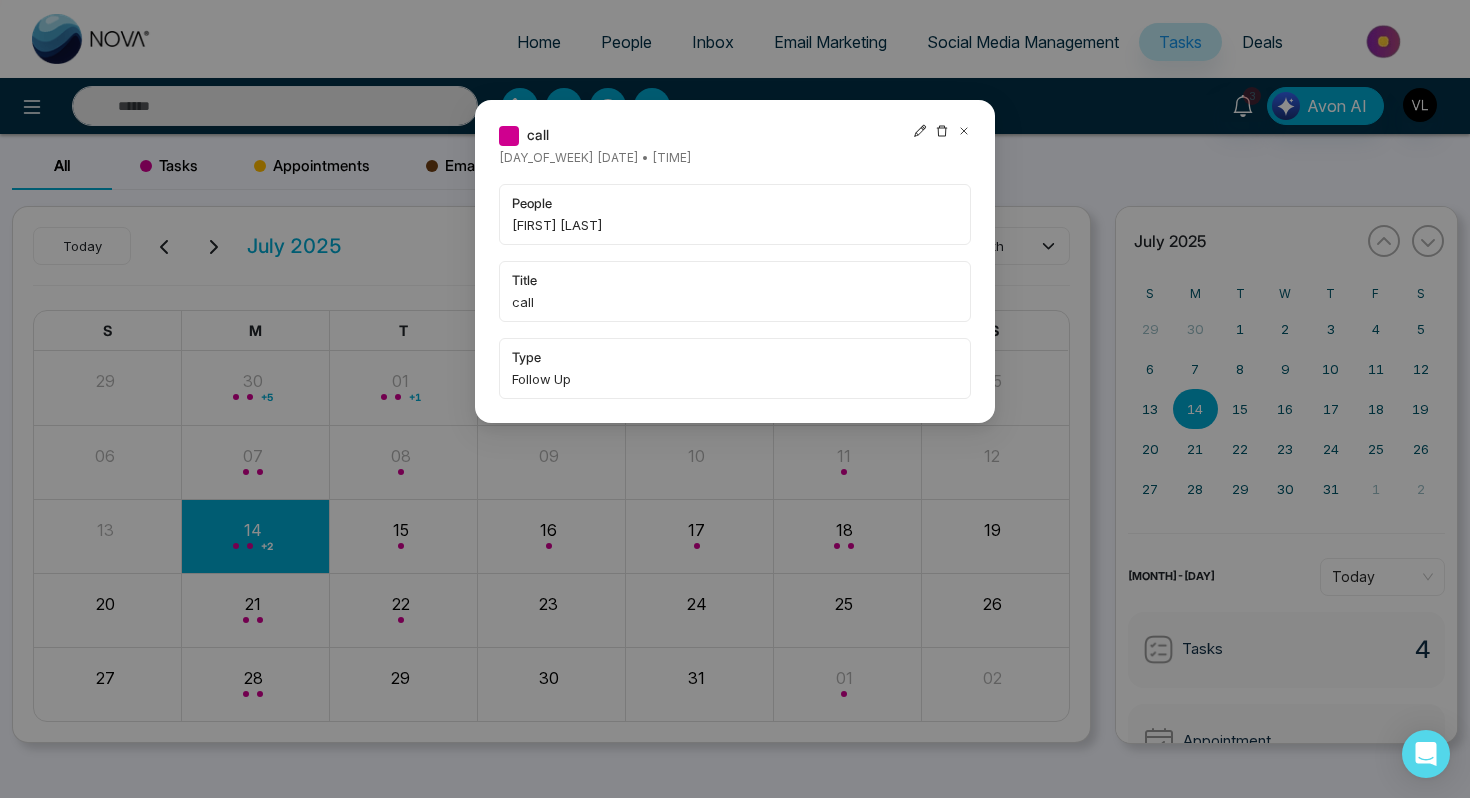 click 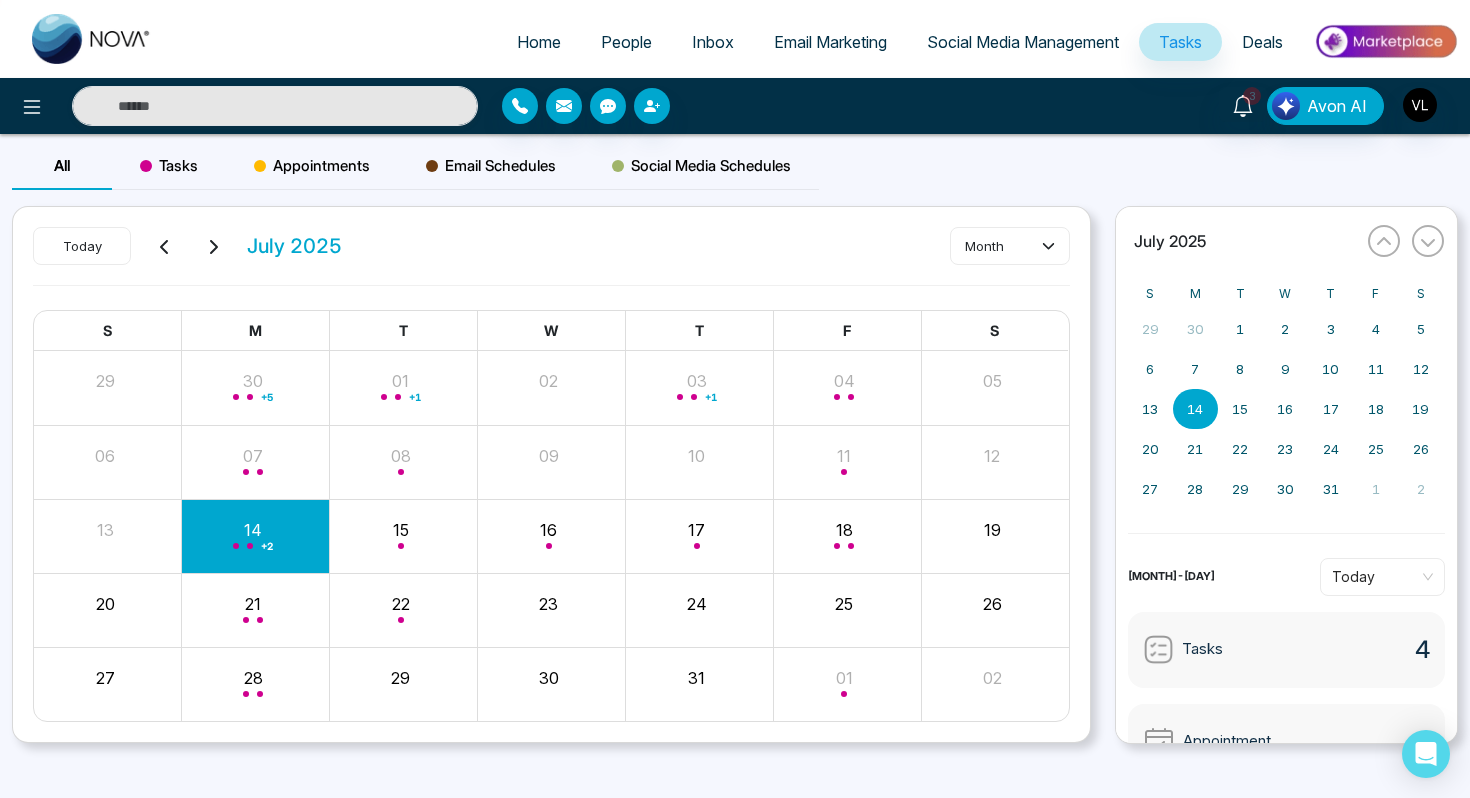 click on "People" at bounding box center [626, 42] 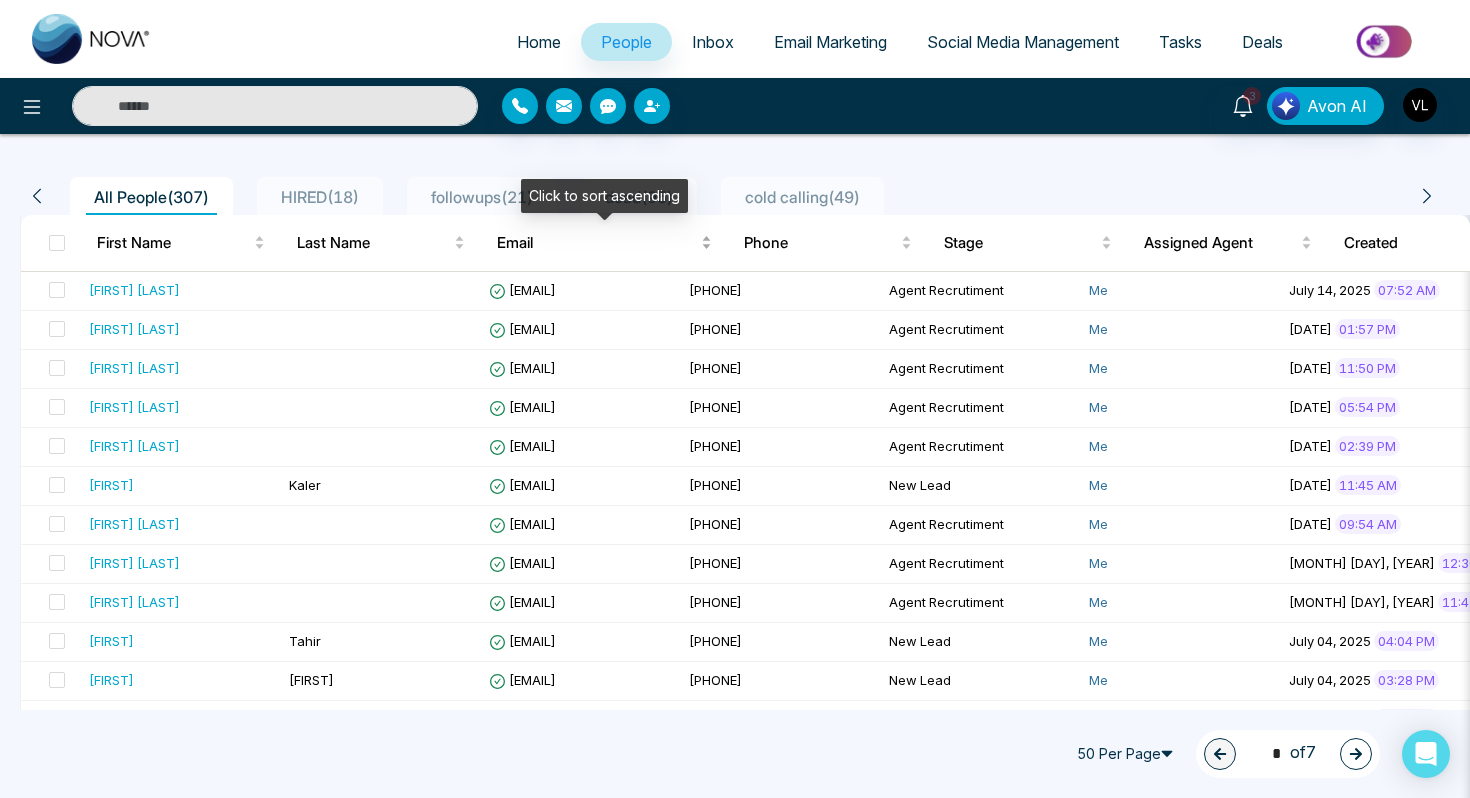 scroll, scrollTop: 134, scrollLeft: 0, axis: vertical 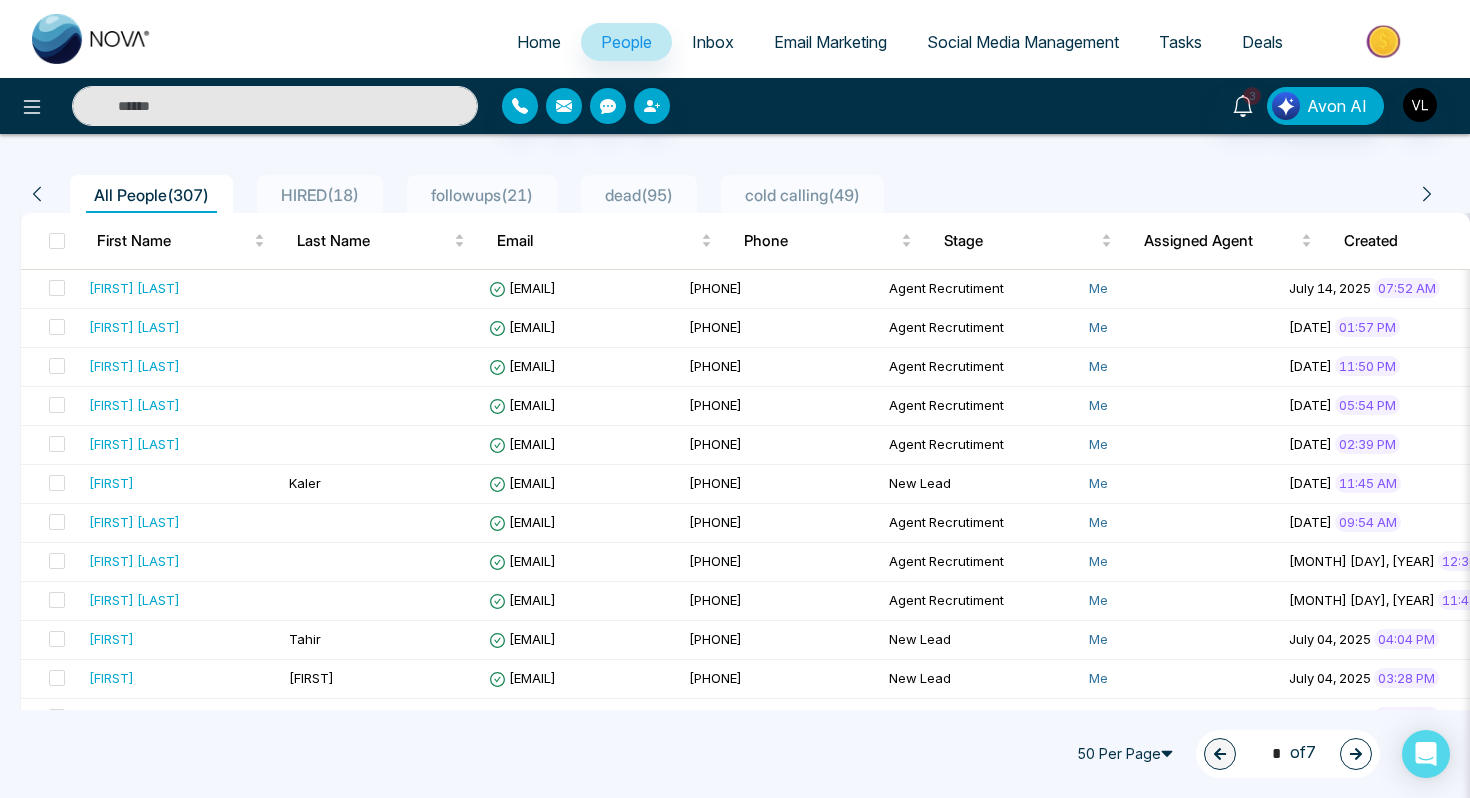 click at bounding box center (275, 106) 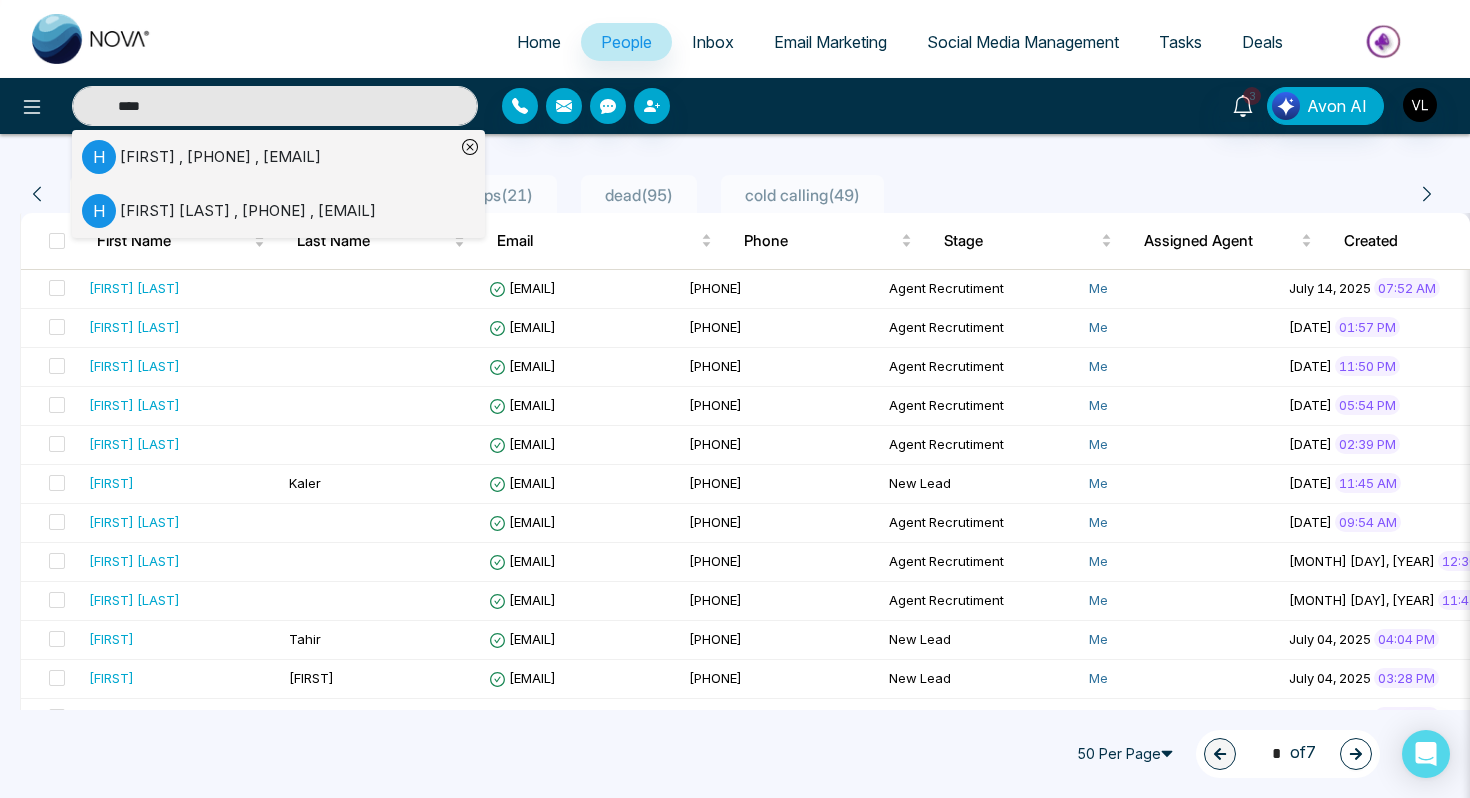 type on "****" 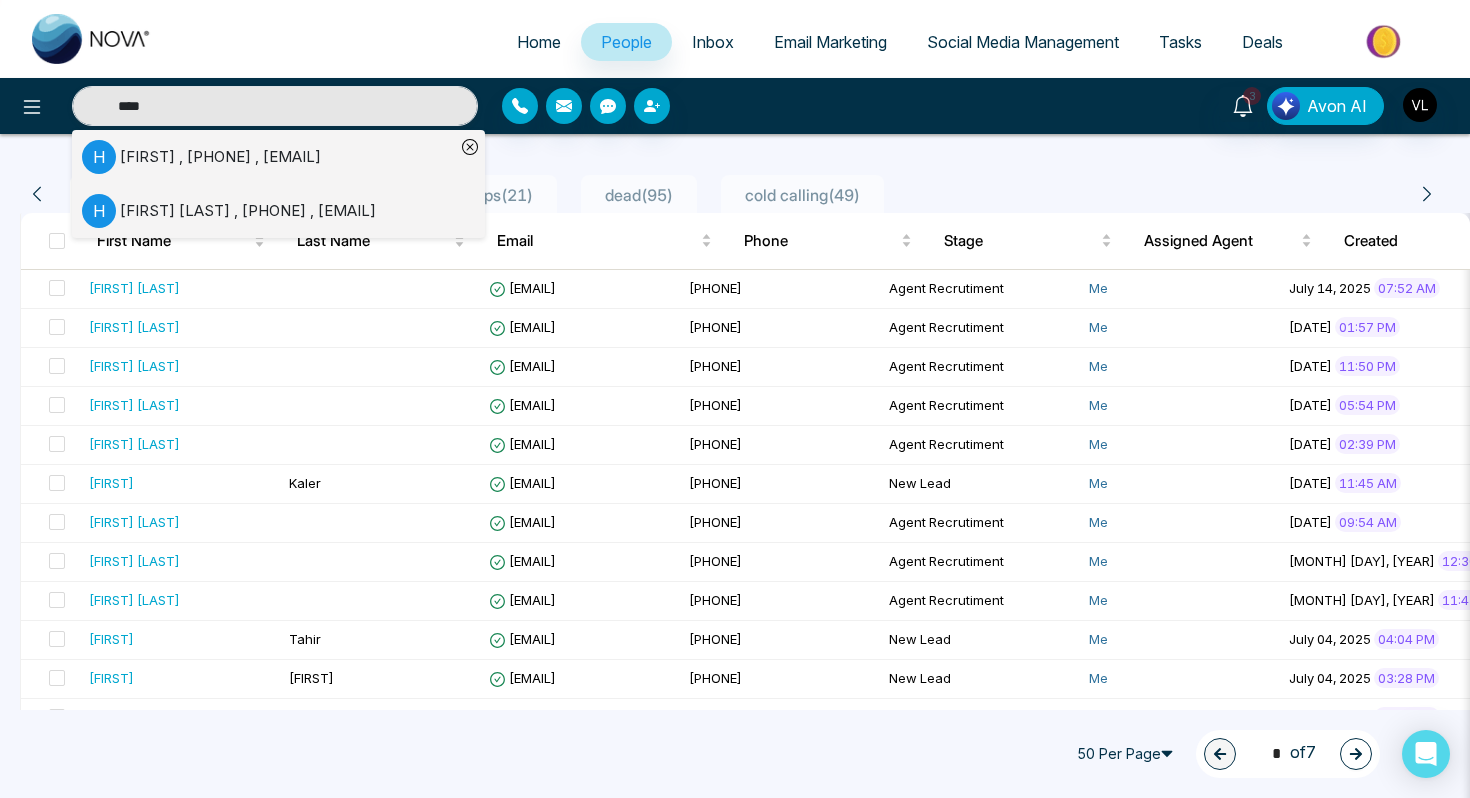 click on "[FIRST]   [LAST]     , [PHONE]   , [EMAIL]" at bounding box center (268, 157) 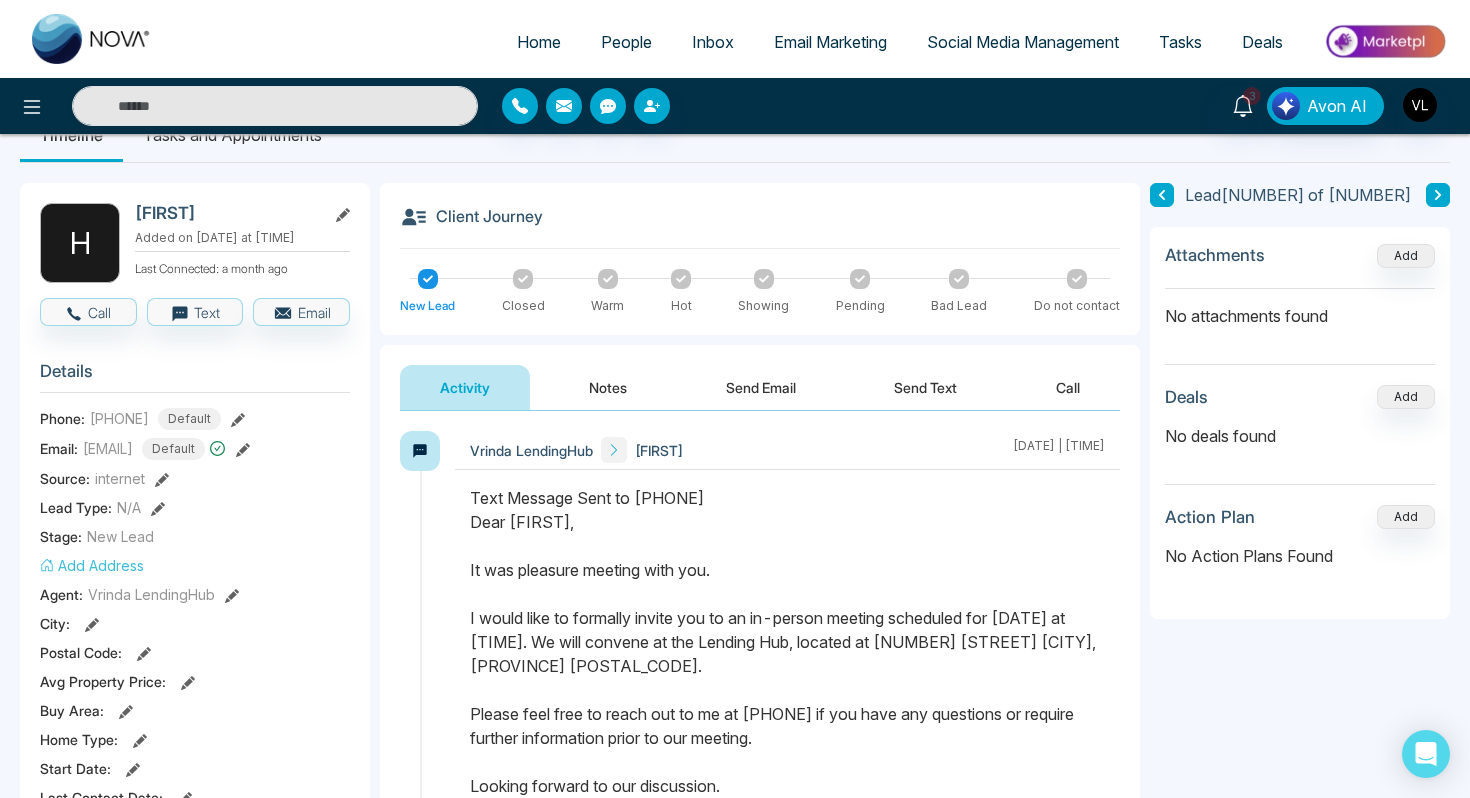 scroll, scrollTop: 0, scrollLeft: 0, axis: both 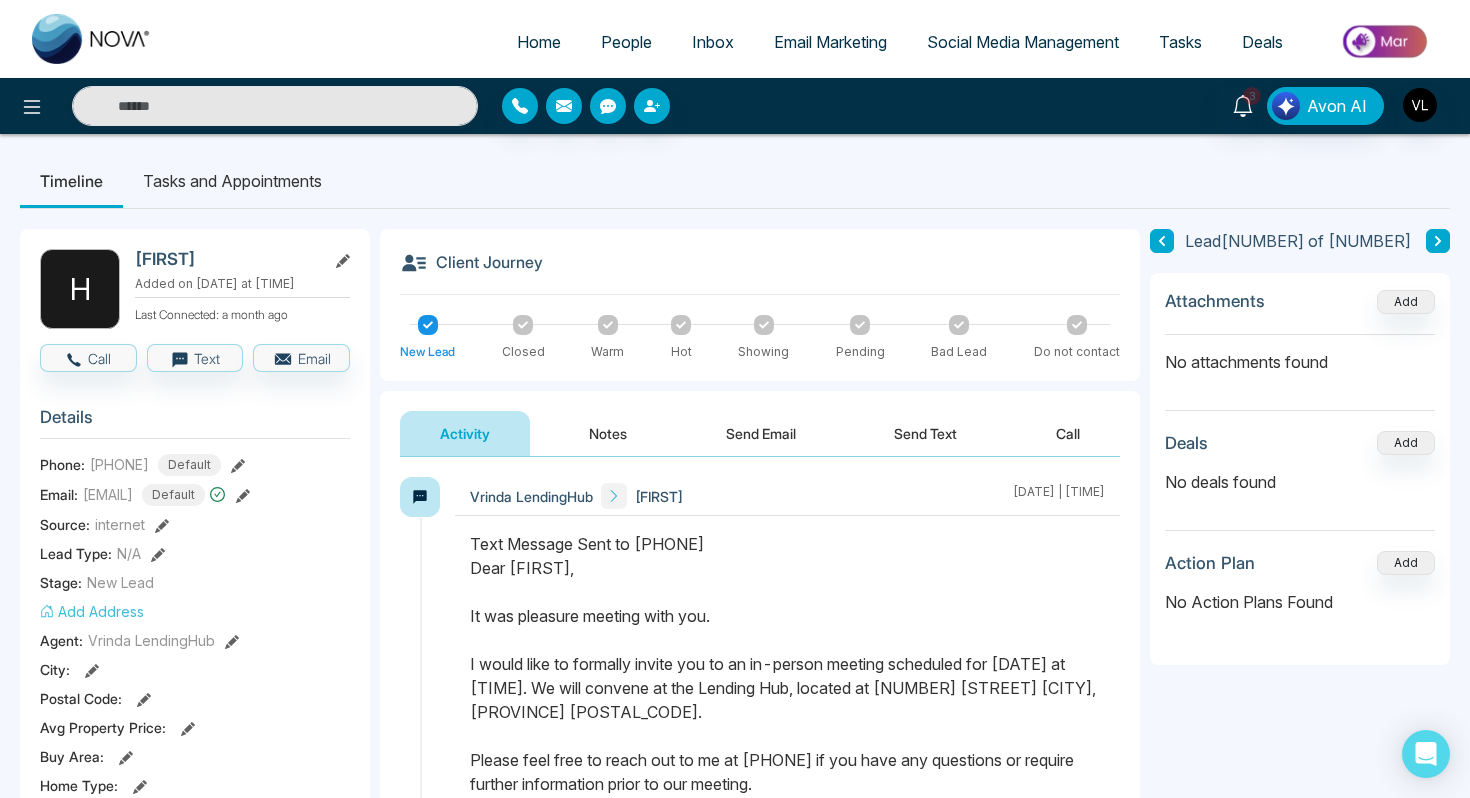 click on "People" at bounding box center [626, 42] 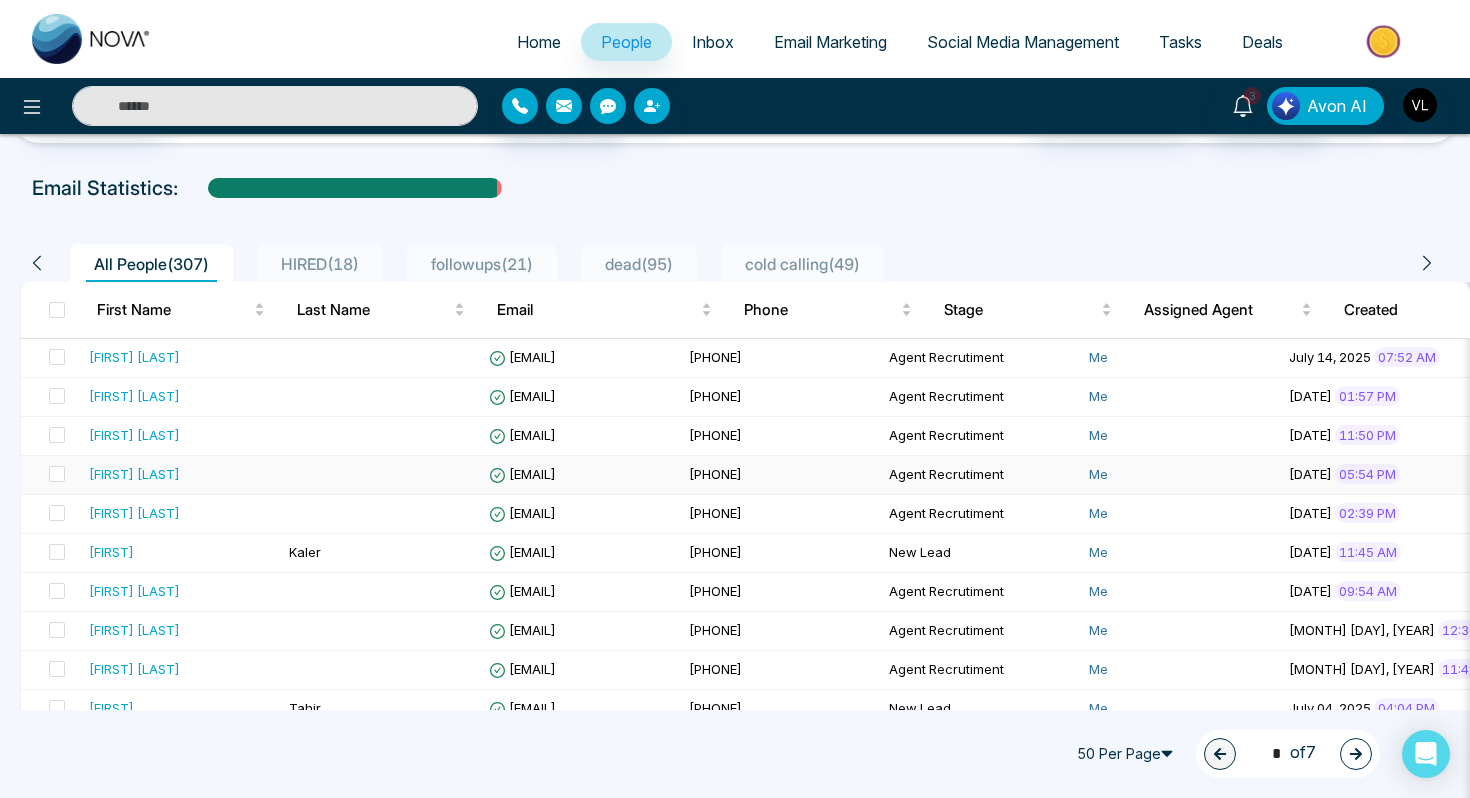 scroll, scrollTop: 70, scrollLeft: 0, axis: vertical 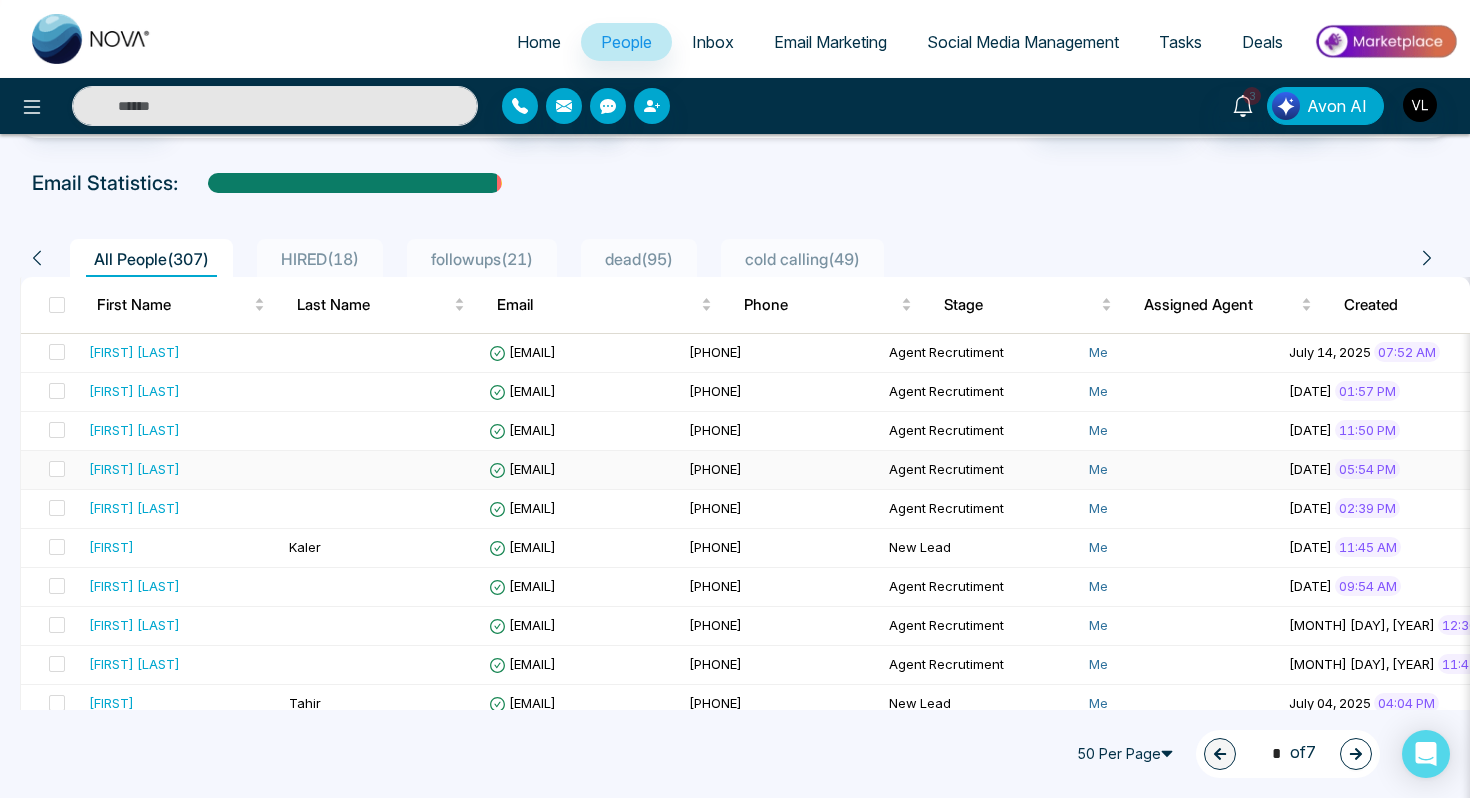 click on "[FIRST] [LAST]" at bounding box center [181, 469] 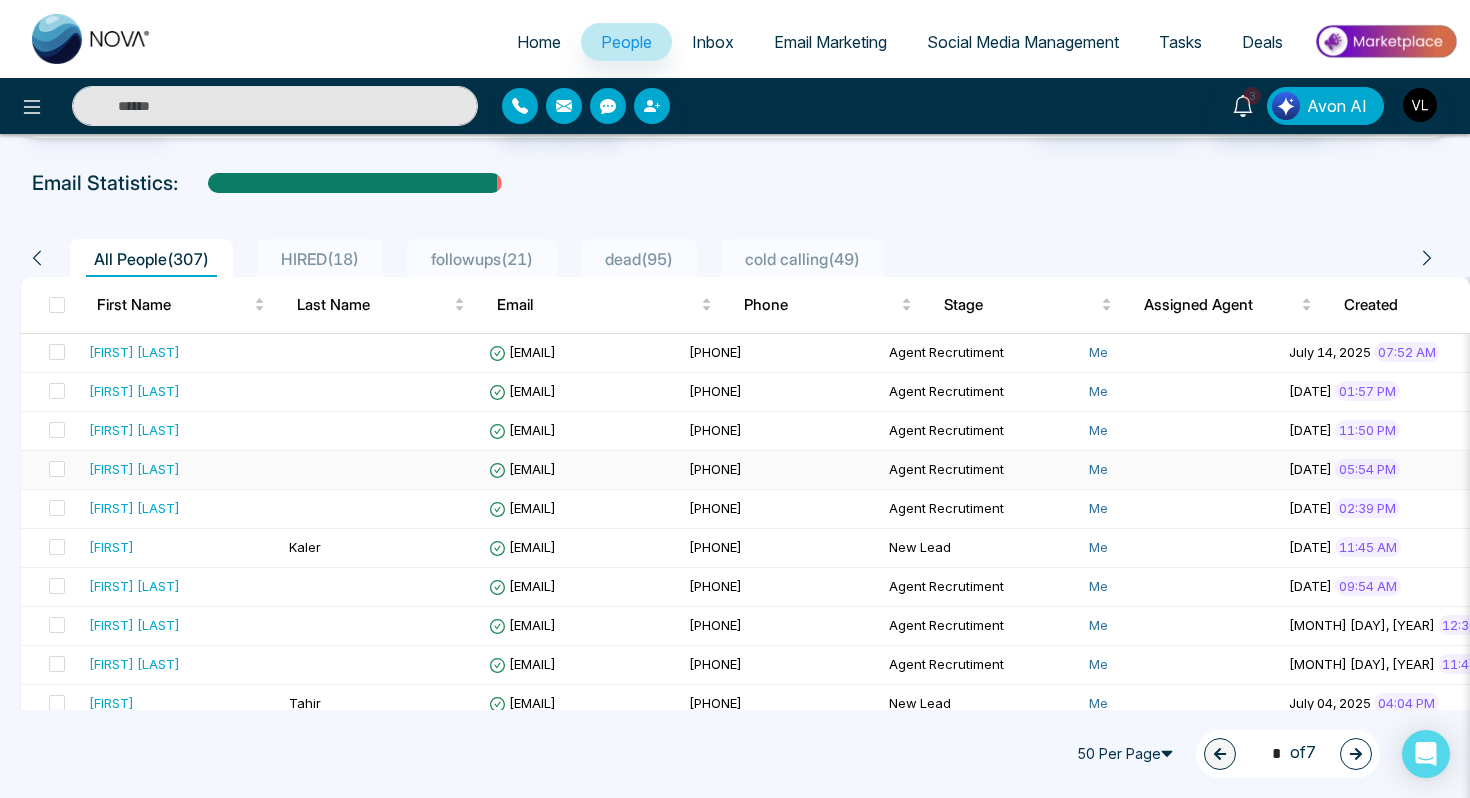 scroll, scrollTop: 0, scrollLeft: 0, axis: both 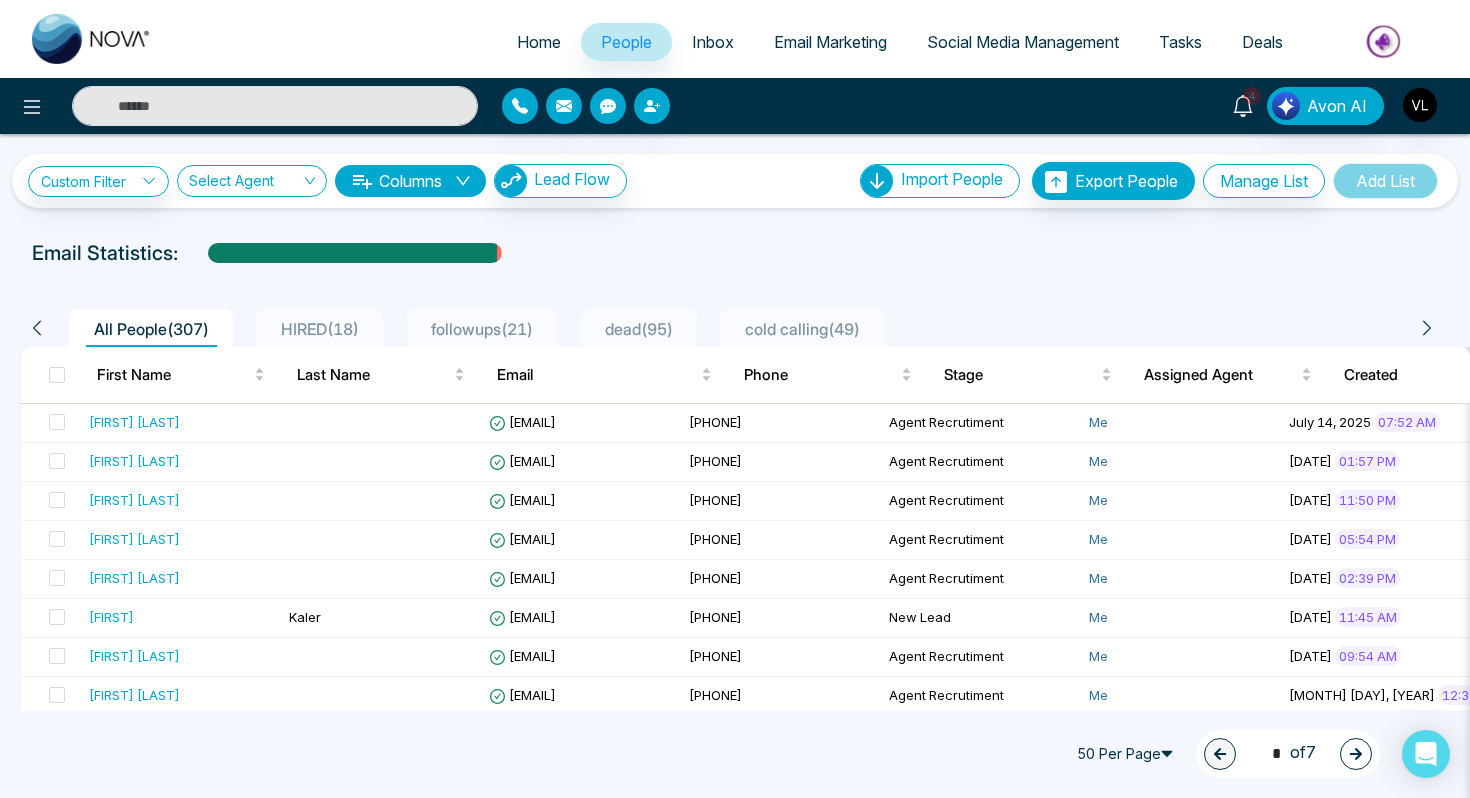 click on "4" at bounding box center (1243, 104) 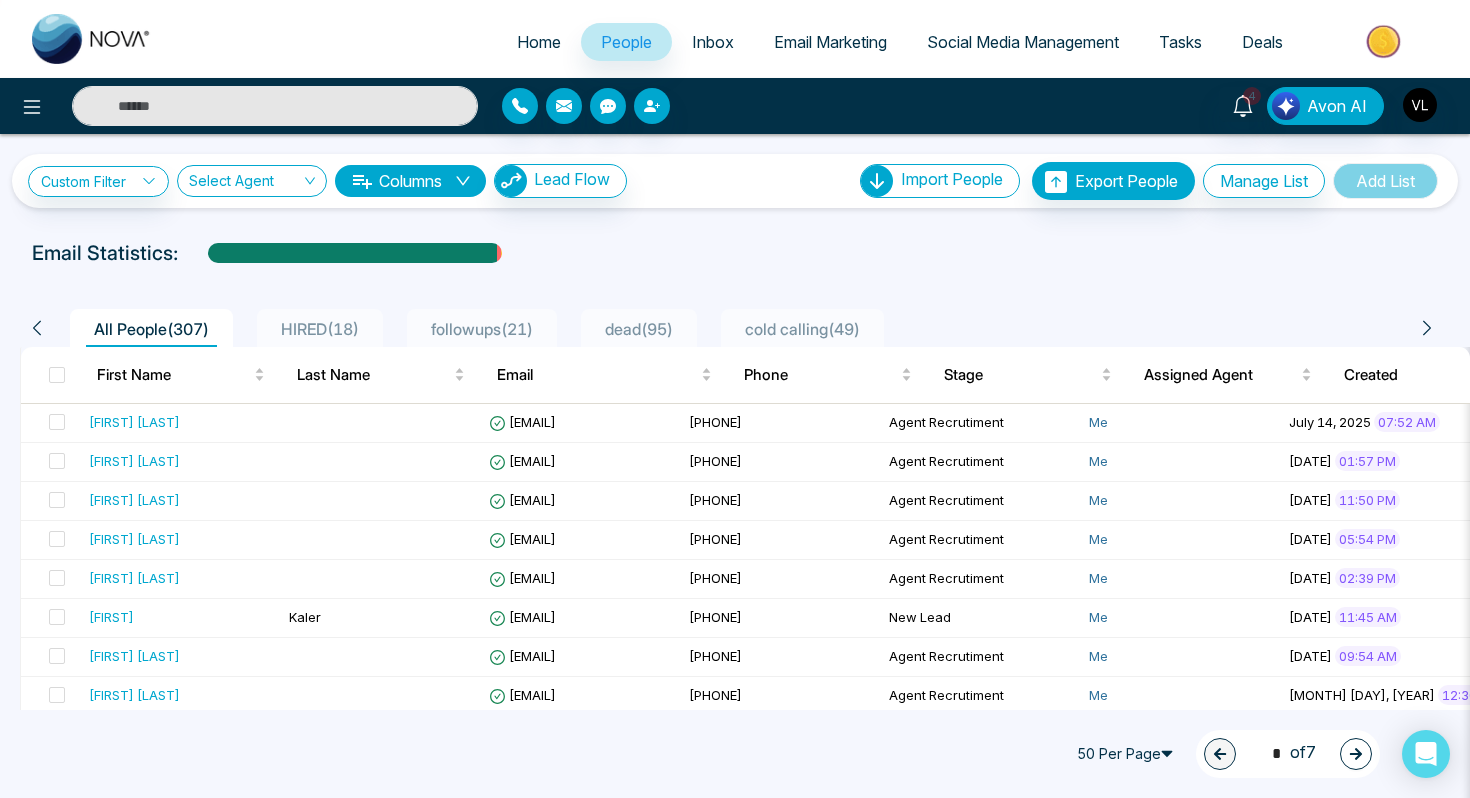 click at bounding box center [275, 106] 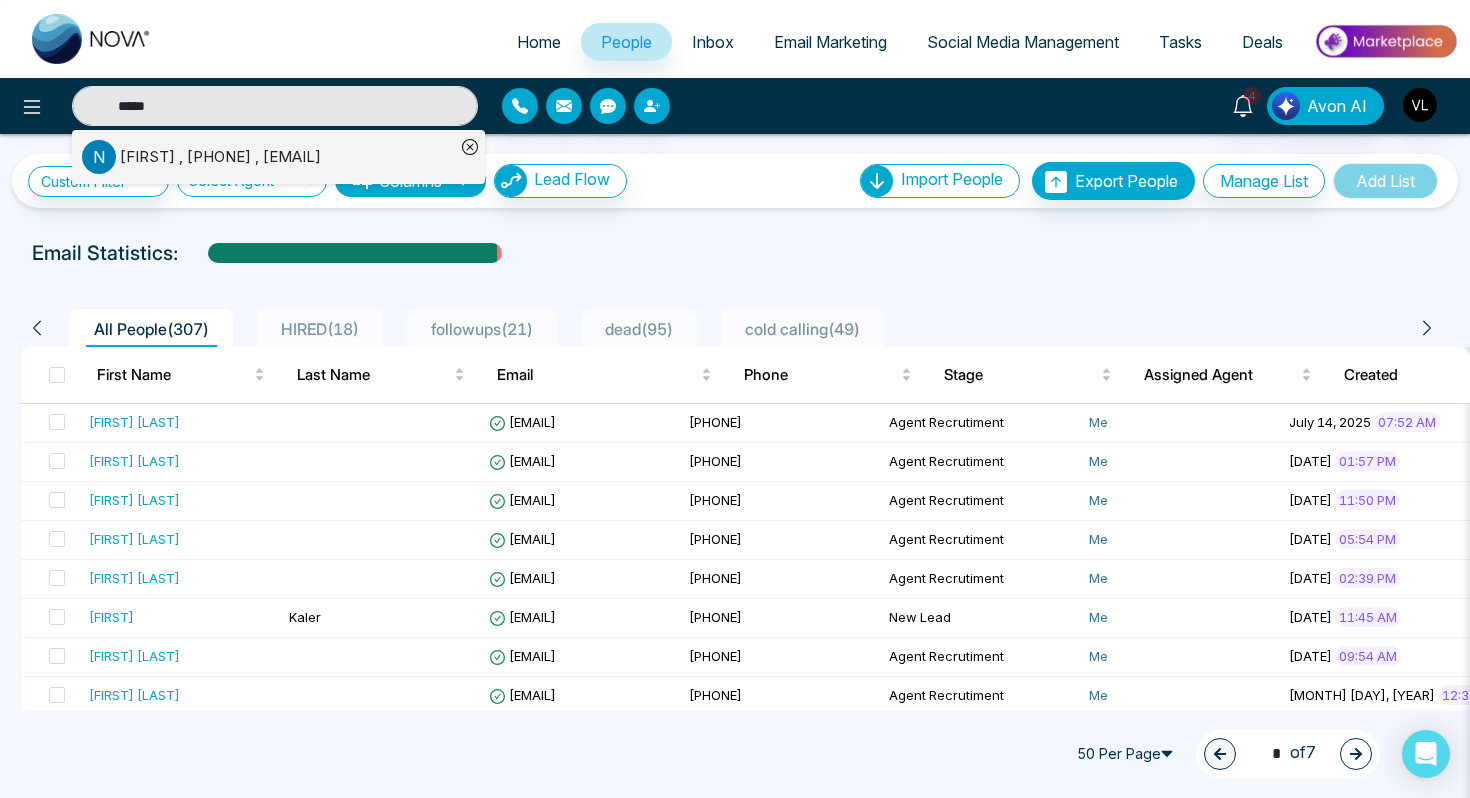 type on "*****" 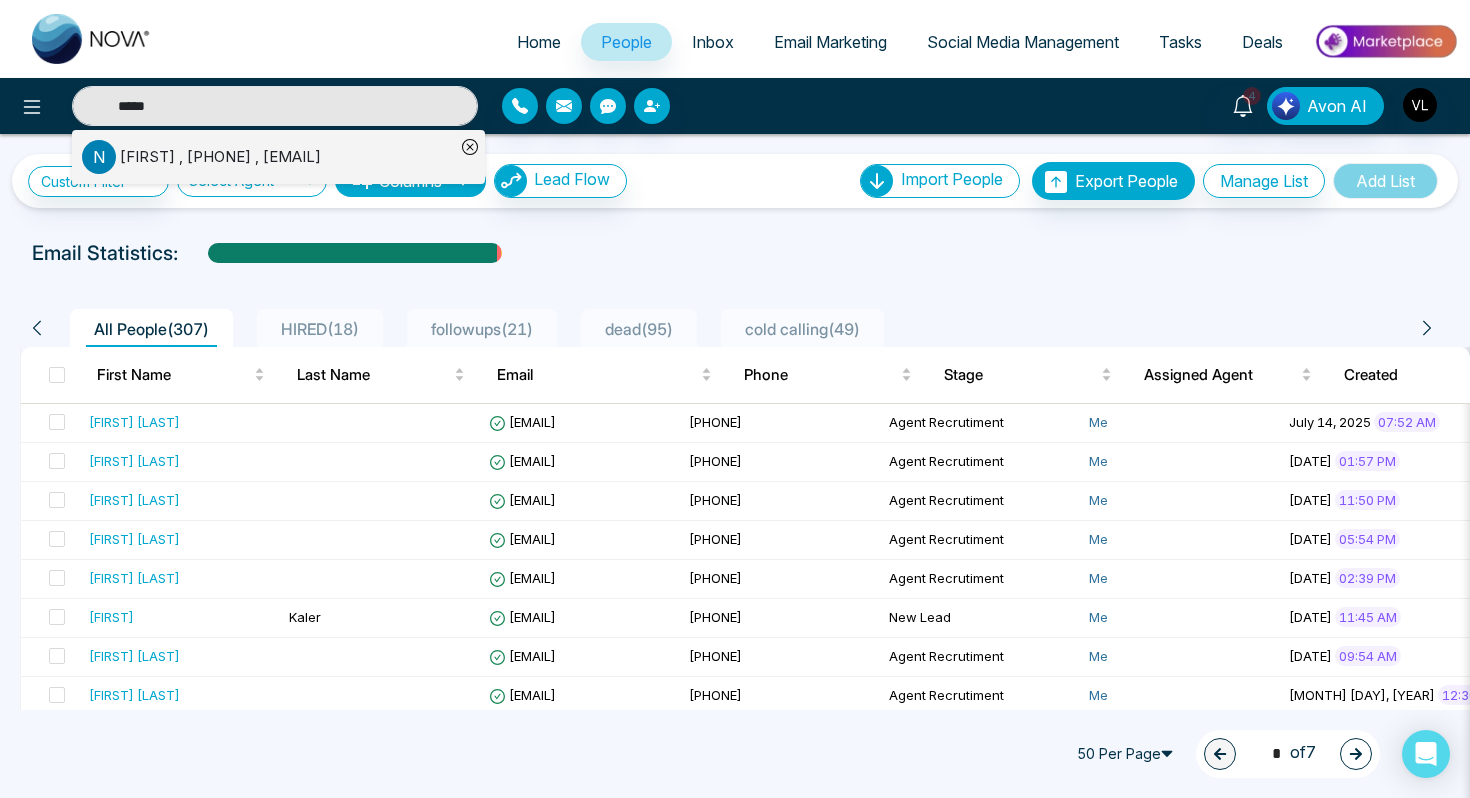click on "[FIRST] , [PHONE] , [EMAIL]" at bounding box center (220, 157) 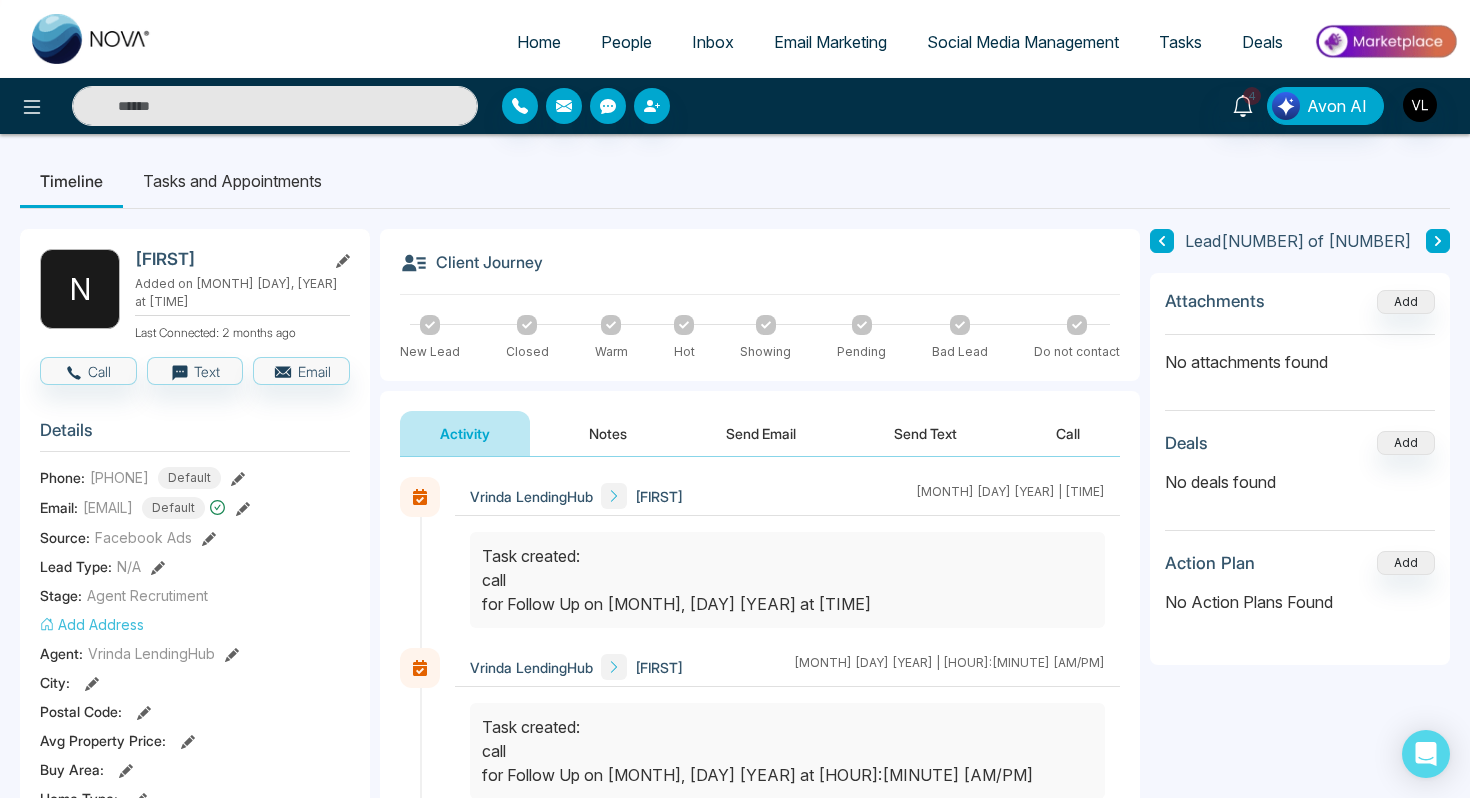 click at bounding box center (275, 106) 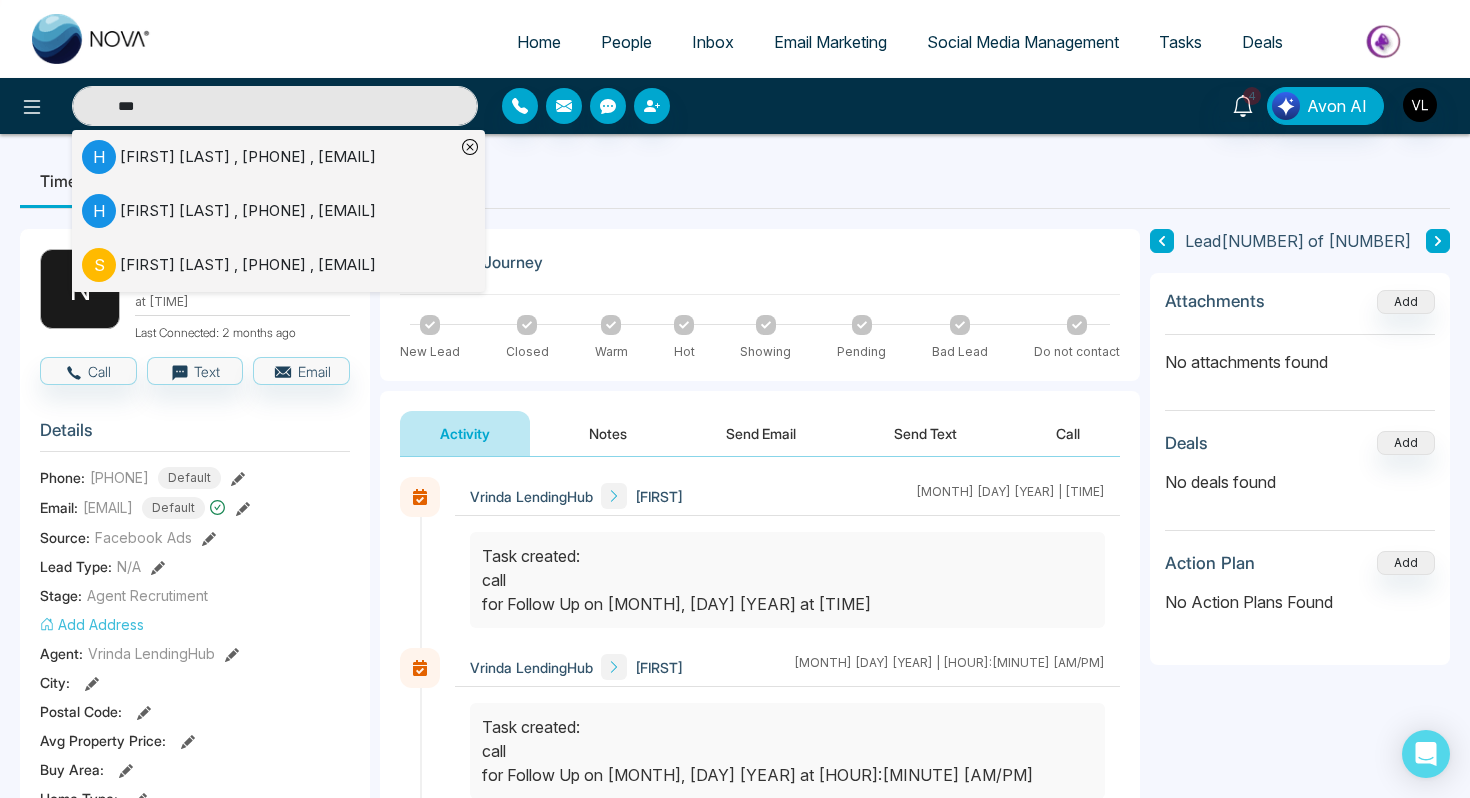 type on "***" 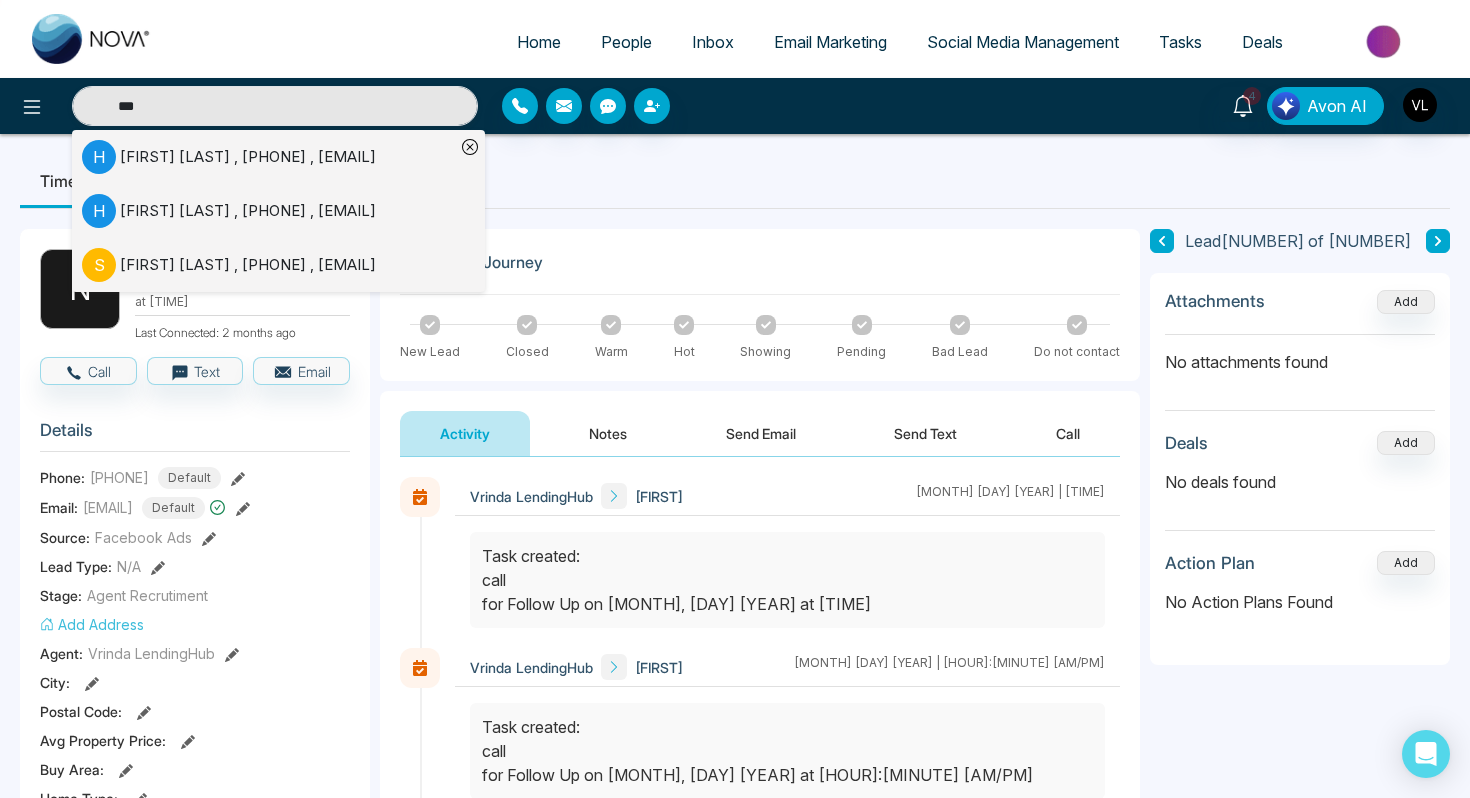 click on "[FIRST] [LAST] , [PHONE] , [EMAIL]" at bounding box center [248, 211] 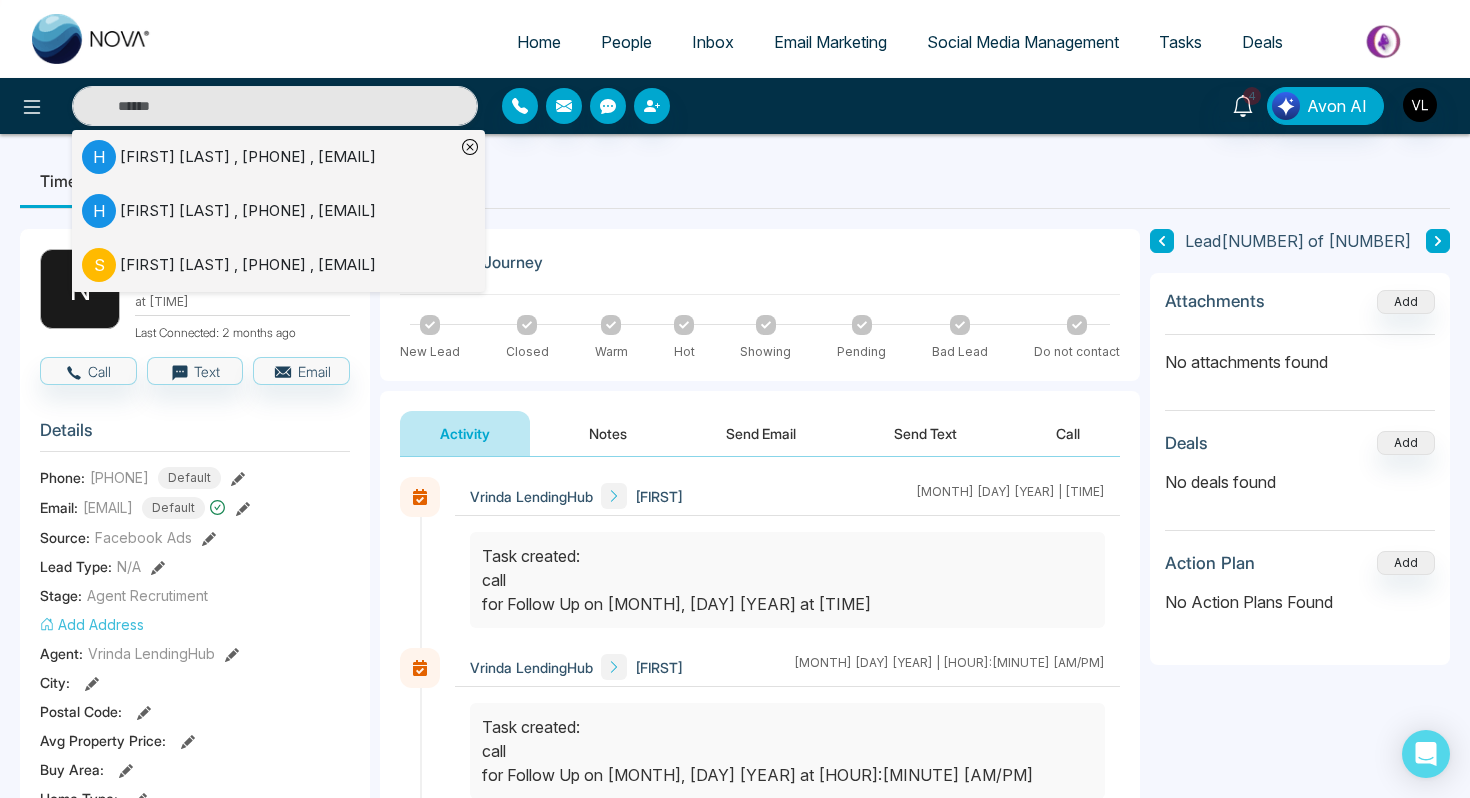 type on "***" 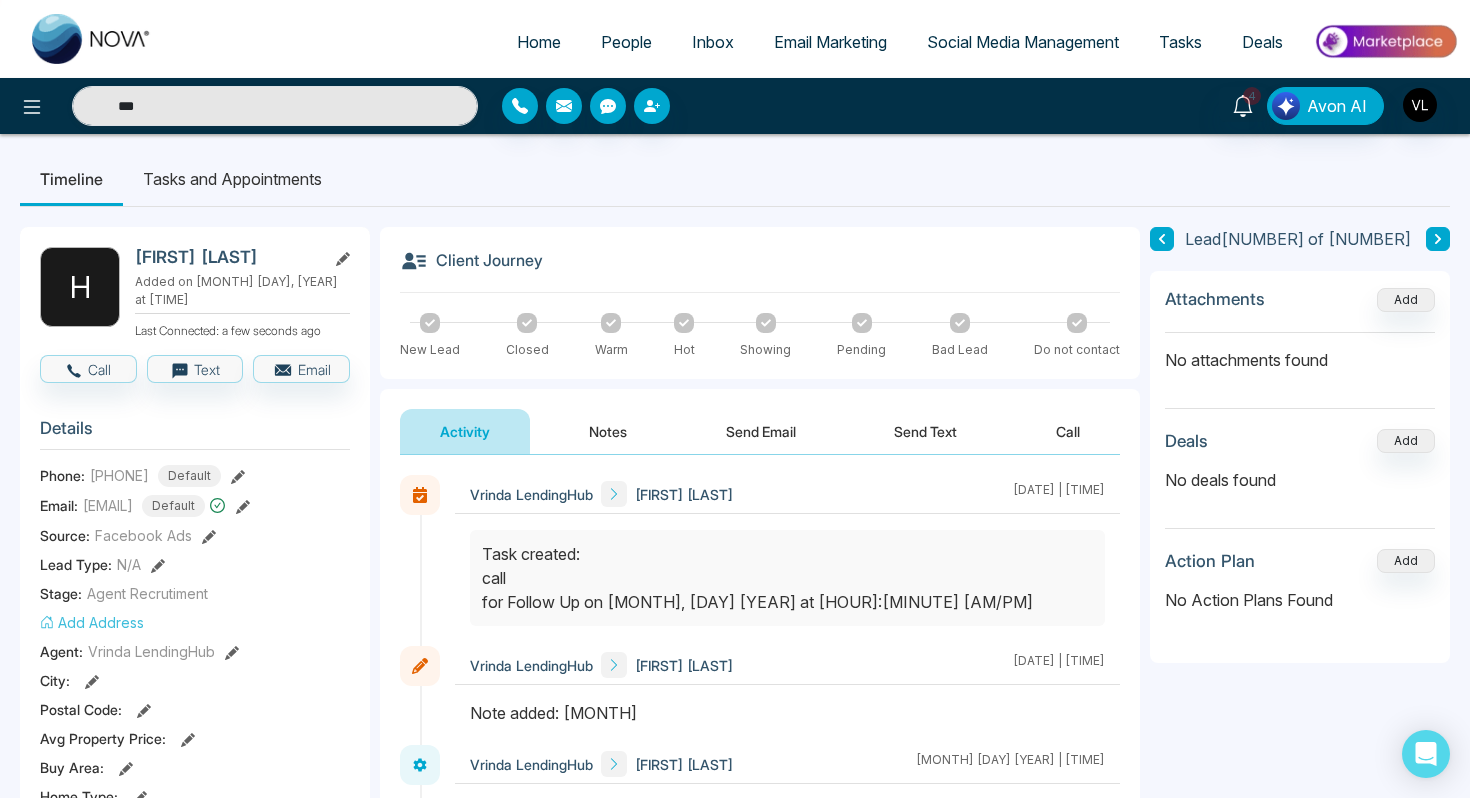 scroll, scrollTop: 0, scrollLeft: 0, axis: both 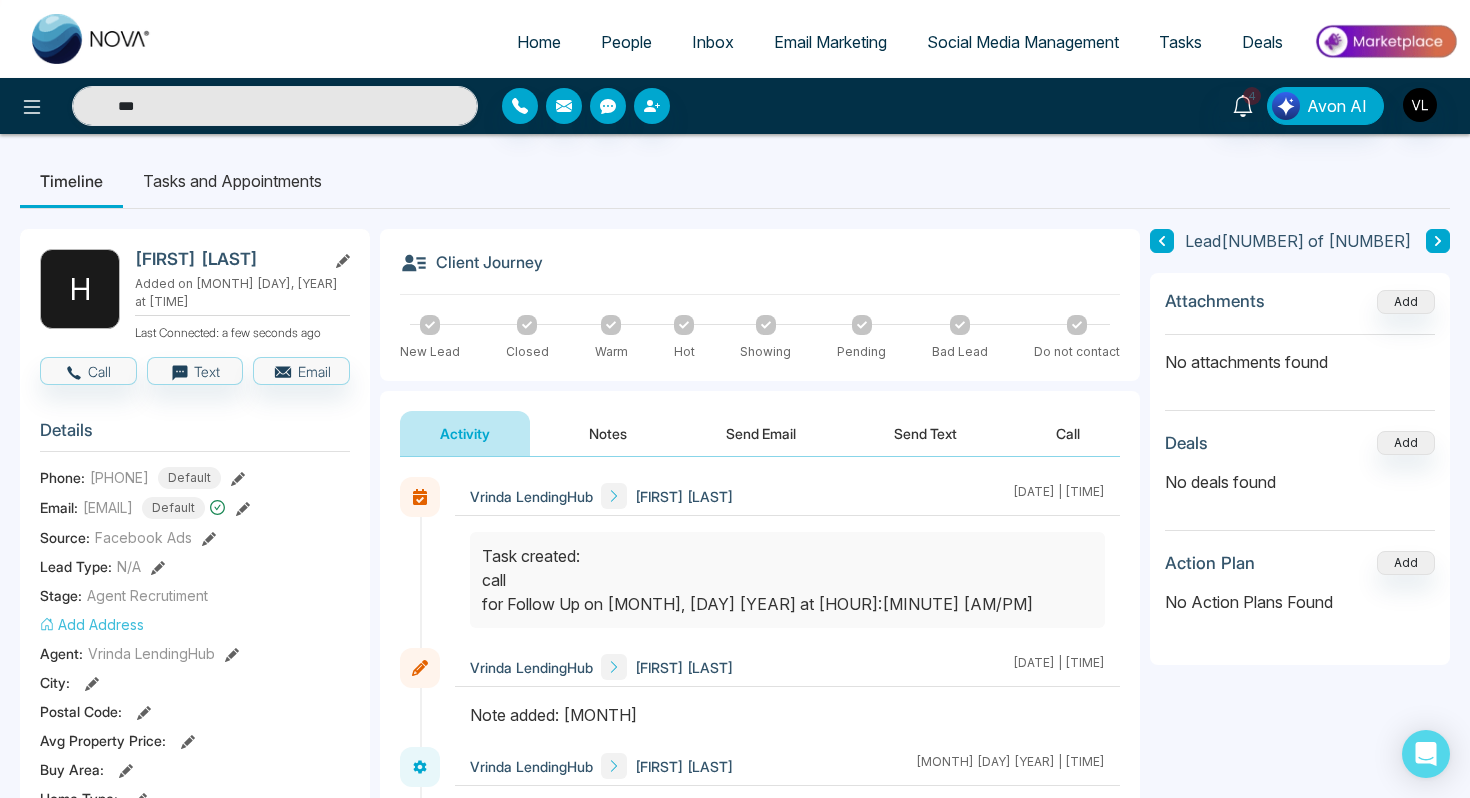 click on "Notes" at bounding box center (608, 433) 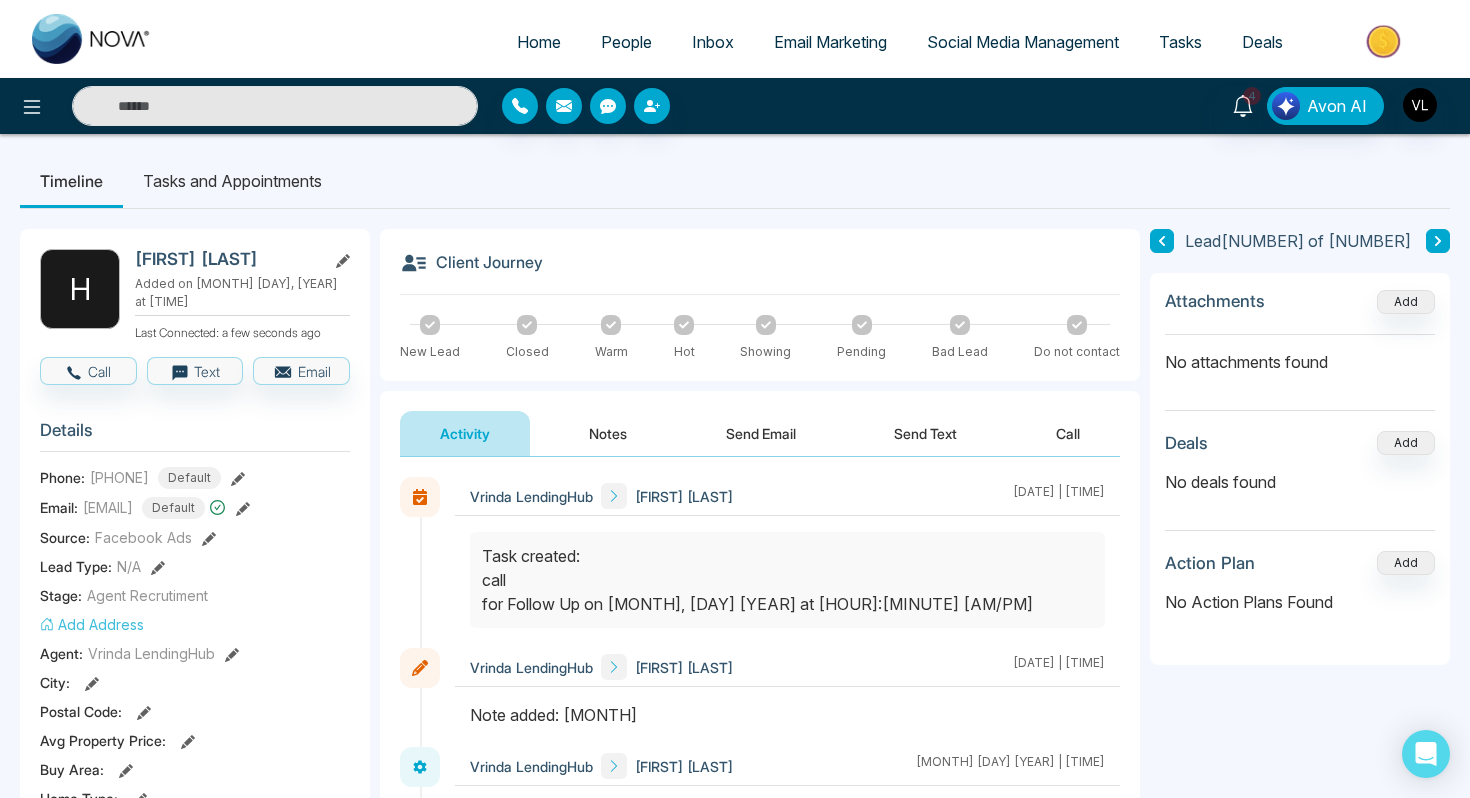 type on "***" 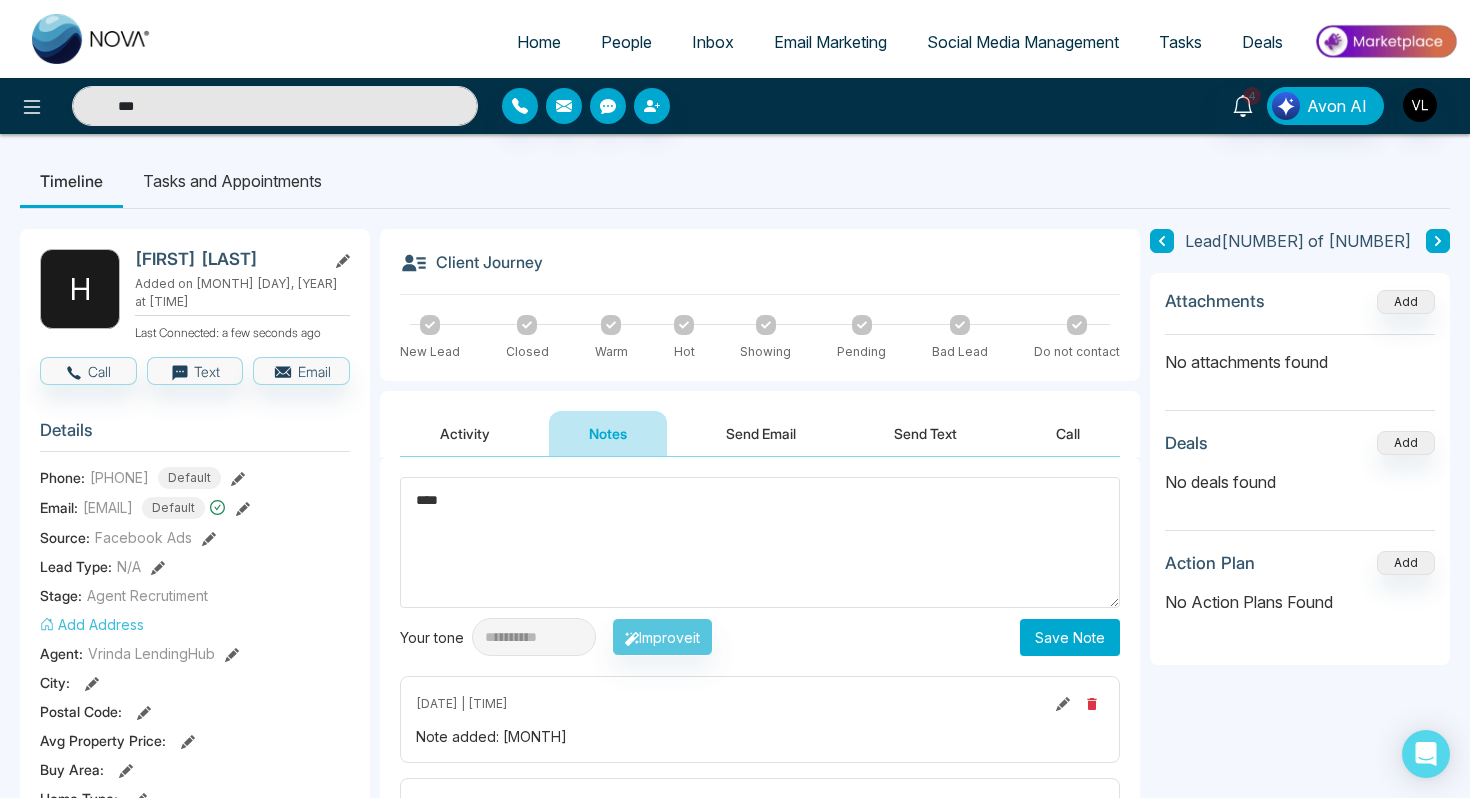 type on "****" 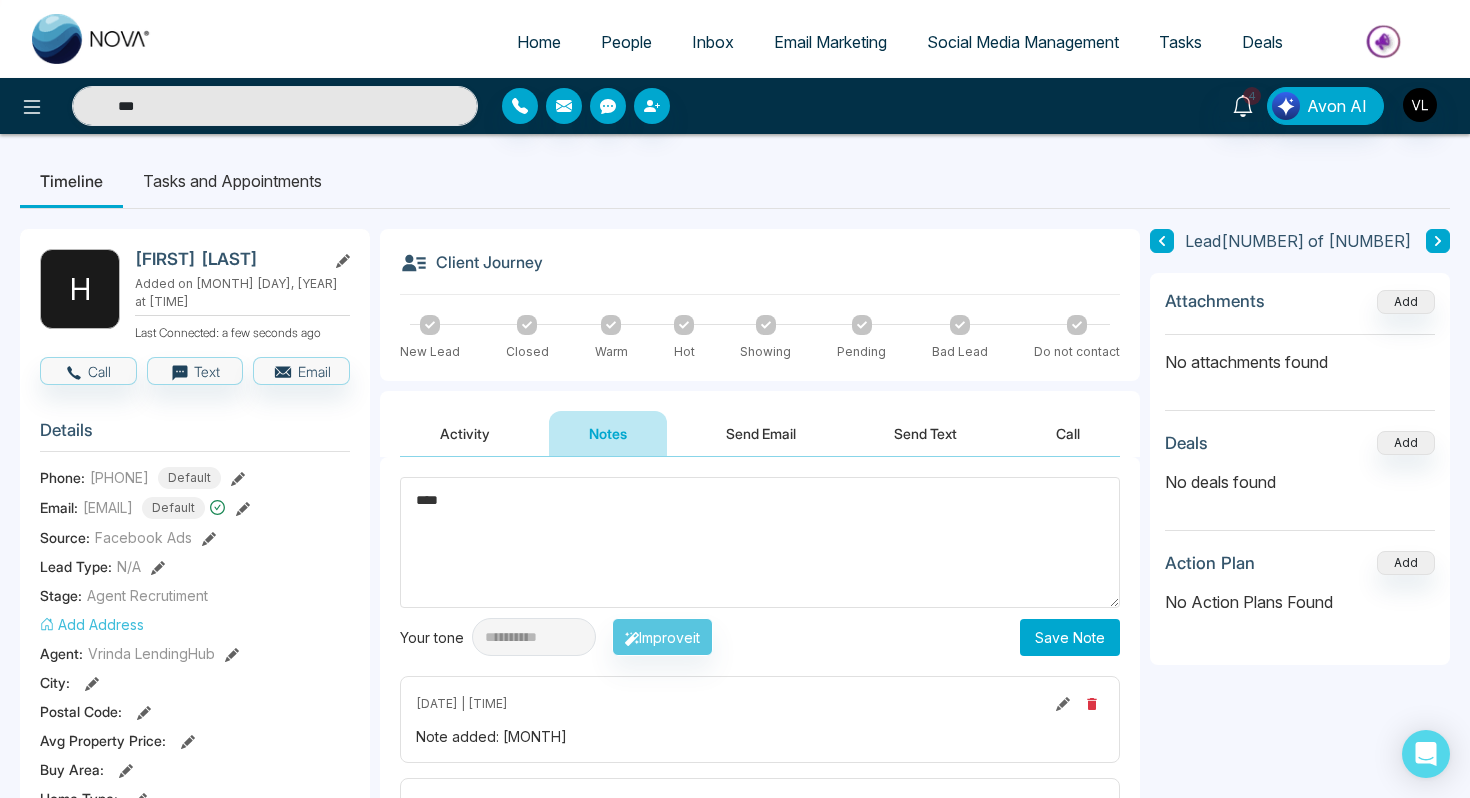 click on "Save Note" at bounding box center [1070, 637] 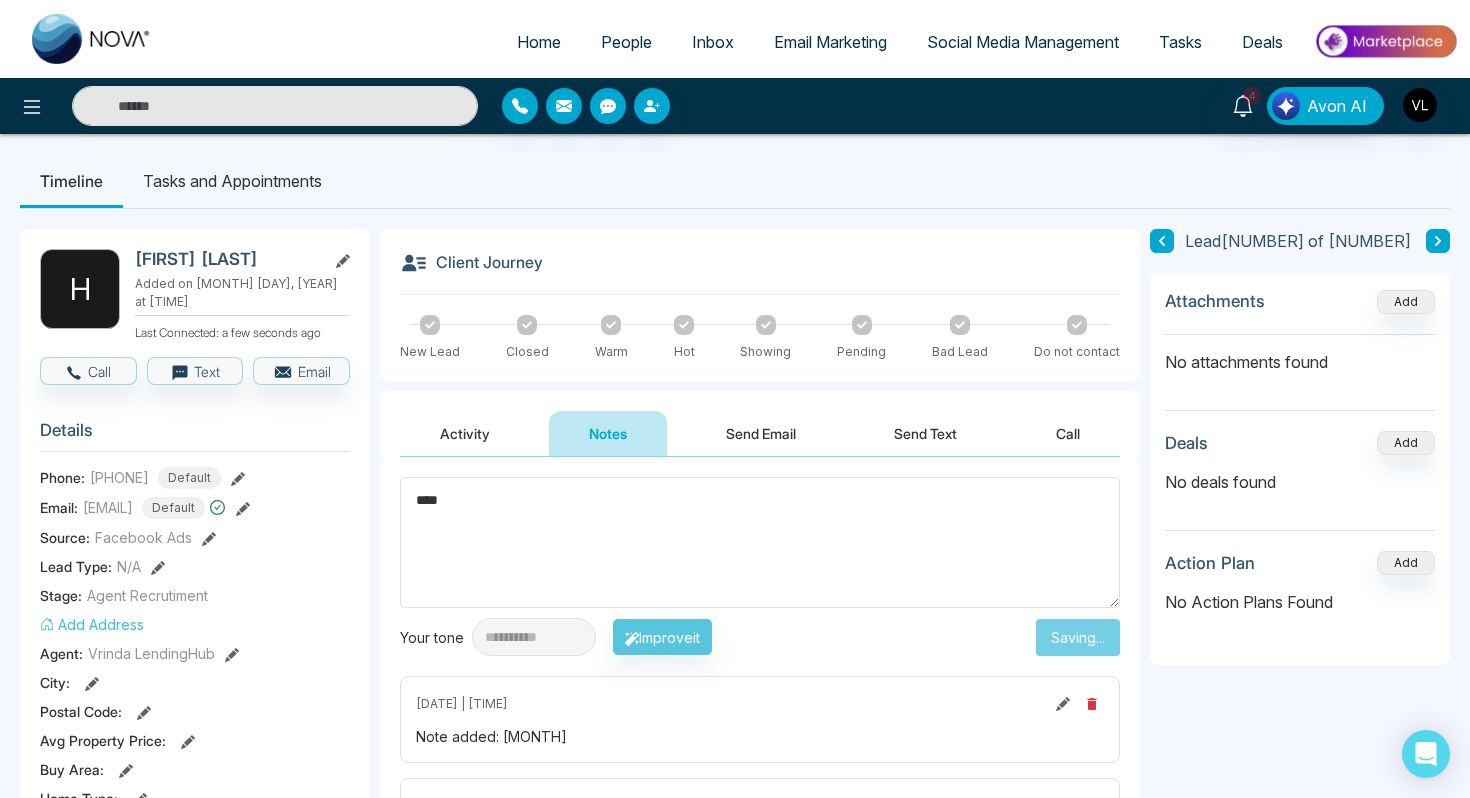 type on "***" 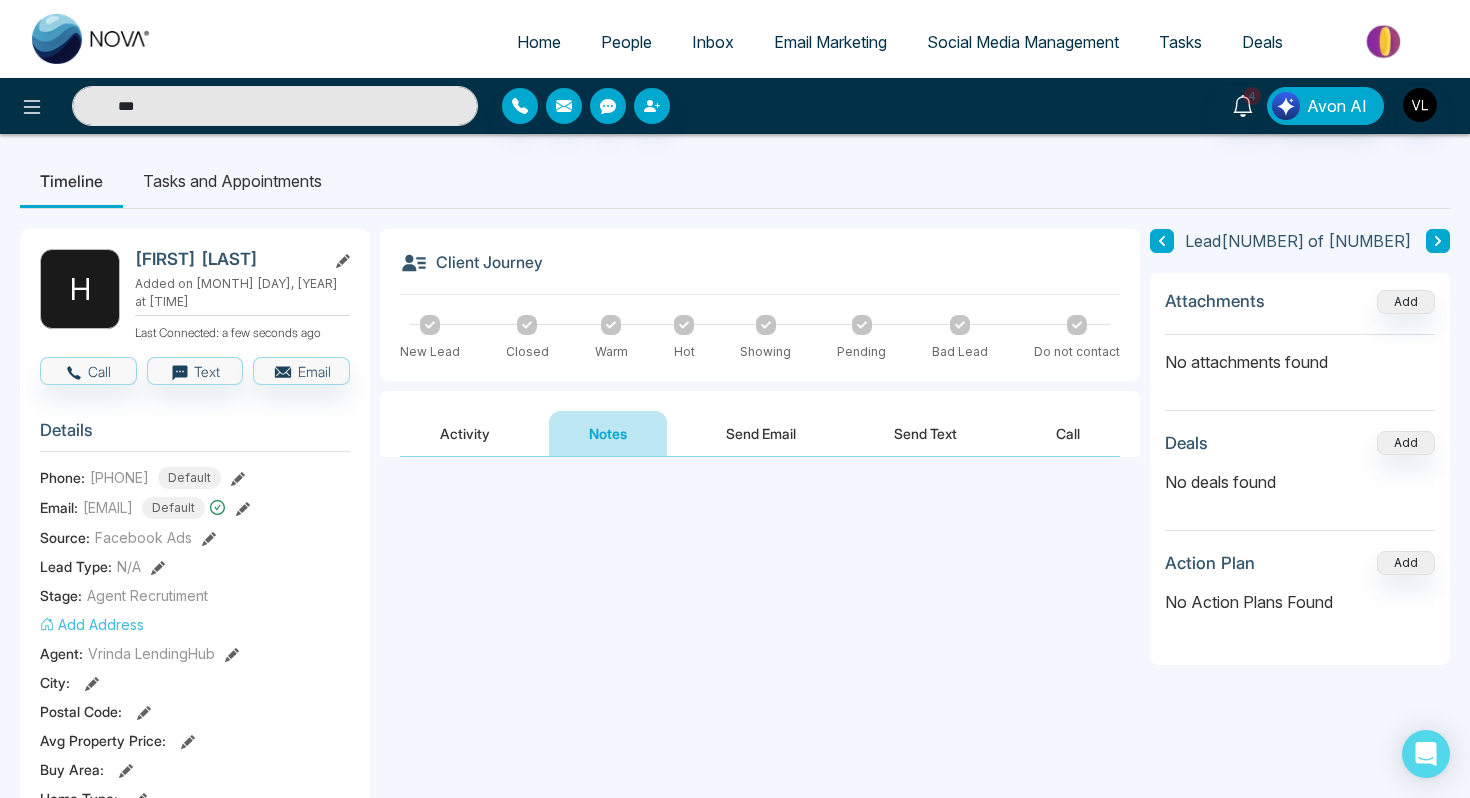 type 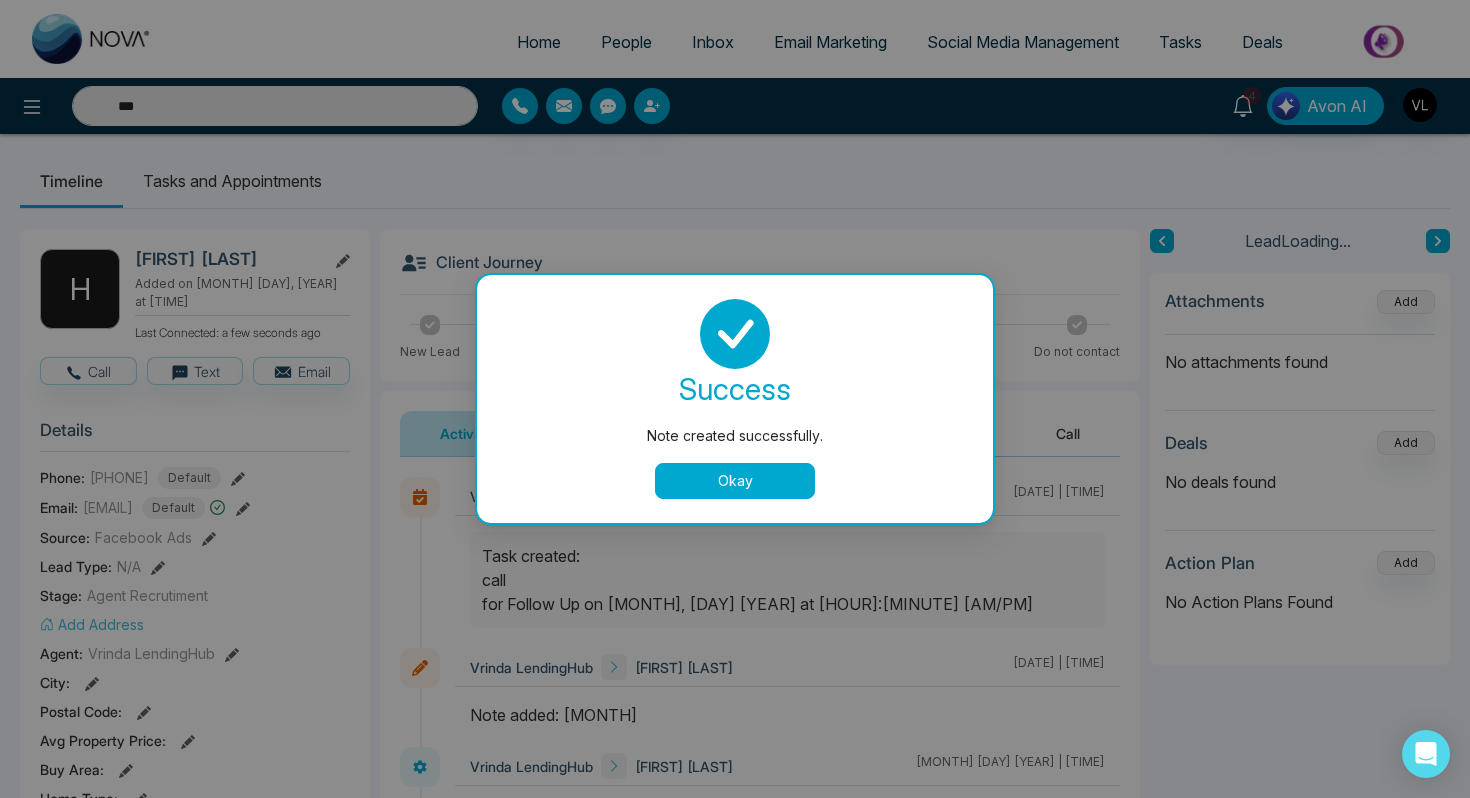 click on "Okay" at bounding box center [735, 481] 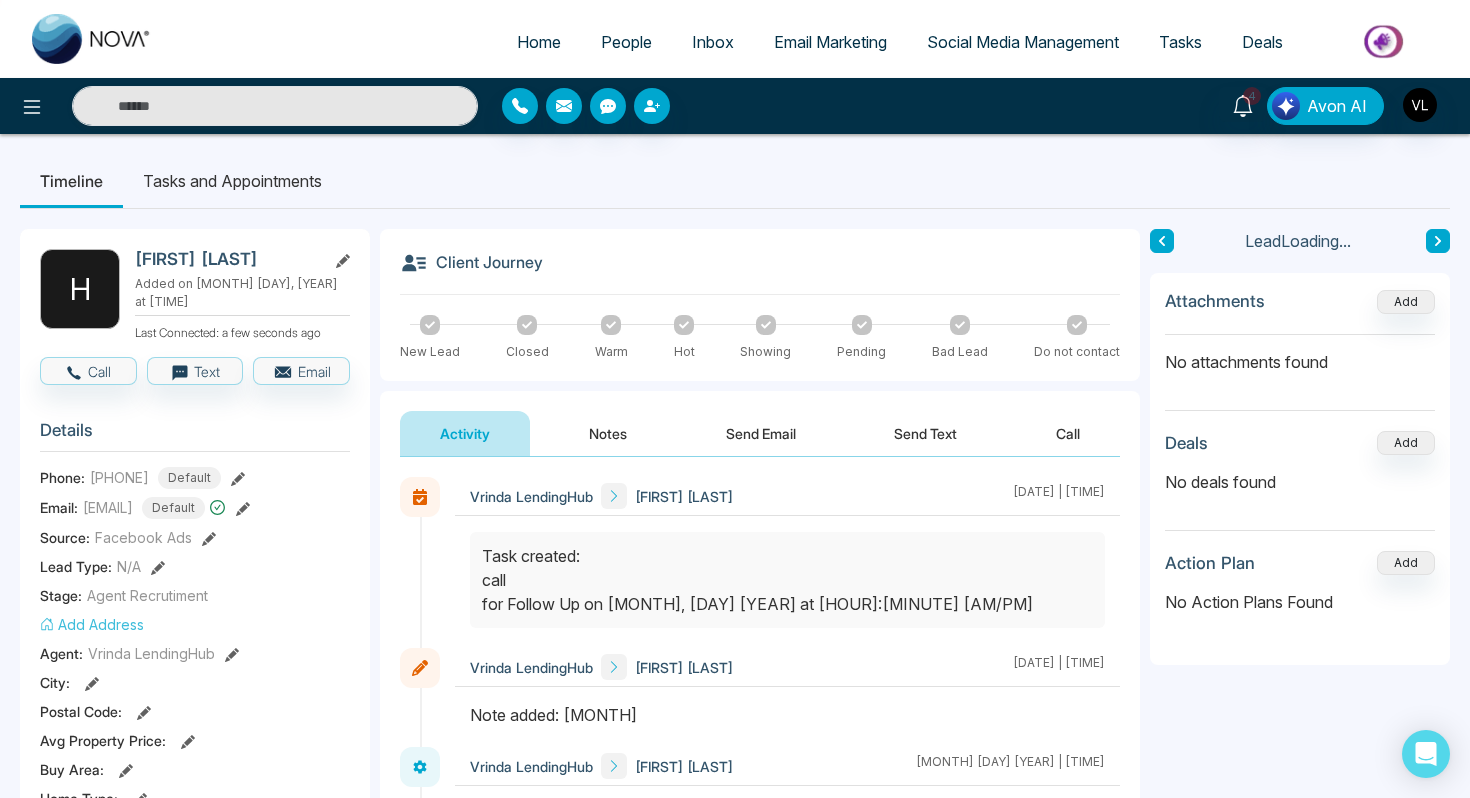 type on "***" 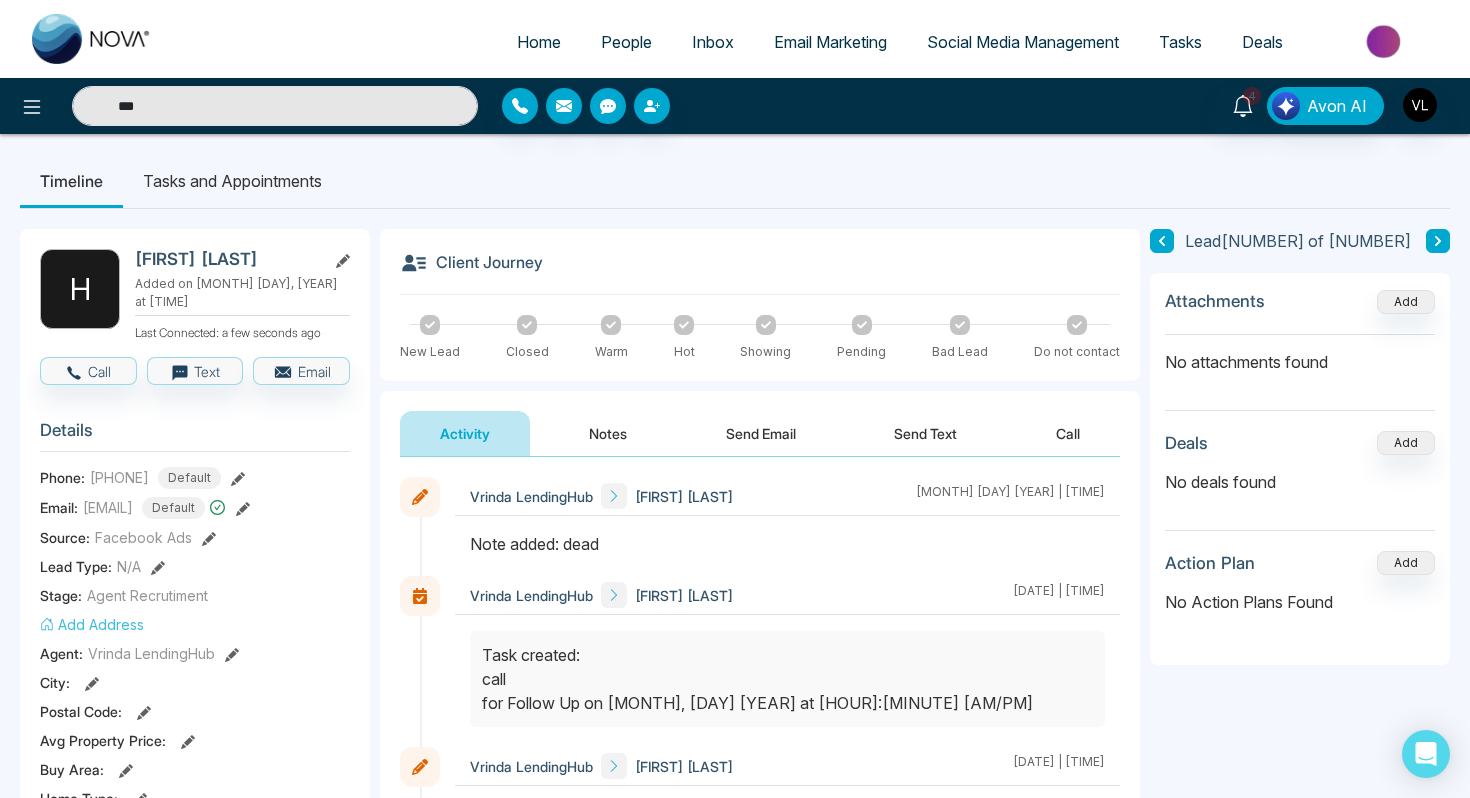 click on "4" at bounding box center (1243, 106) 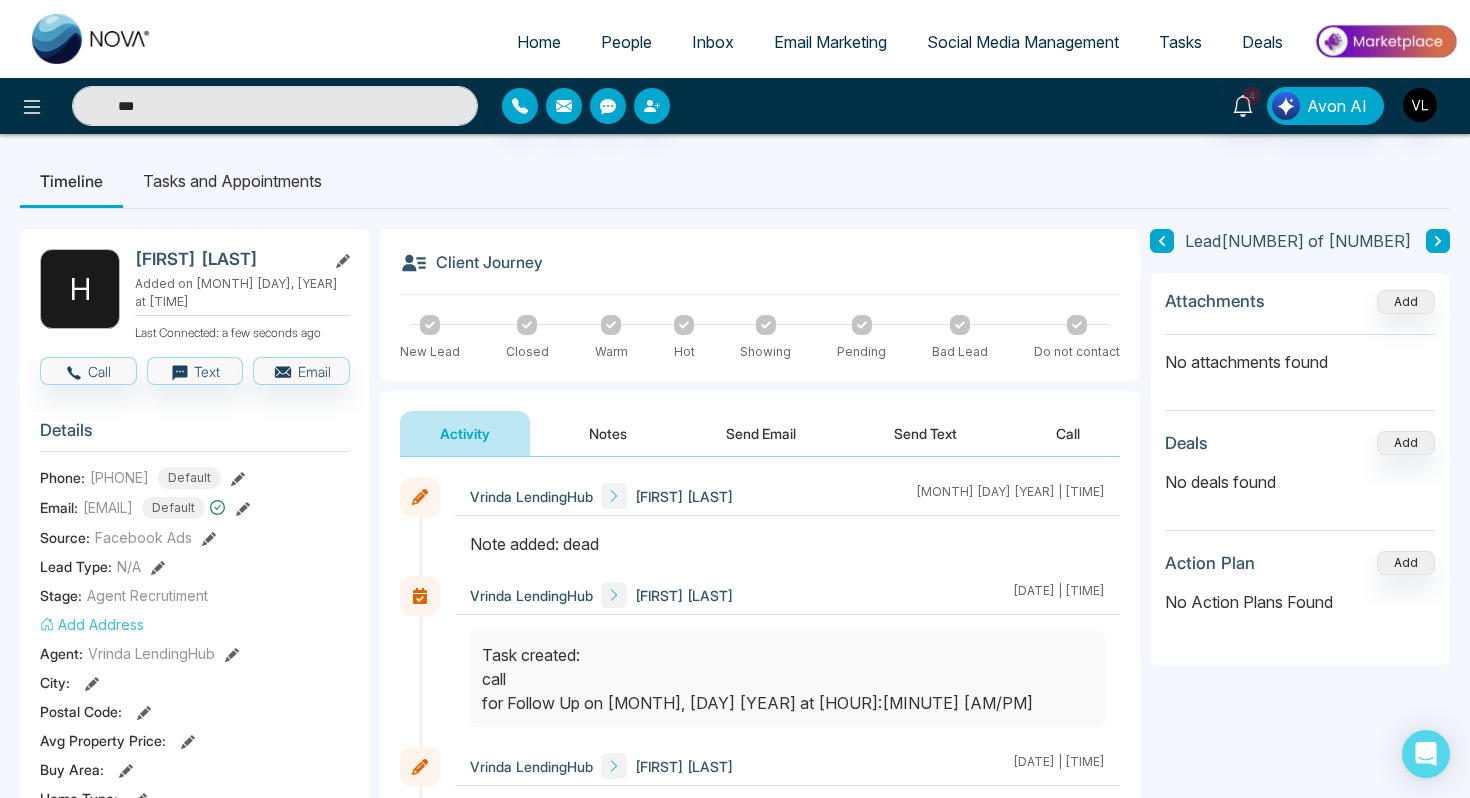 type 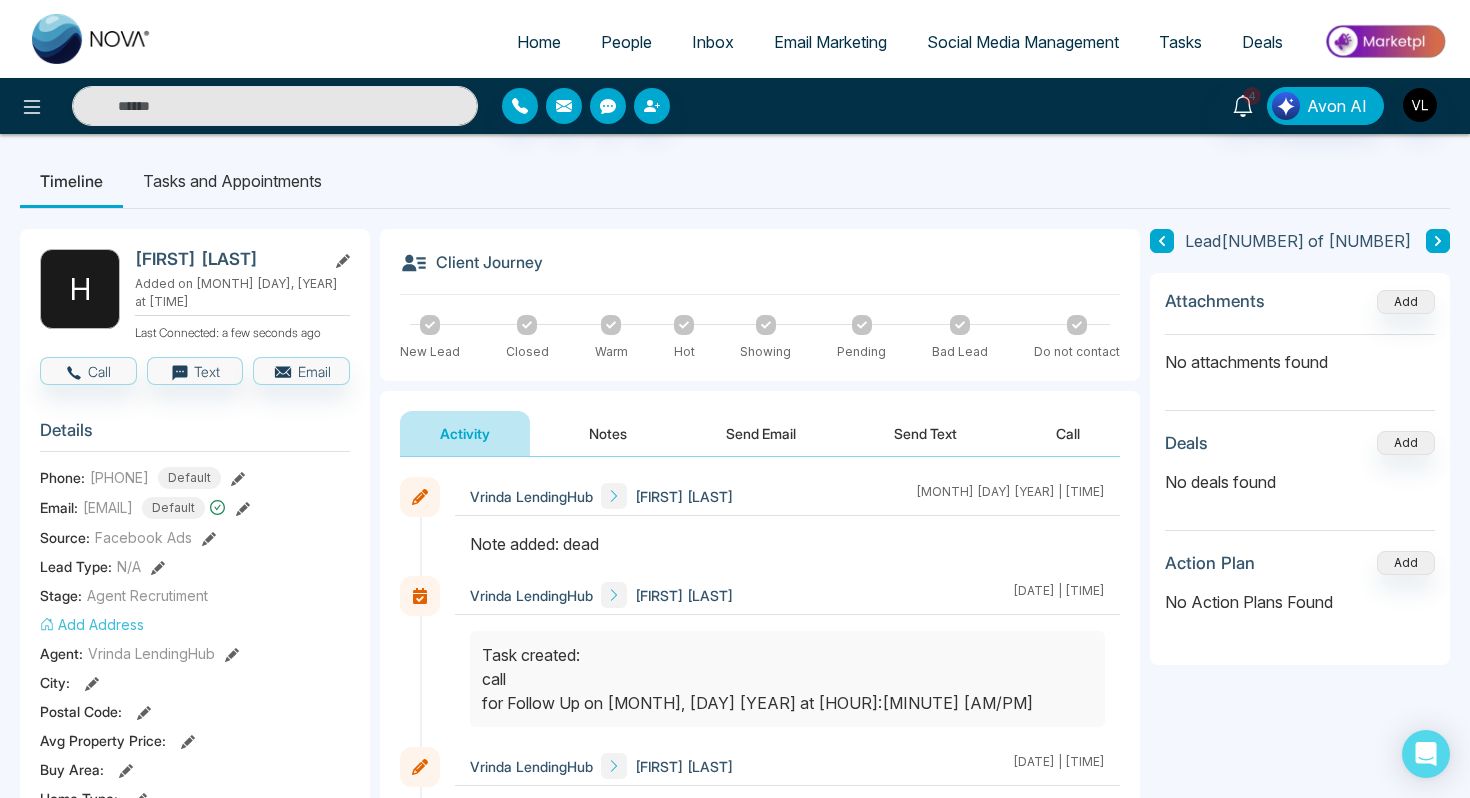 click on "People" at bounding box center [626, 42] 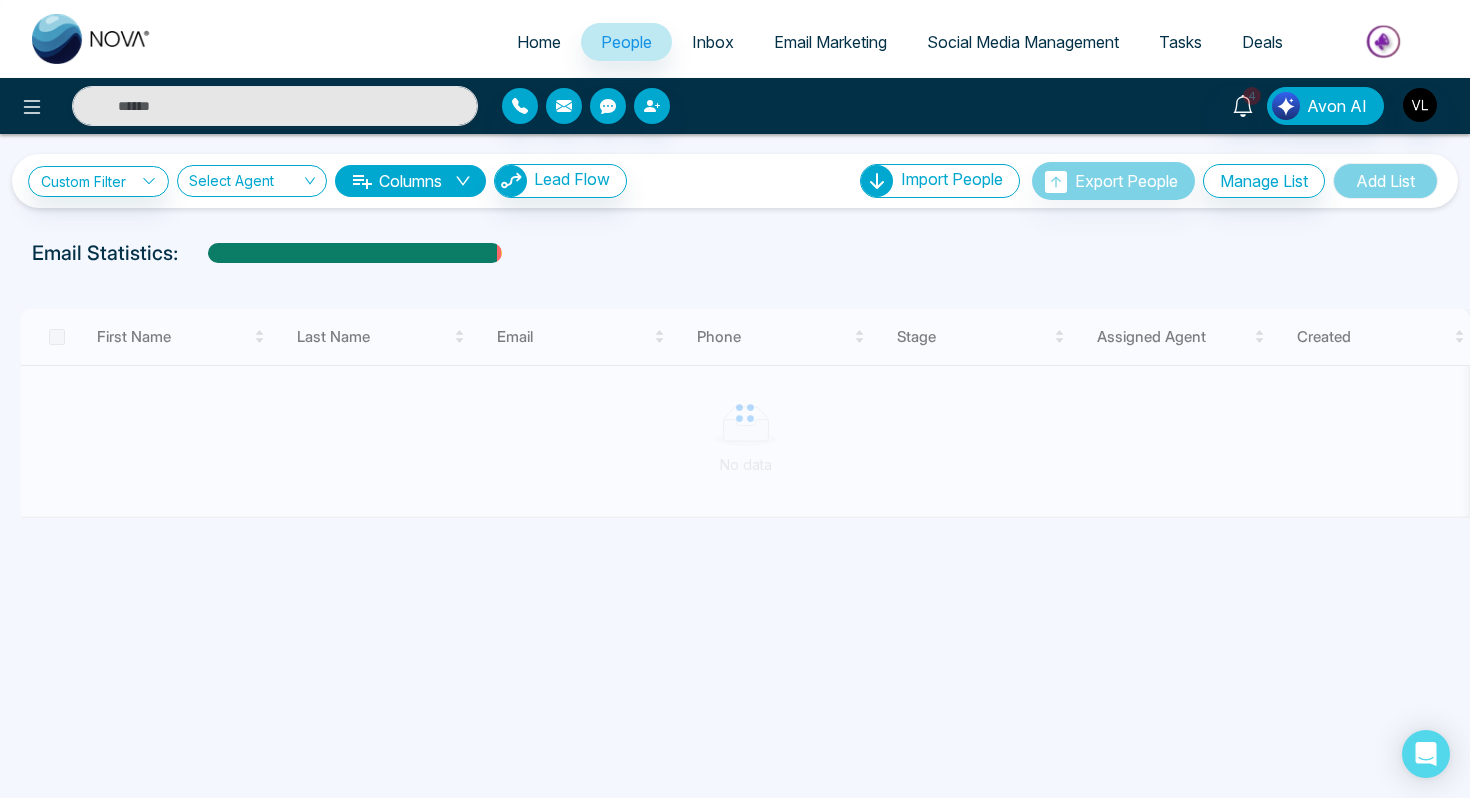 click on "Tasks" at bounding box center (1180, 42) 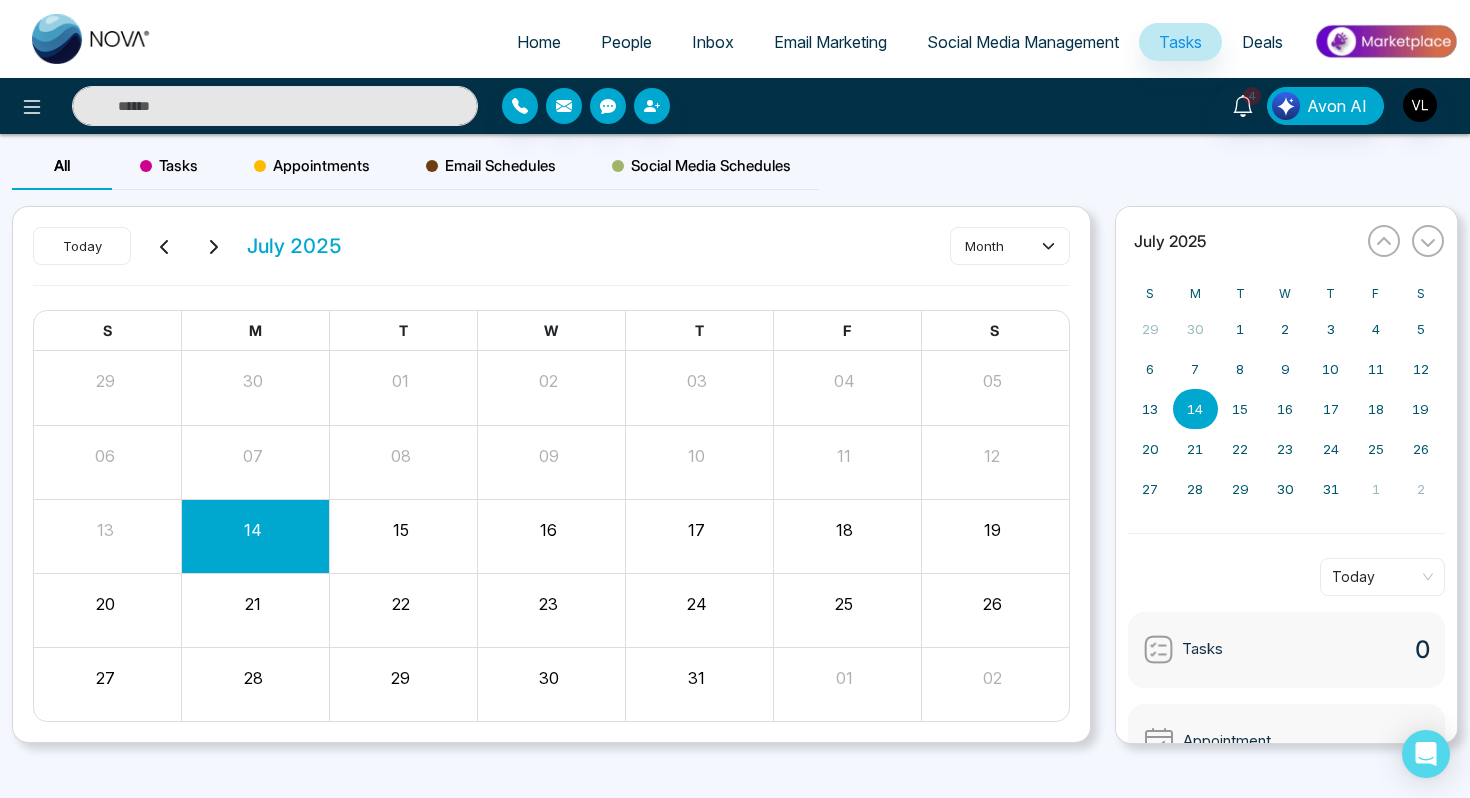 click on "14" at bounding box center [253, 530] 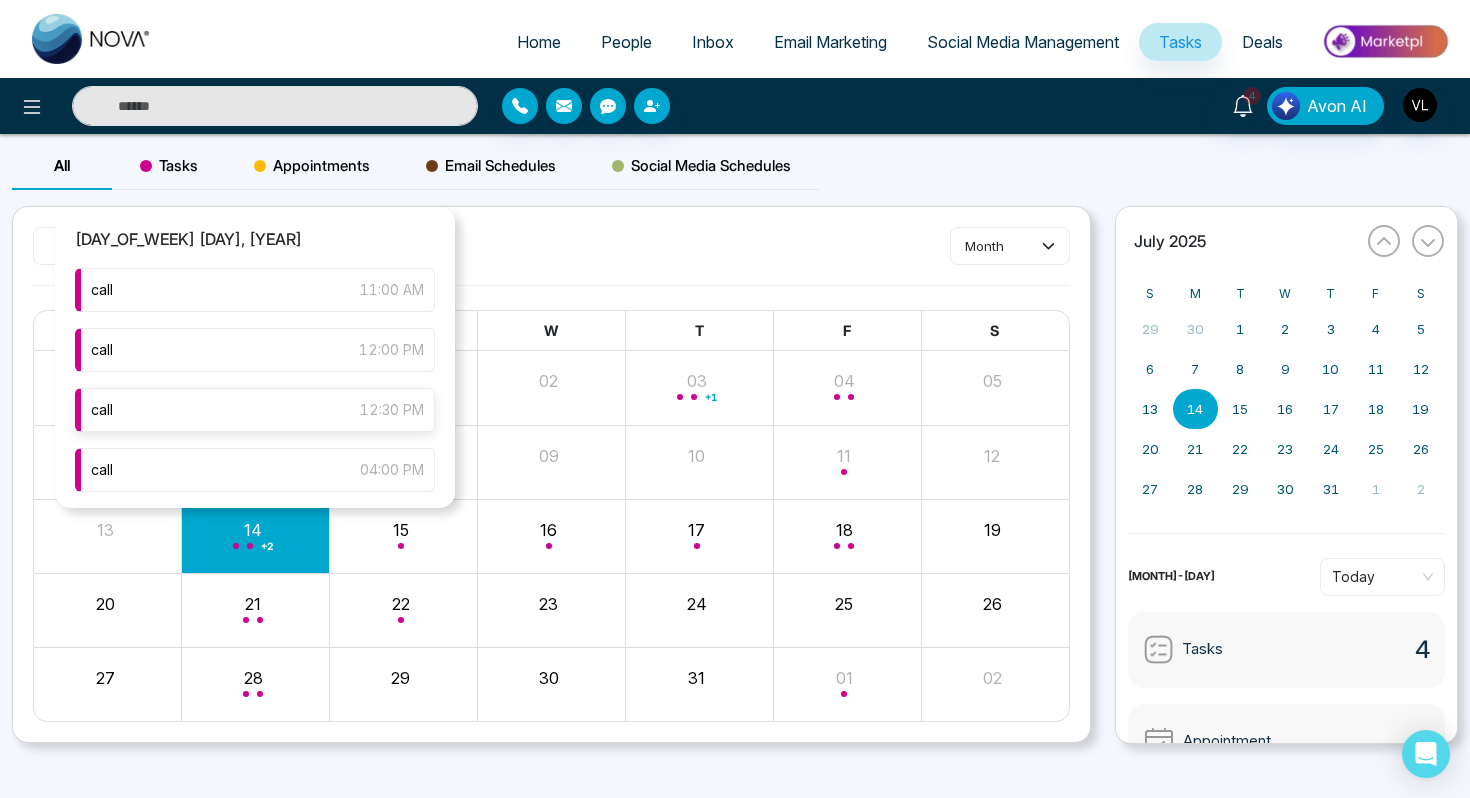 click on "call [HOUR]:[MINUTE] [AM/PM]" at bounding box center (255, 410) 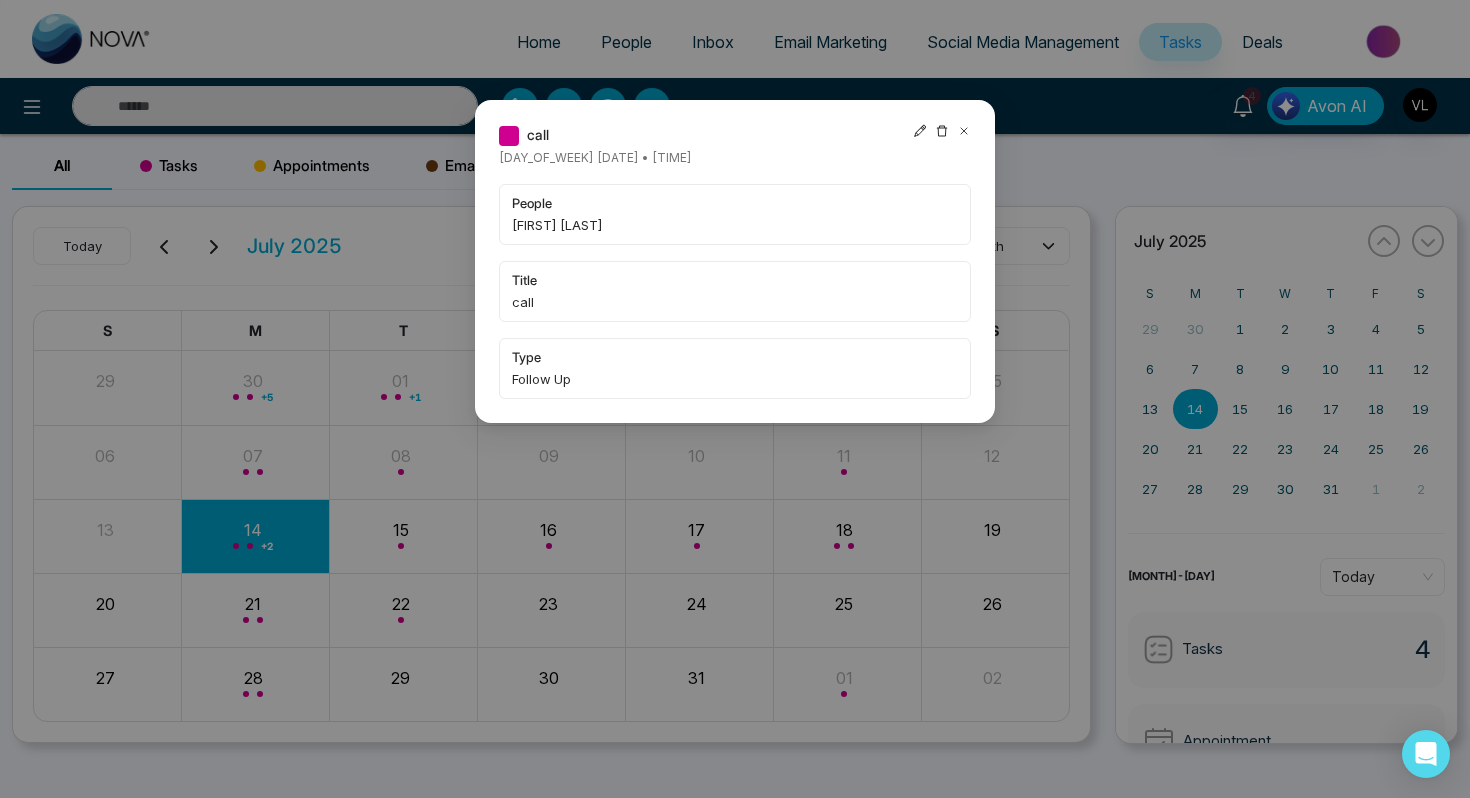 click 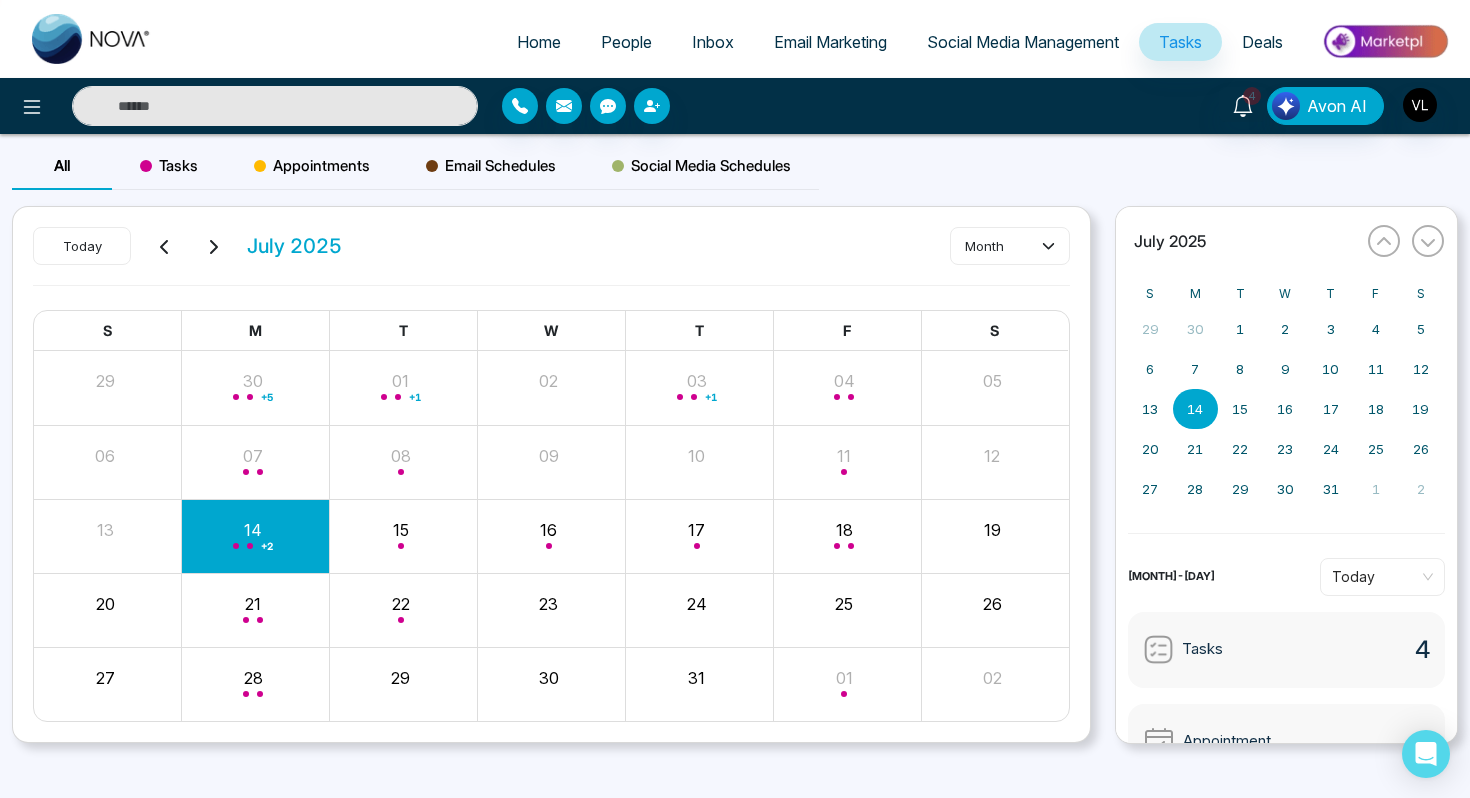 click at bounding box center [275, 106] 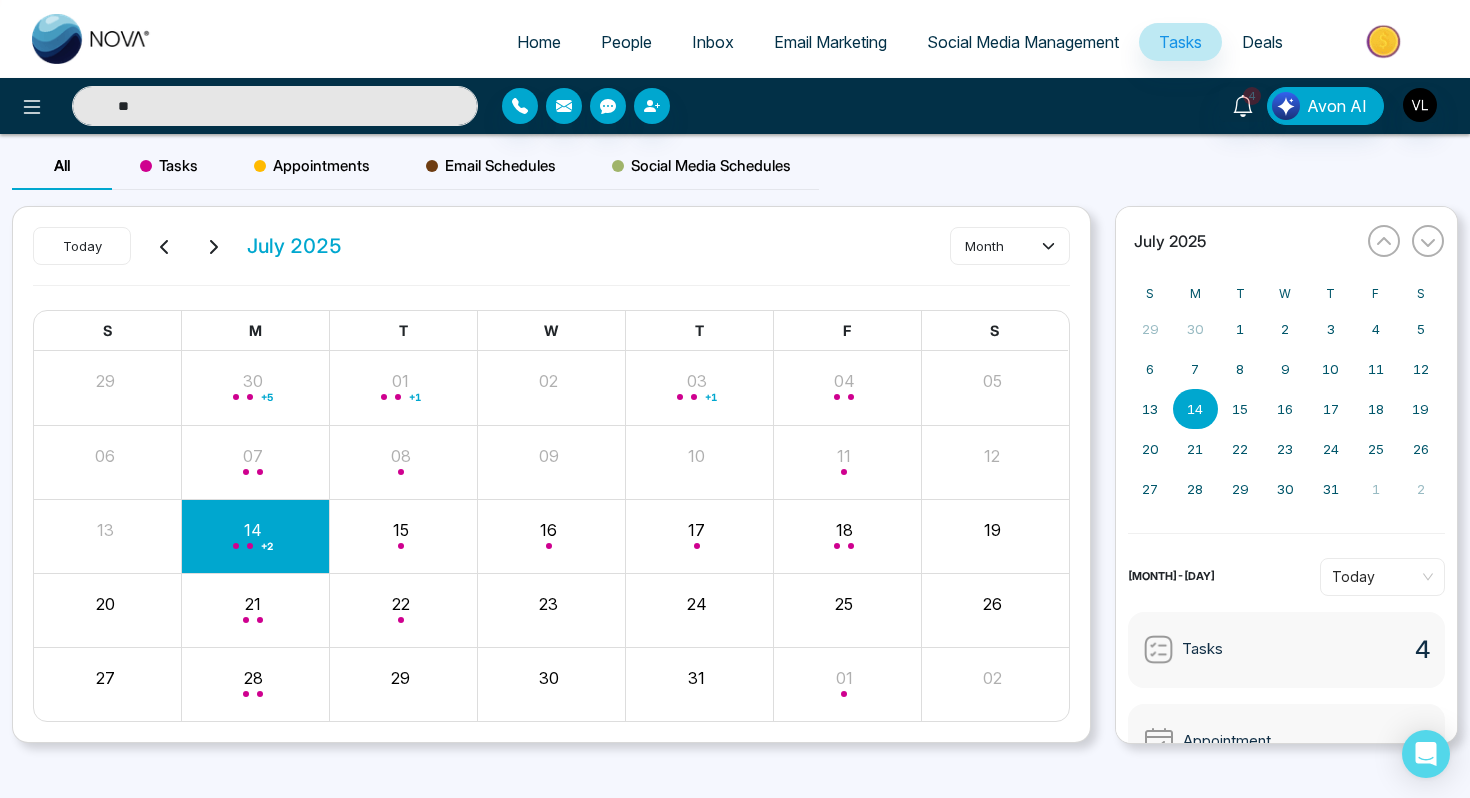 type on "*" 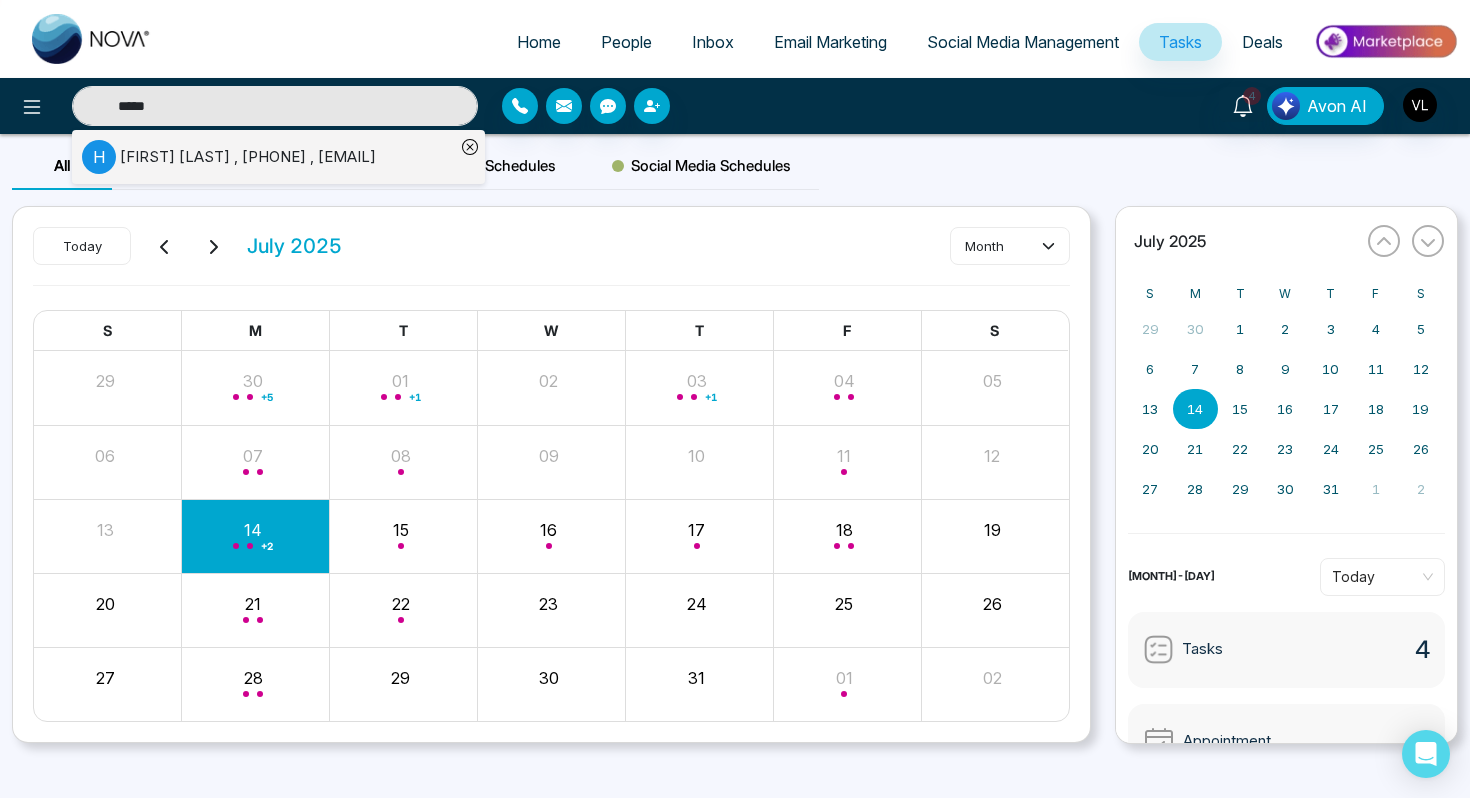 type on "*****" 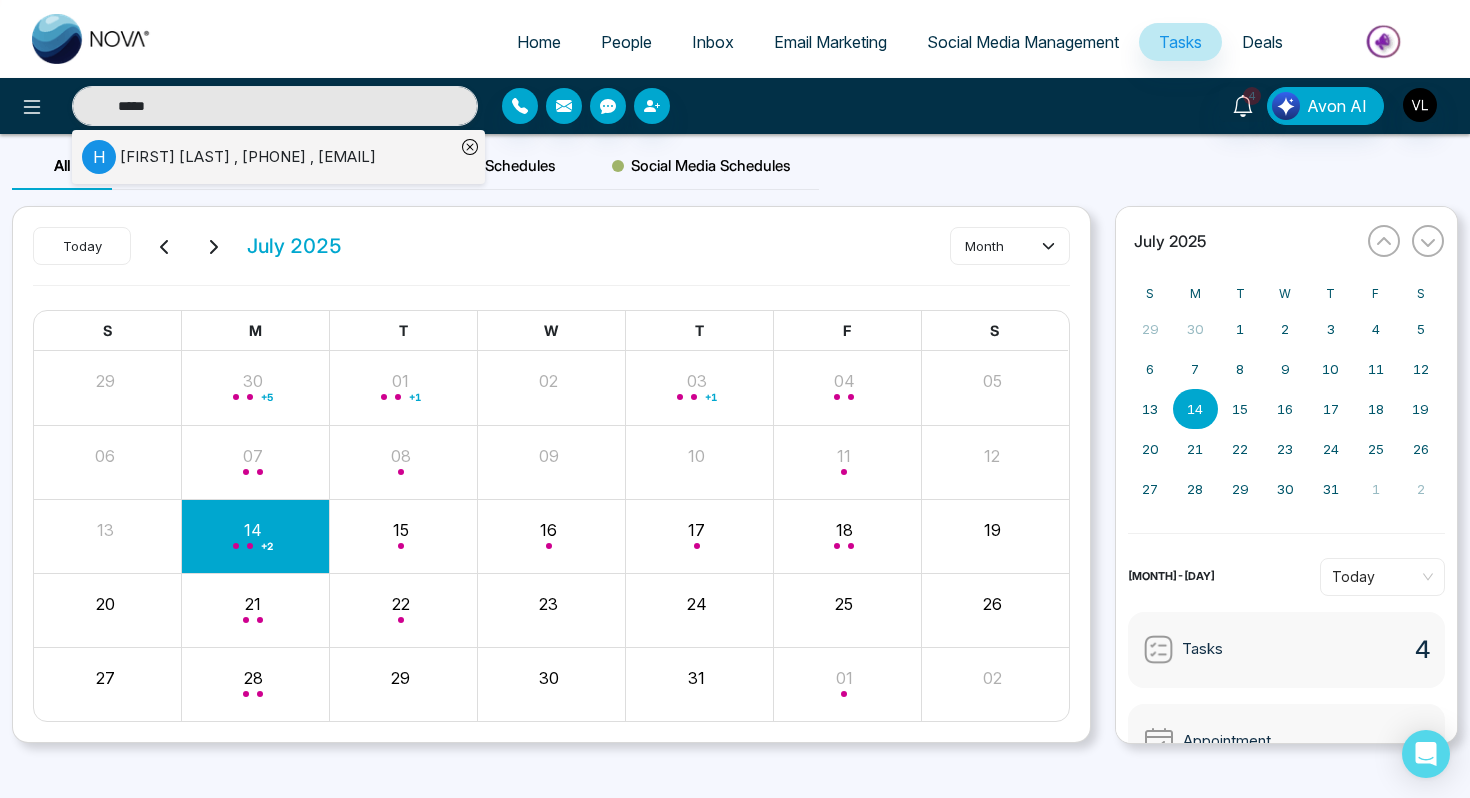 click on "[FIRST] [LAST]     , [PHONE]   , [EMAIL]" at bounding box center (248, 157) 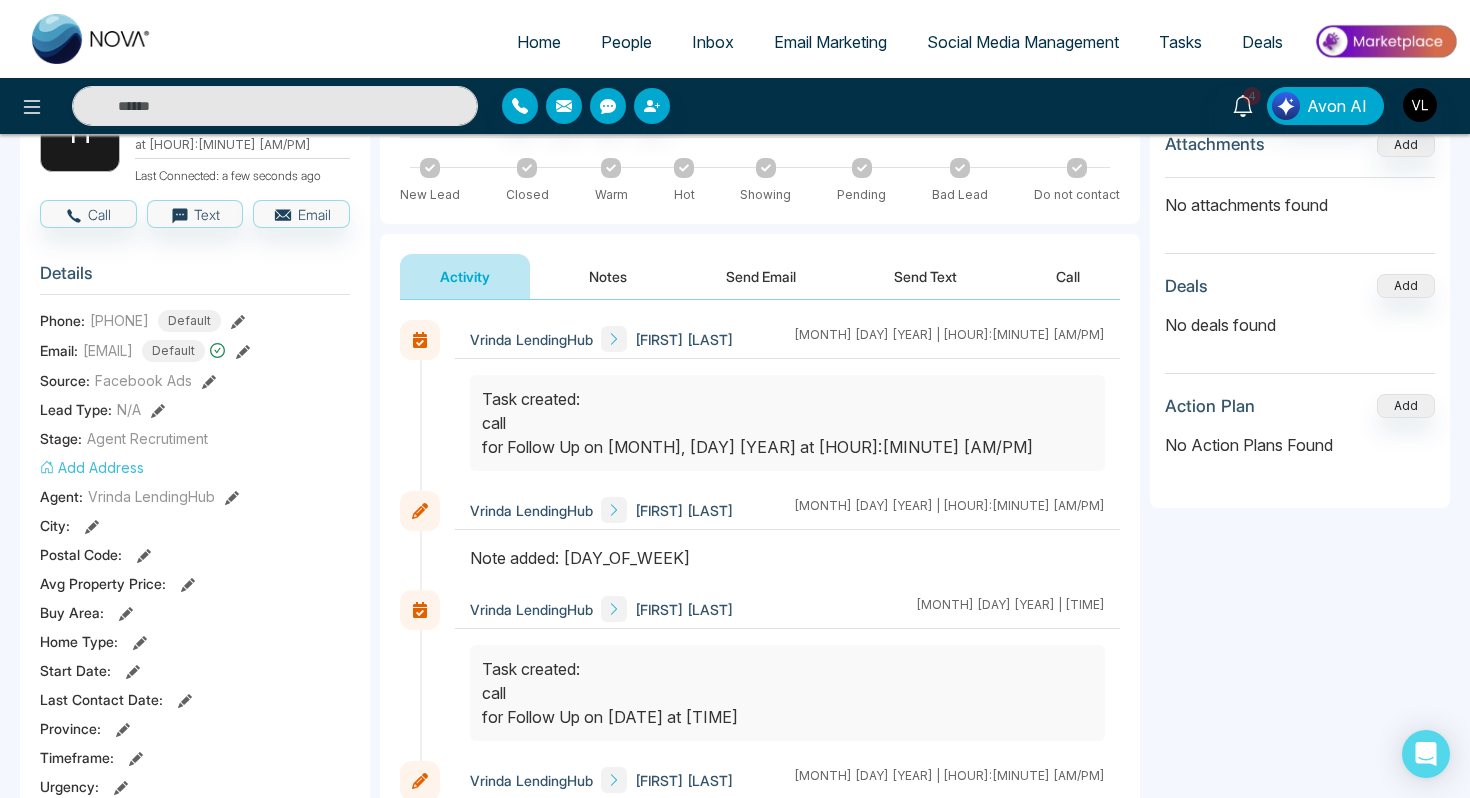 scroll, scrollTop: 0, scrollLeft: 0, axis: both 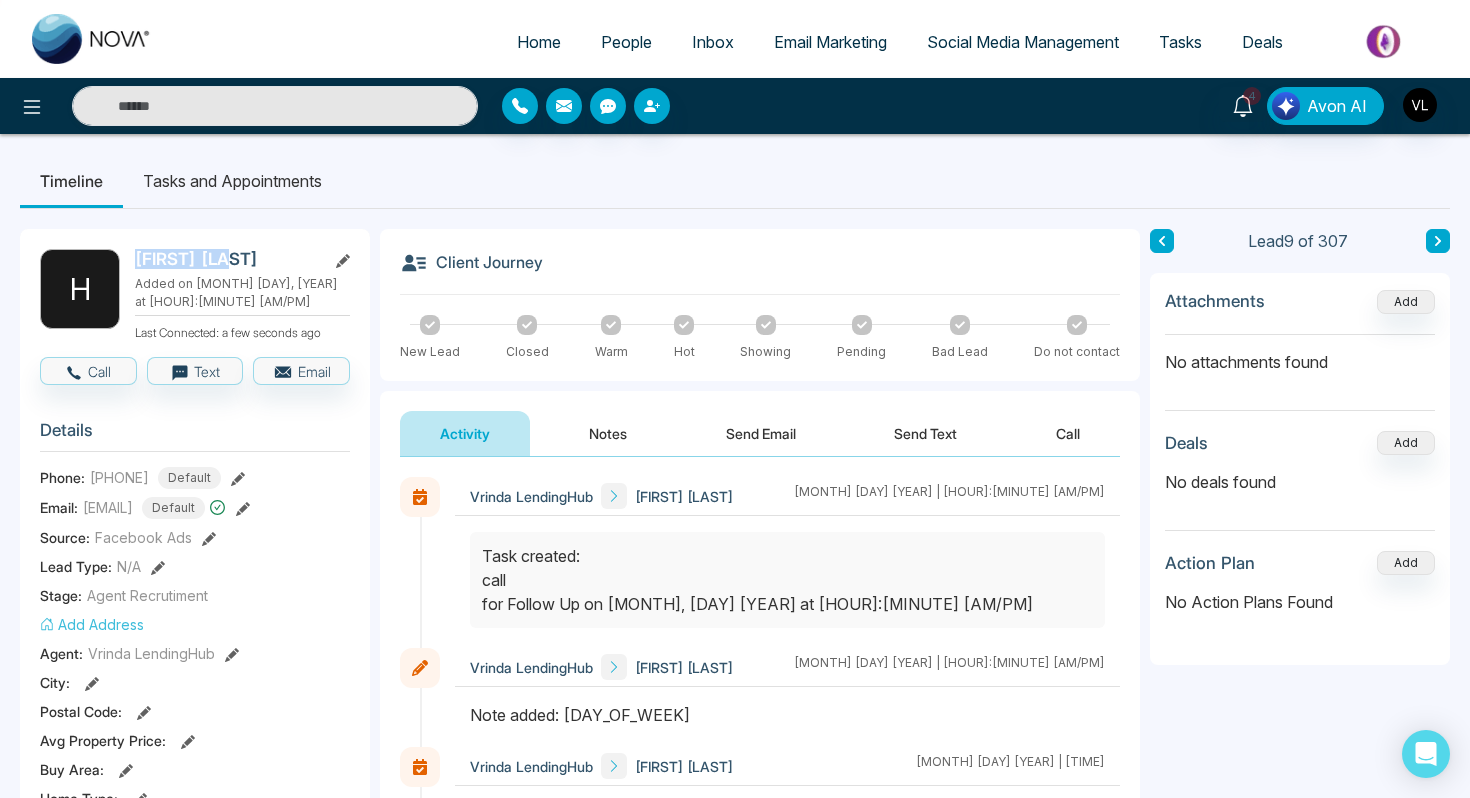 drag, startPoint x: 242, startPoint y: 263, endPoint x: 129, endPoint y: 255, distance: 113.28283 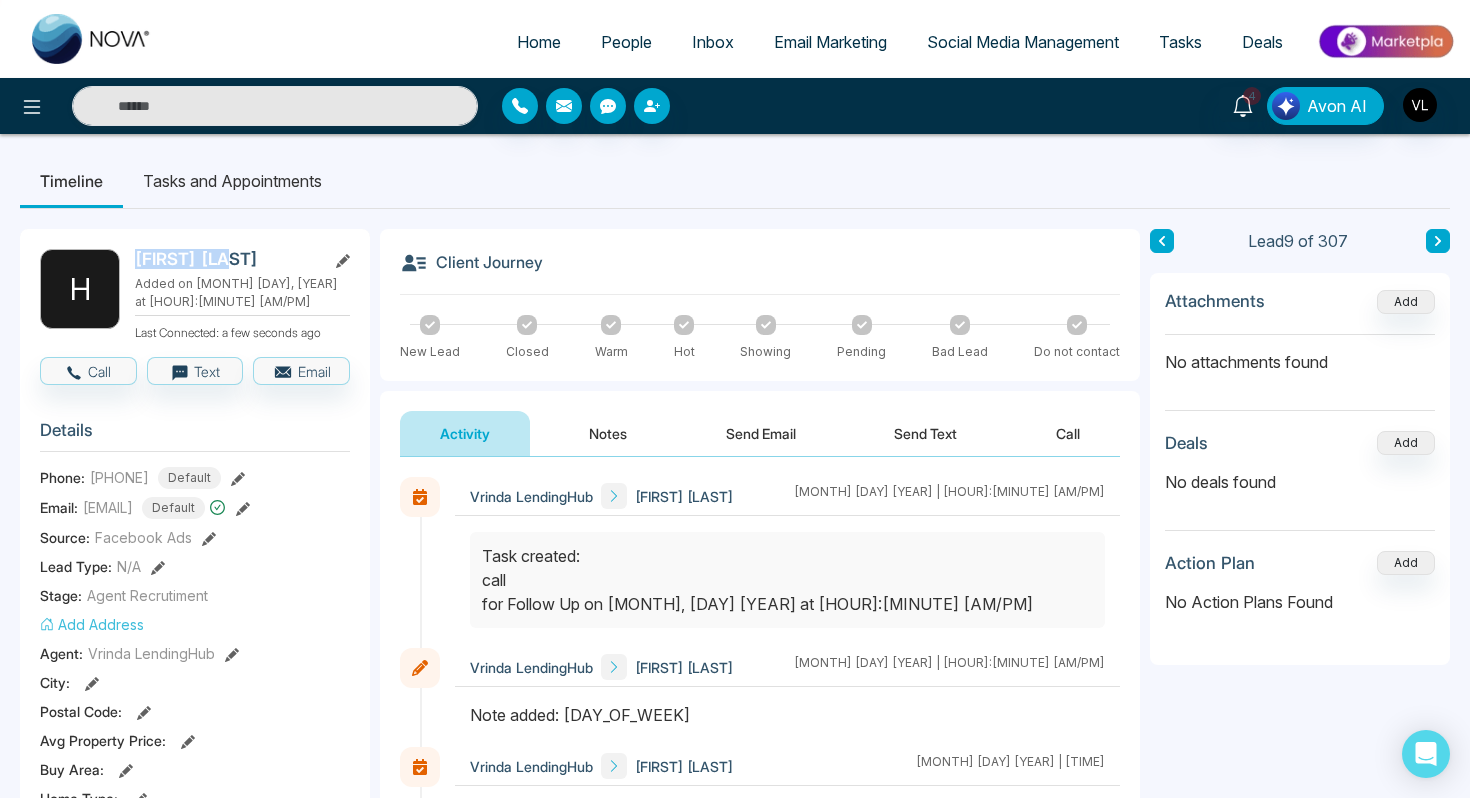 click on "[FIRST] [INITIAL] [LAST] Added on [DATE] at [TIME] Last Connected: [DURATION] ago" at bounding box center (195, 295) 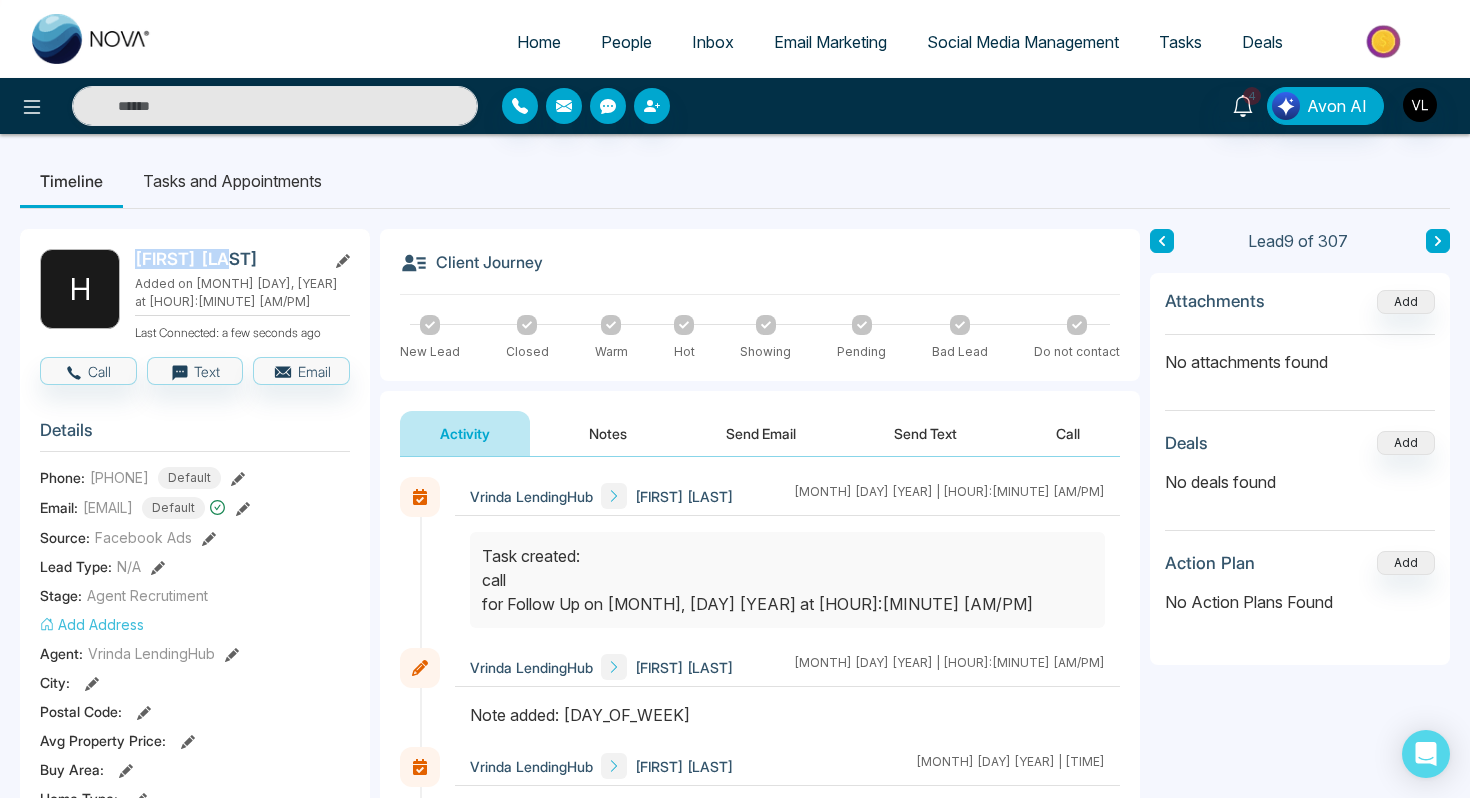 copy on "[FIRST] [LAST]" 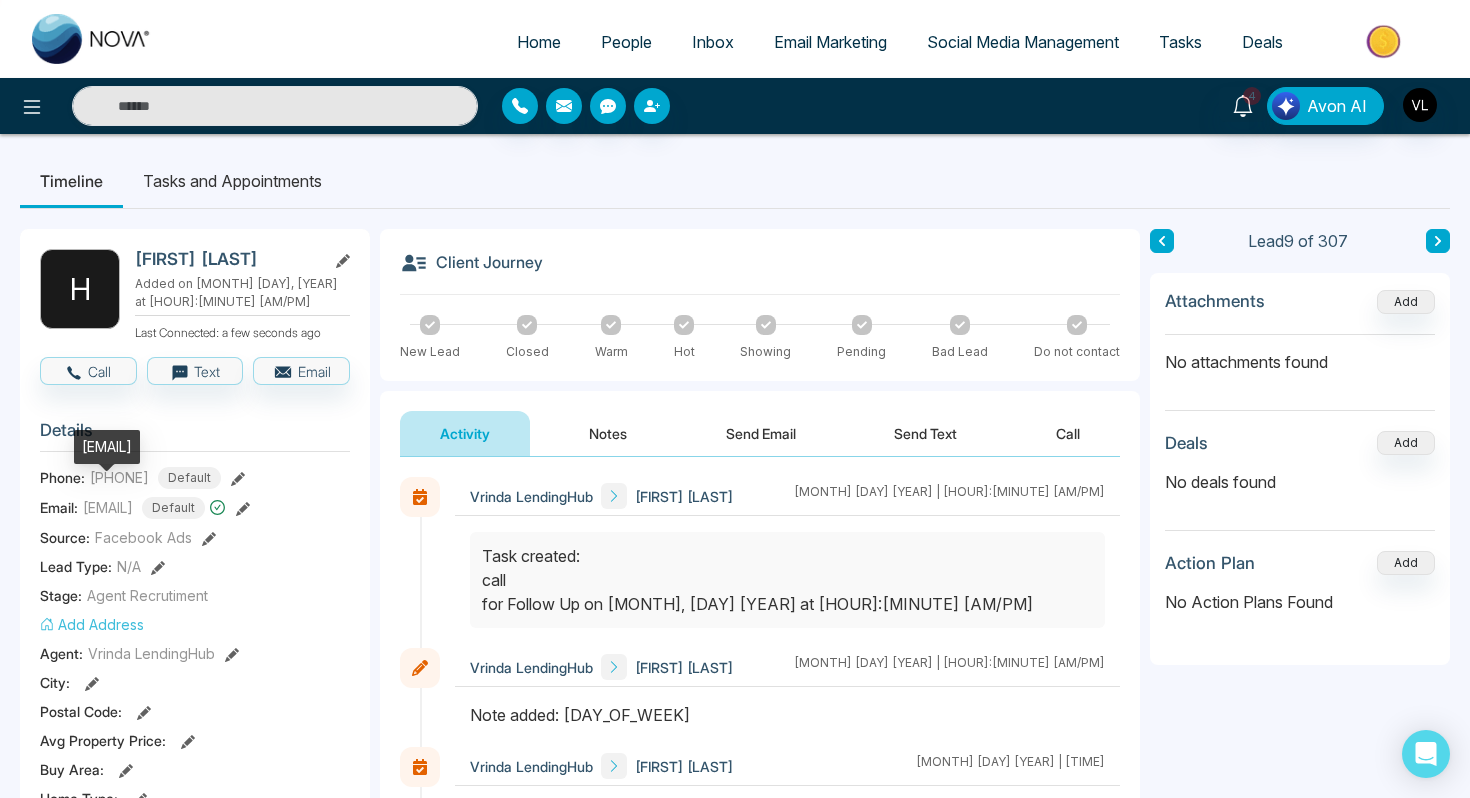 click on "[EMAIL]" at bounding box center (108, 507) 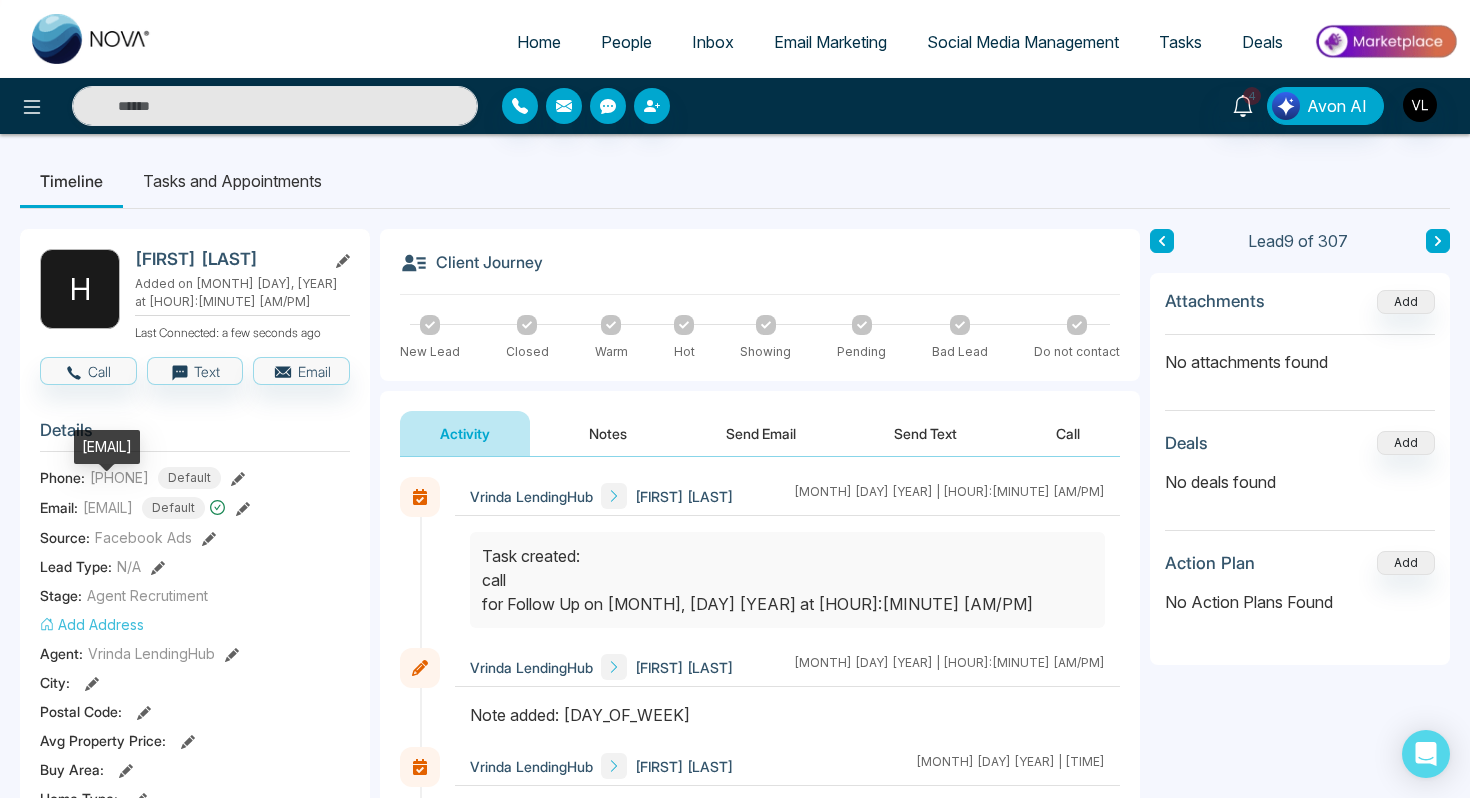 click on "[EMAIL]" at bounding box center [108, 507] 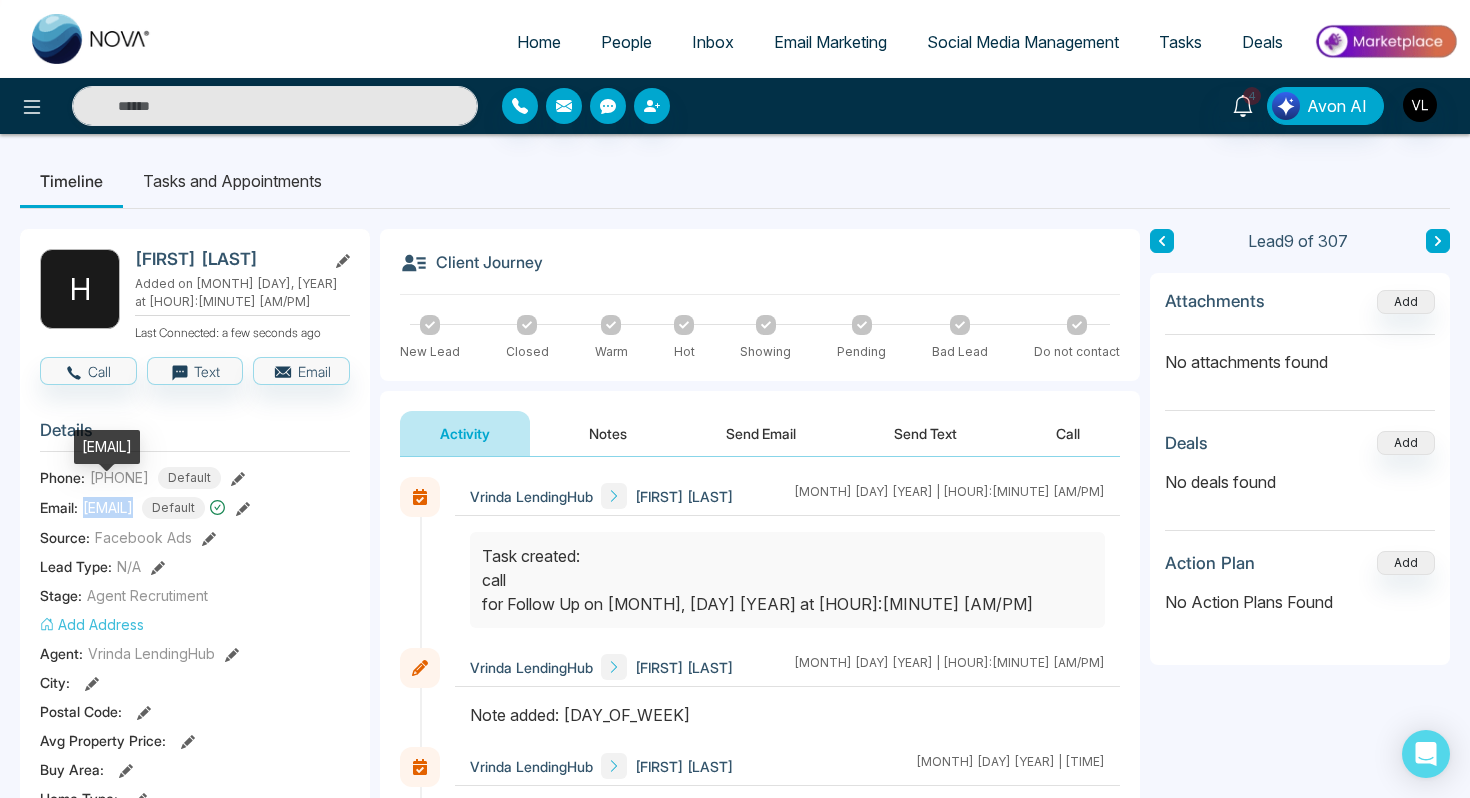 click on "[EMAIL]" at bounding box center (108, 507) 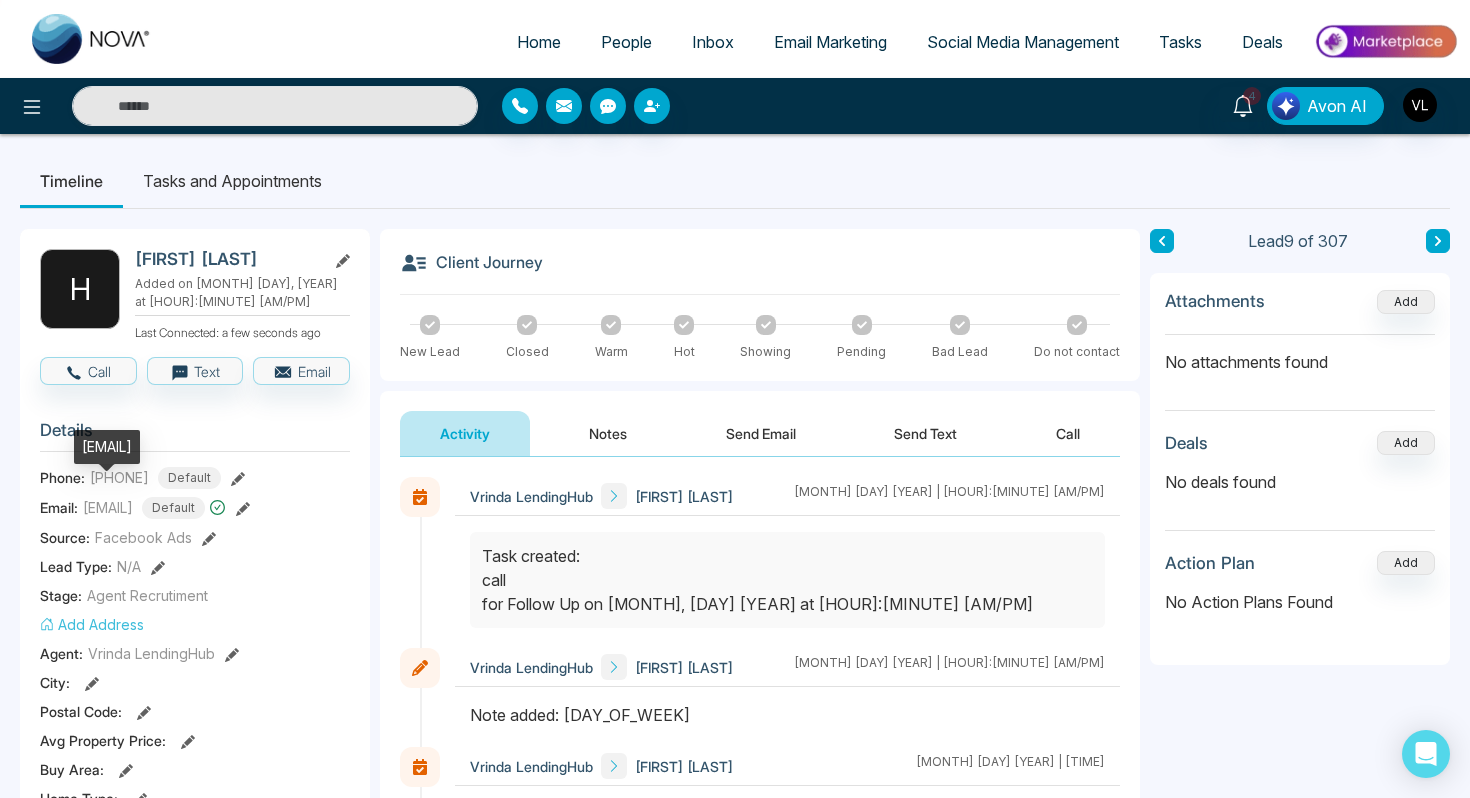 click on "[EMAIL]" at bounding box center [107, 447] 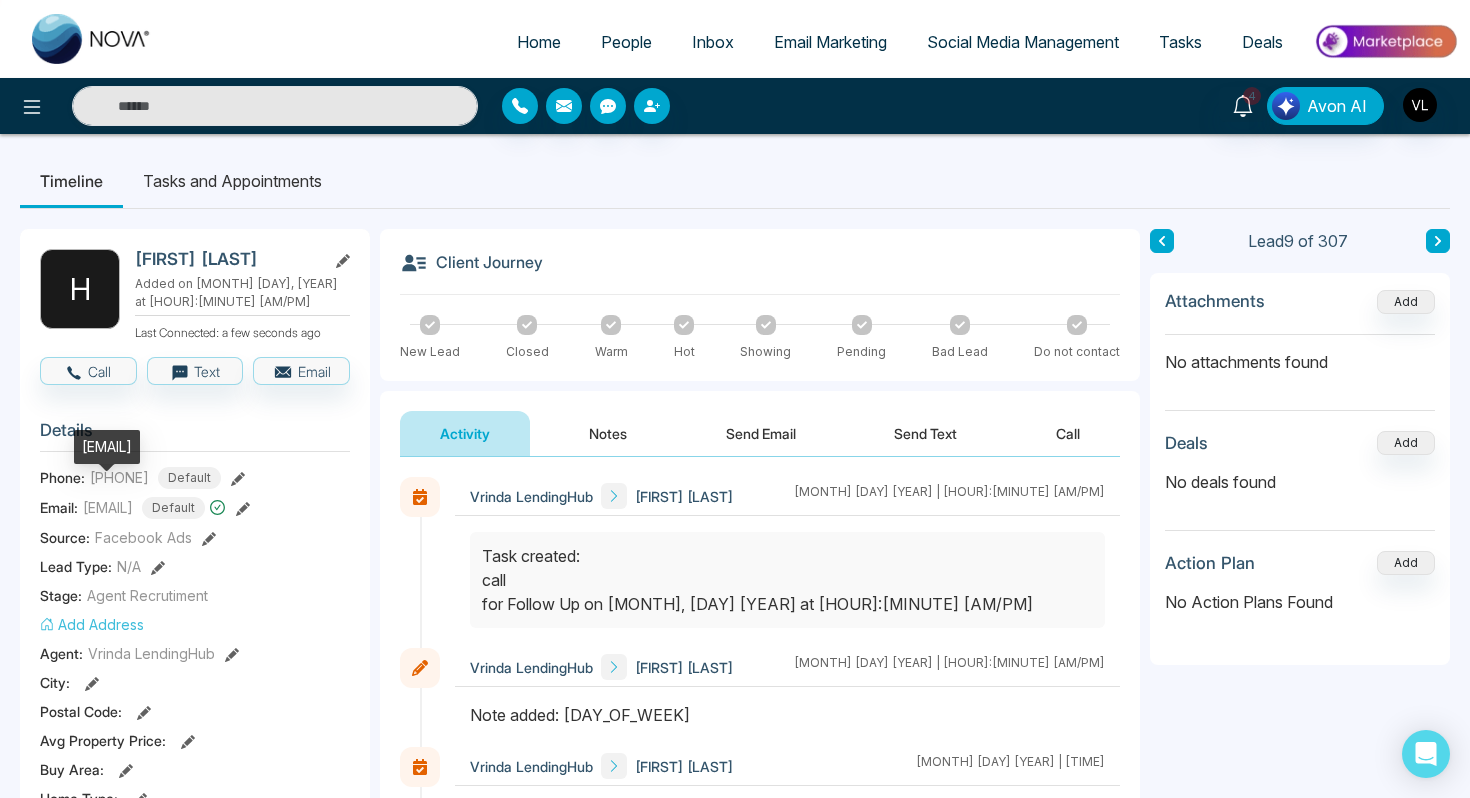 click on "[EMAIL]" at bounding box center (107, 447) 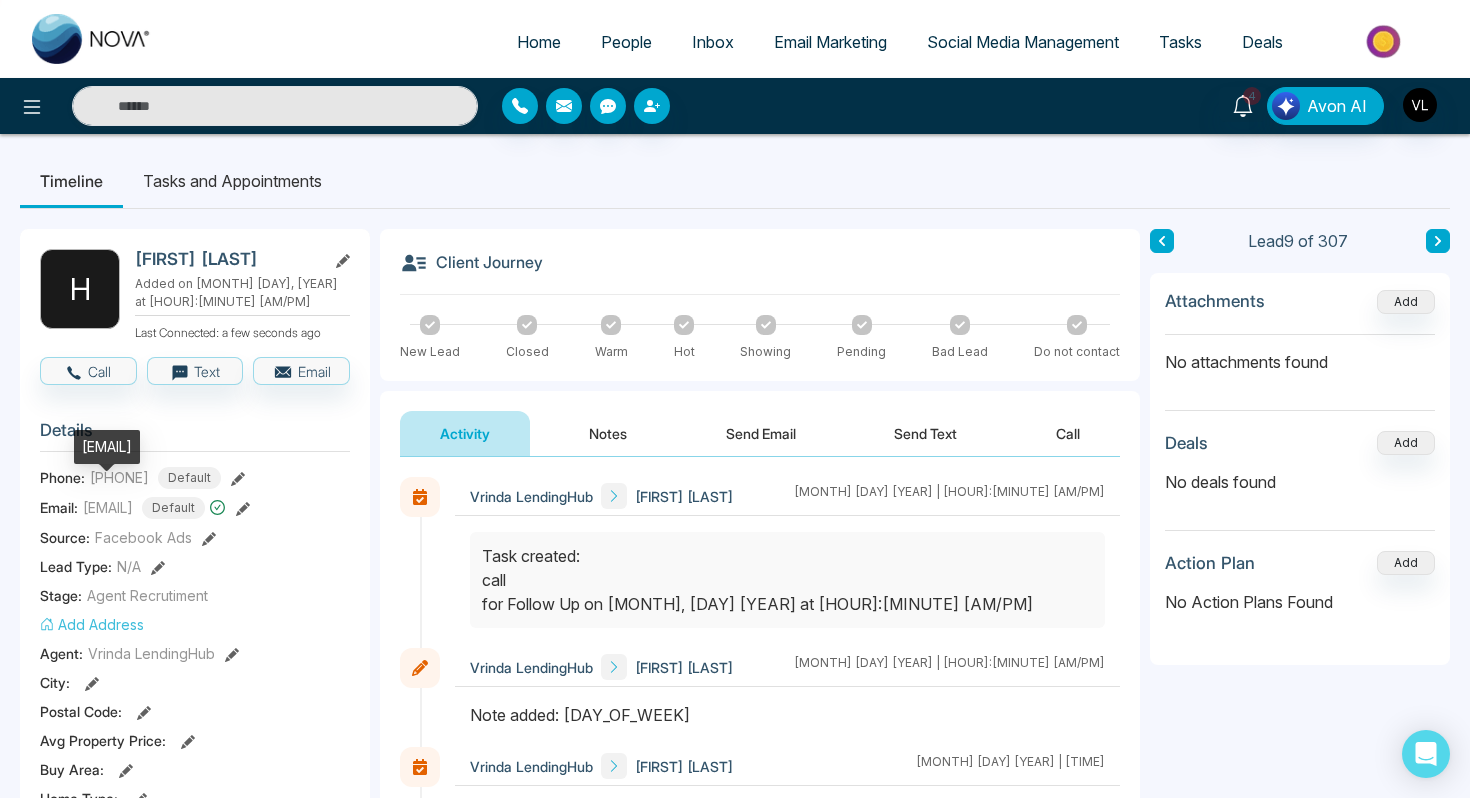 click on "[EMAIL]" at bounding box center (107, 447) 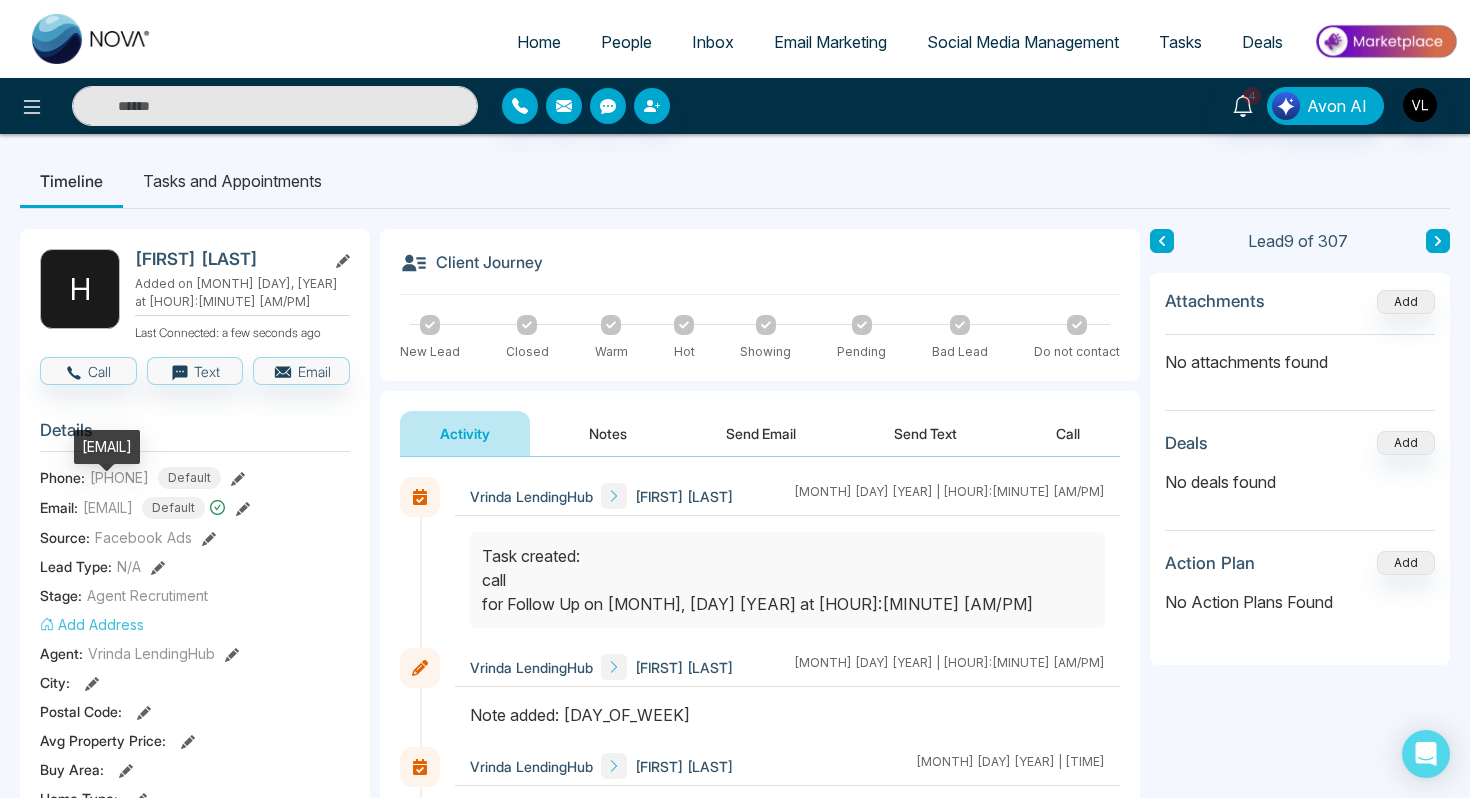 click on "[EMAIL]" at bounding box center (107, 447) 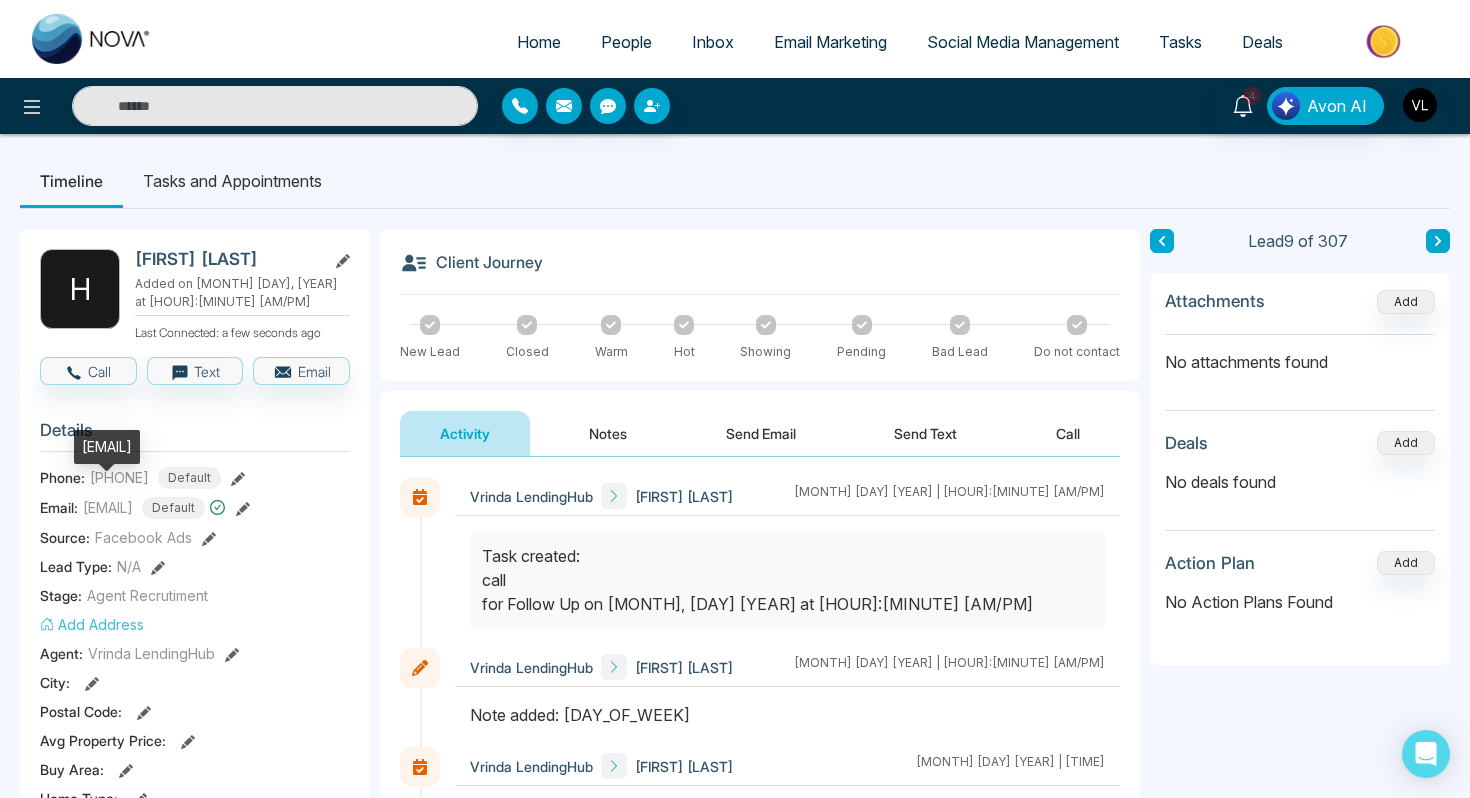 copy on "[EMAIL]" 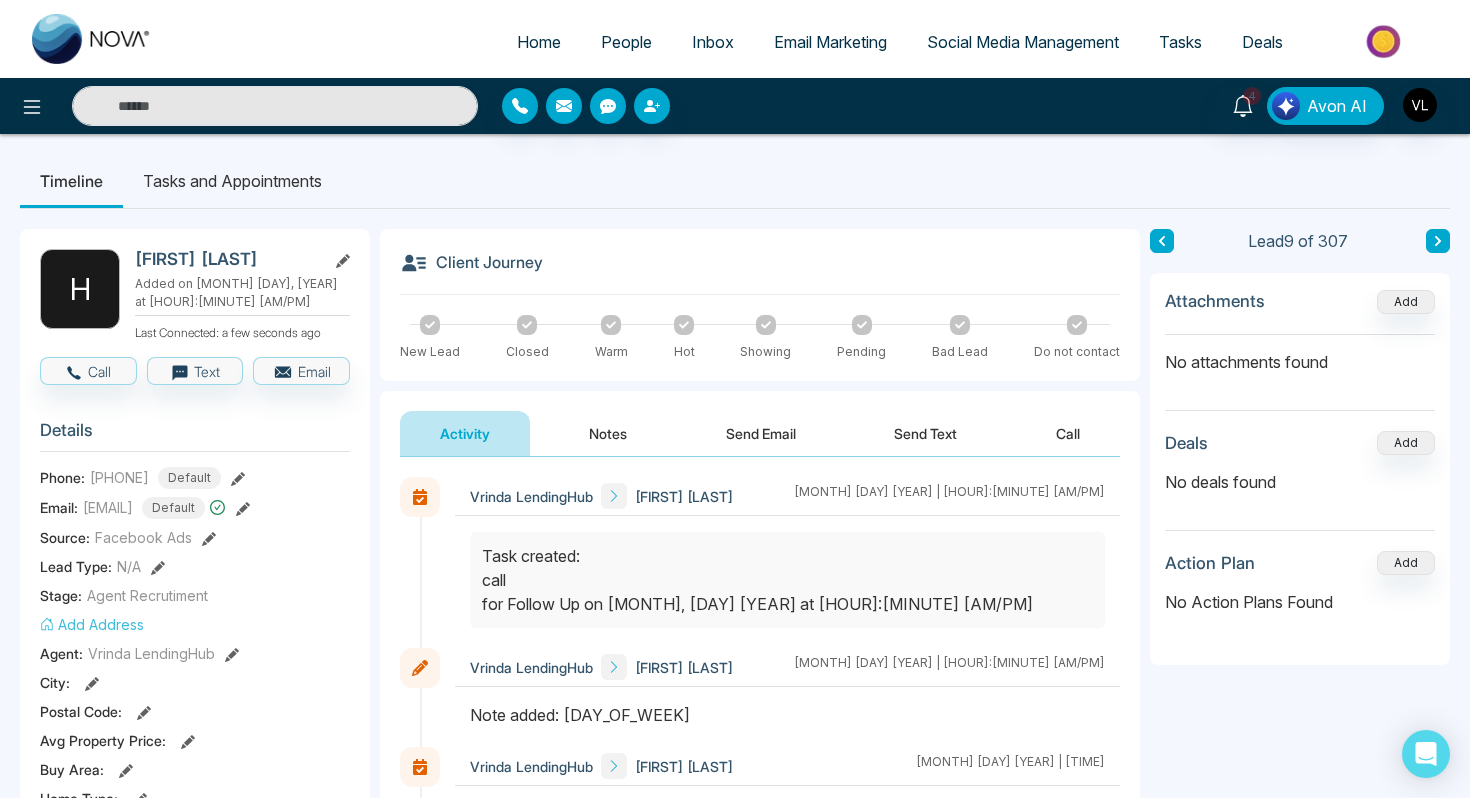 click on "[PHONE]" at bounding box center (119, 477) 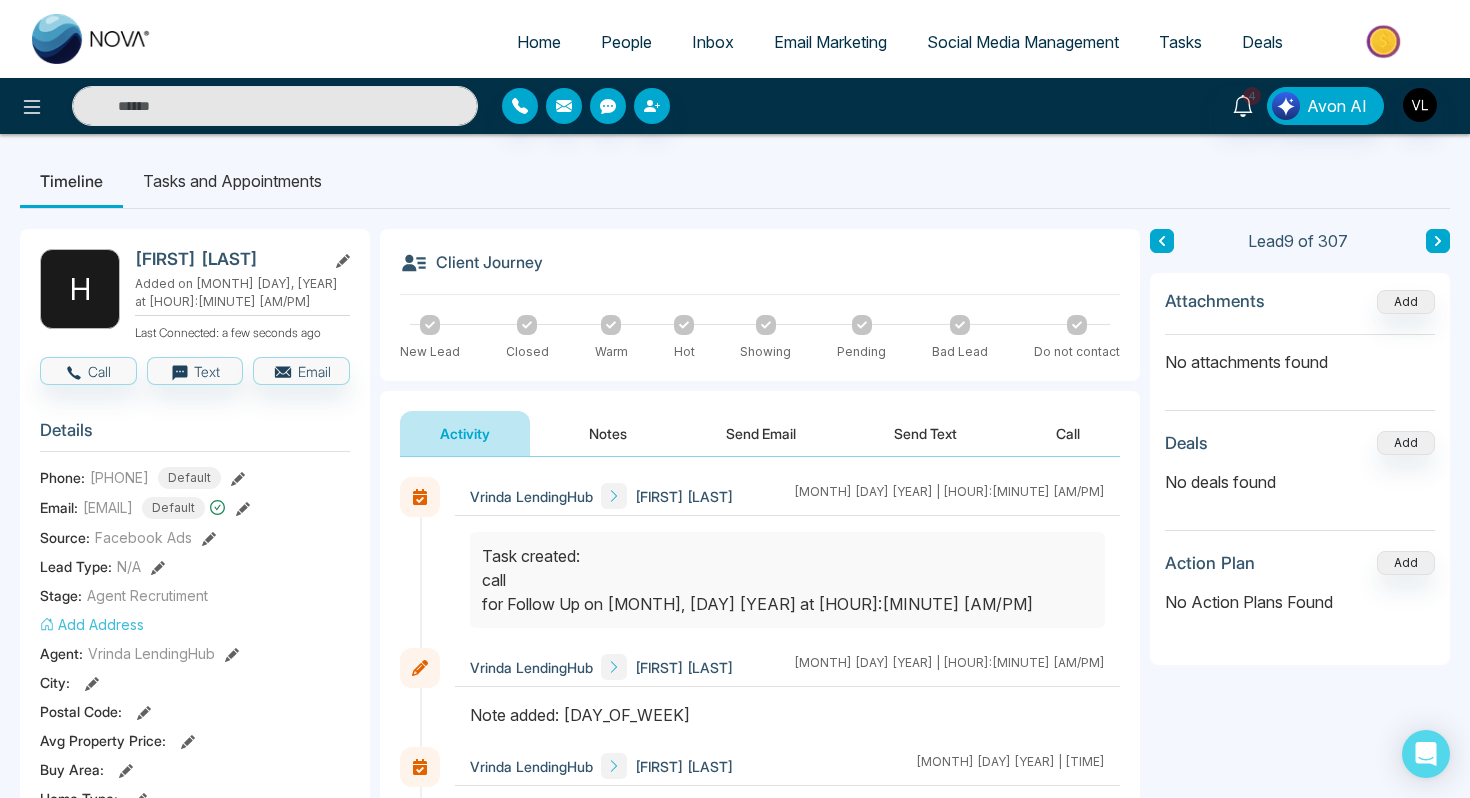 click on "[PHONE]" at bounding box center (119, 477) 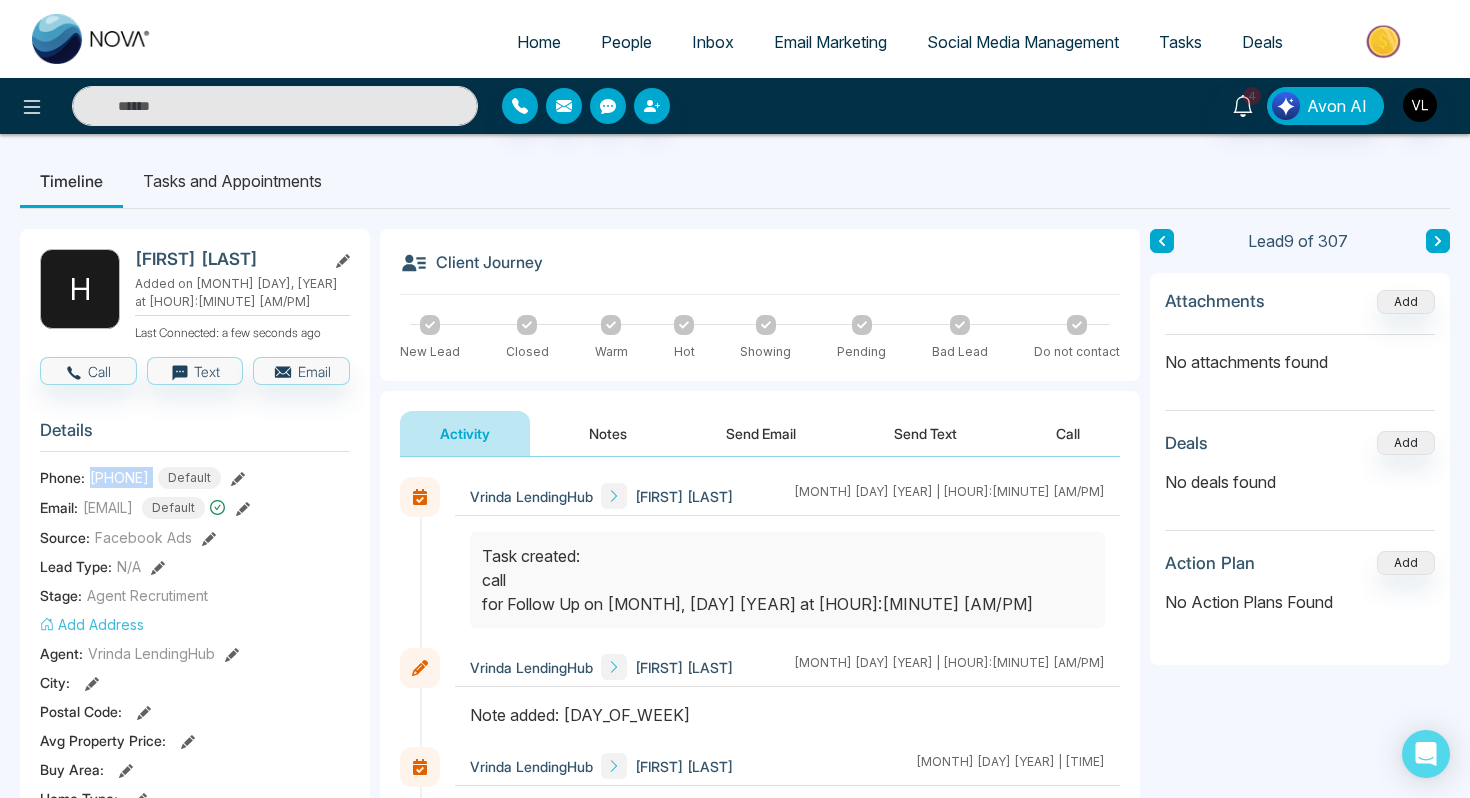 click on "[PHONE]" at bounding box center [119, 477] 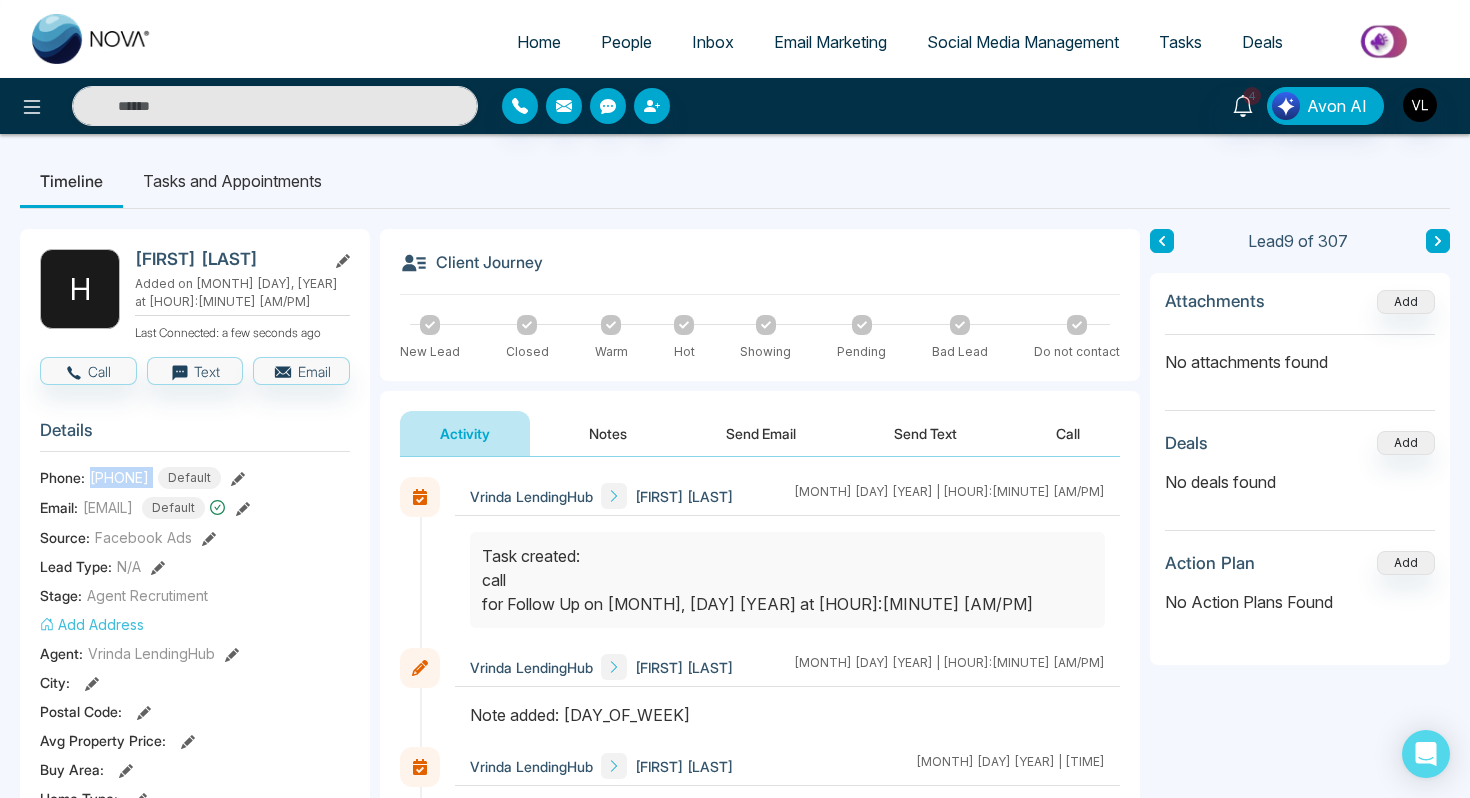 copy on "[PHONE]" 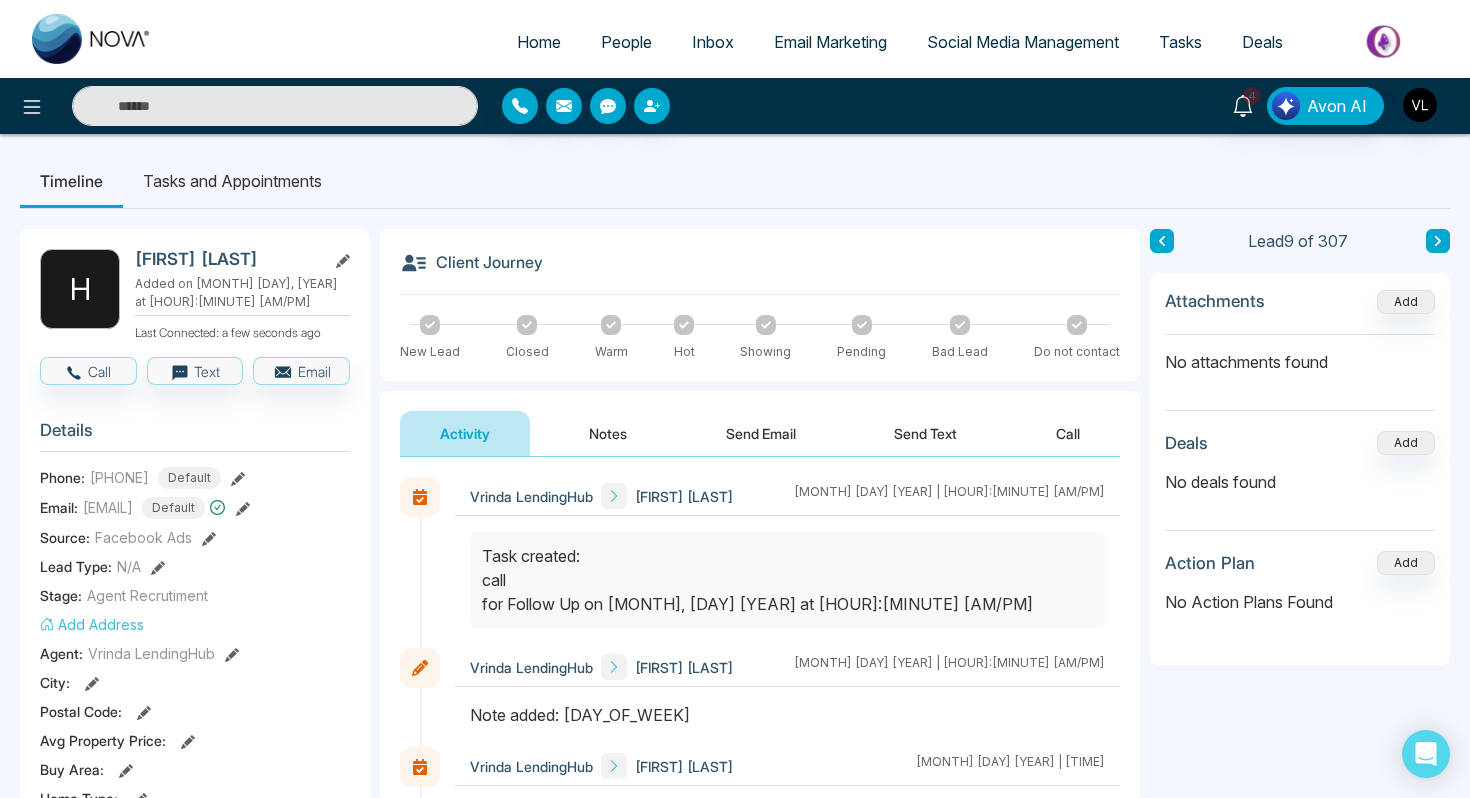 click at bounding box center (275, 106) 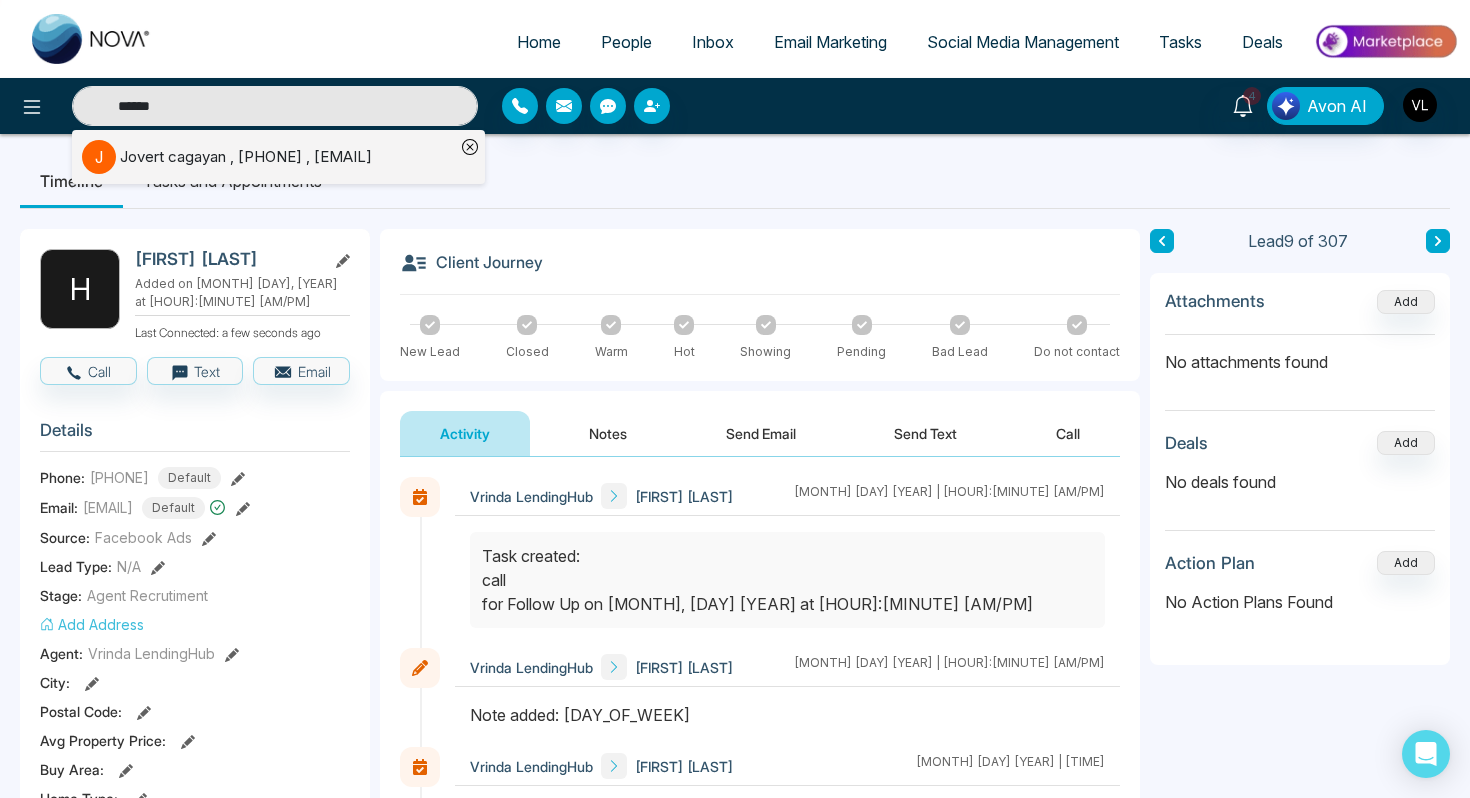 type on "******" 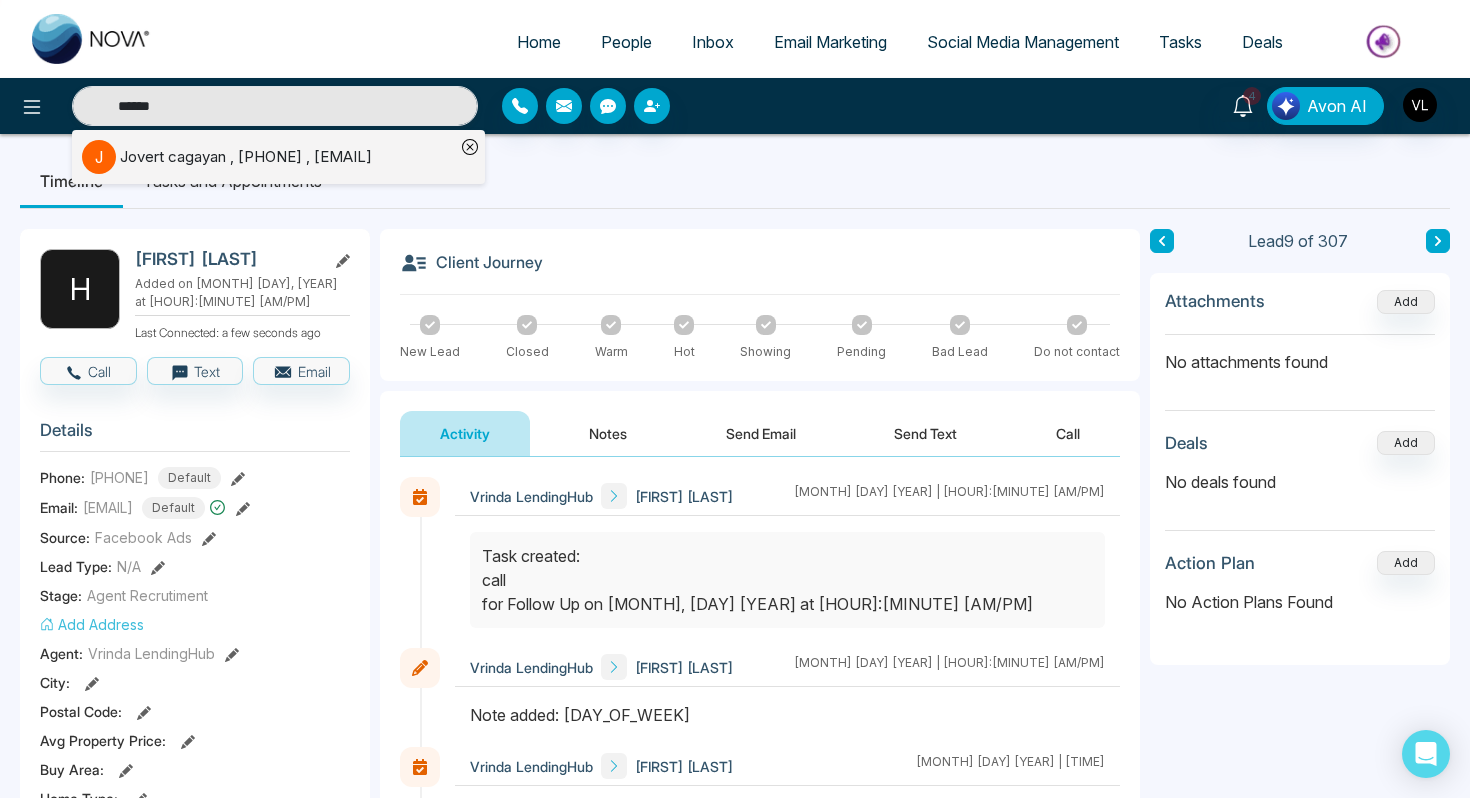 click on "Tasks and Appointments" at bounding box center [232, 181] 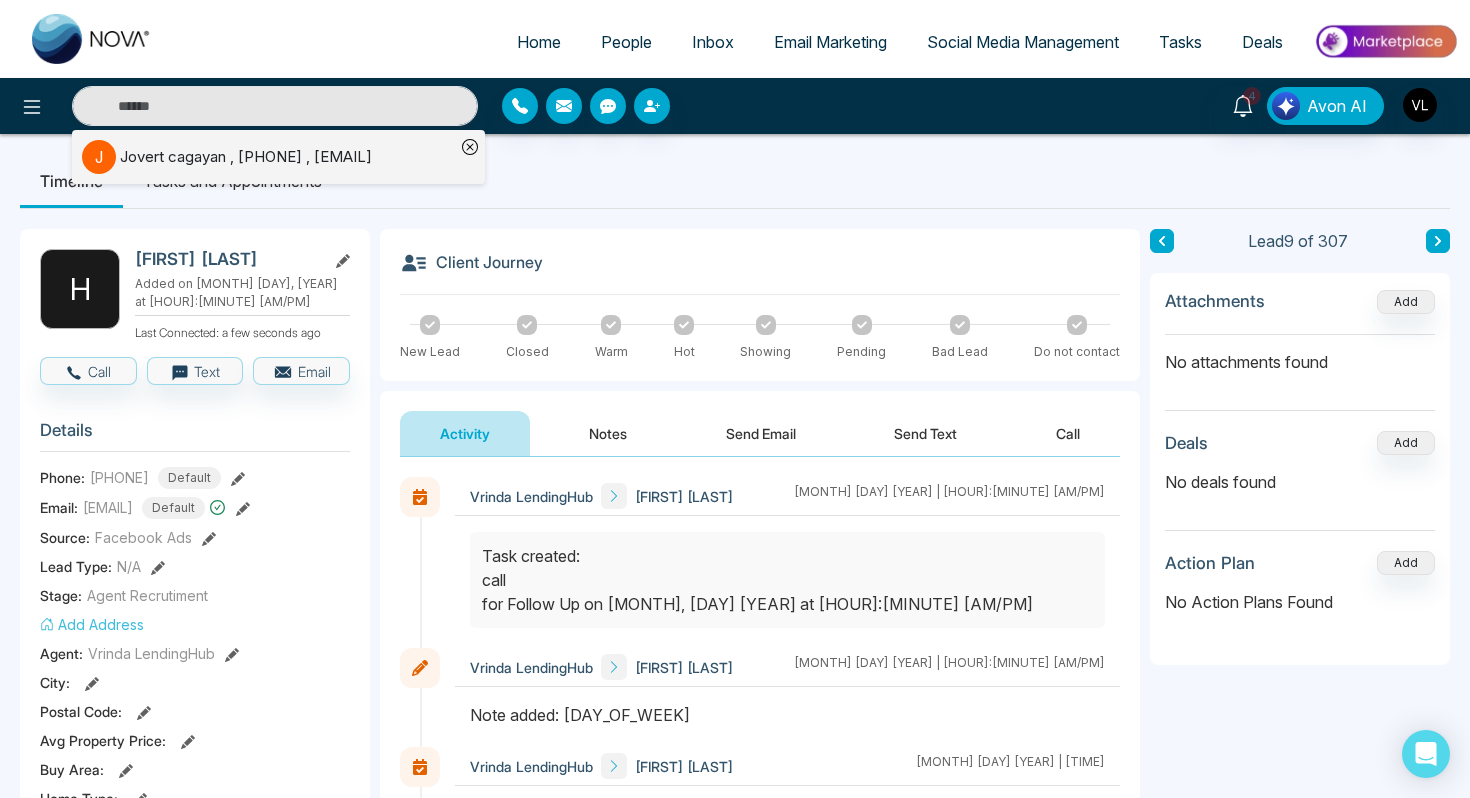 type on "******" 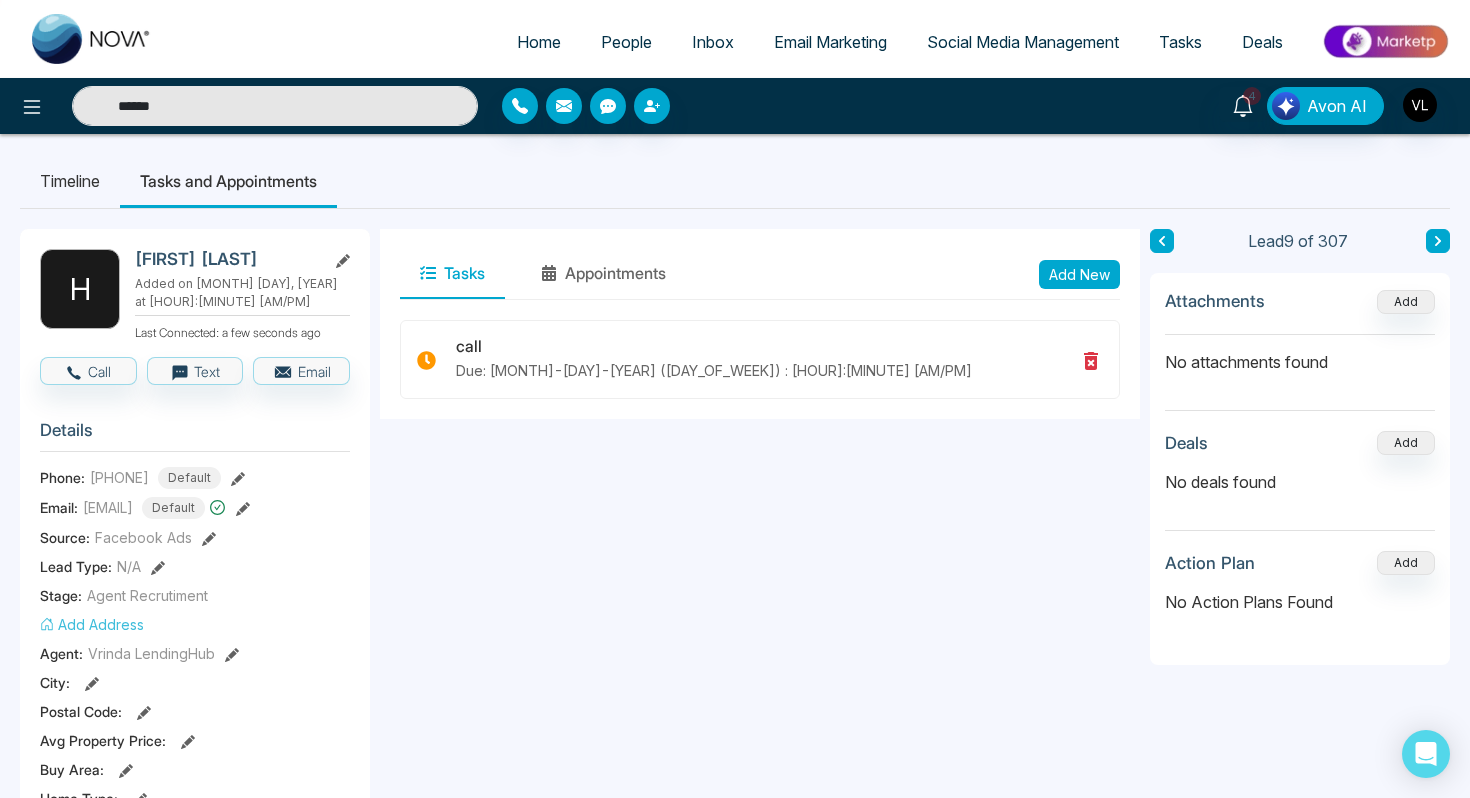 click on "******" at bounding box center (275, 106) 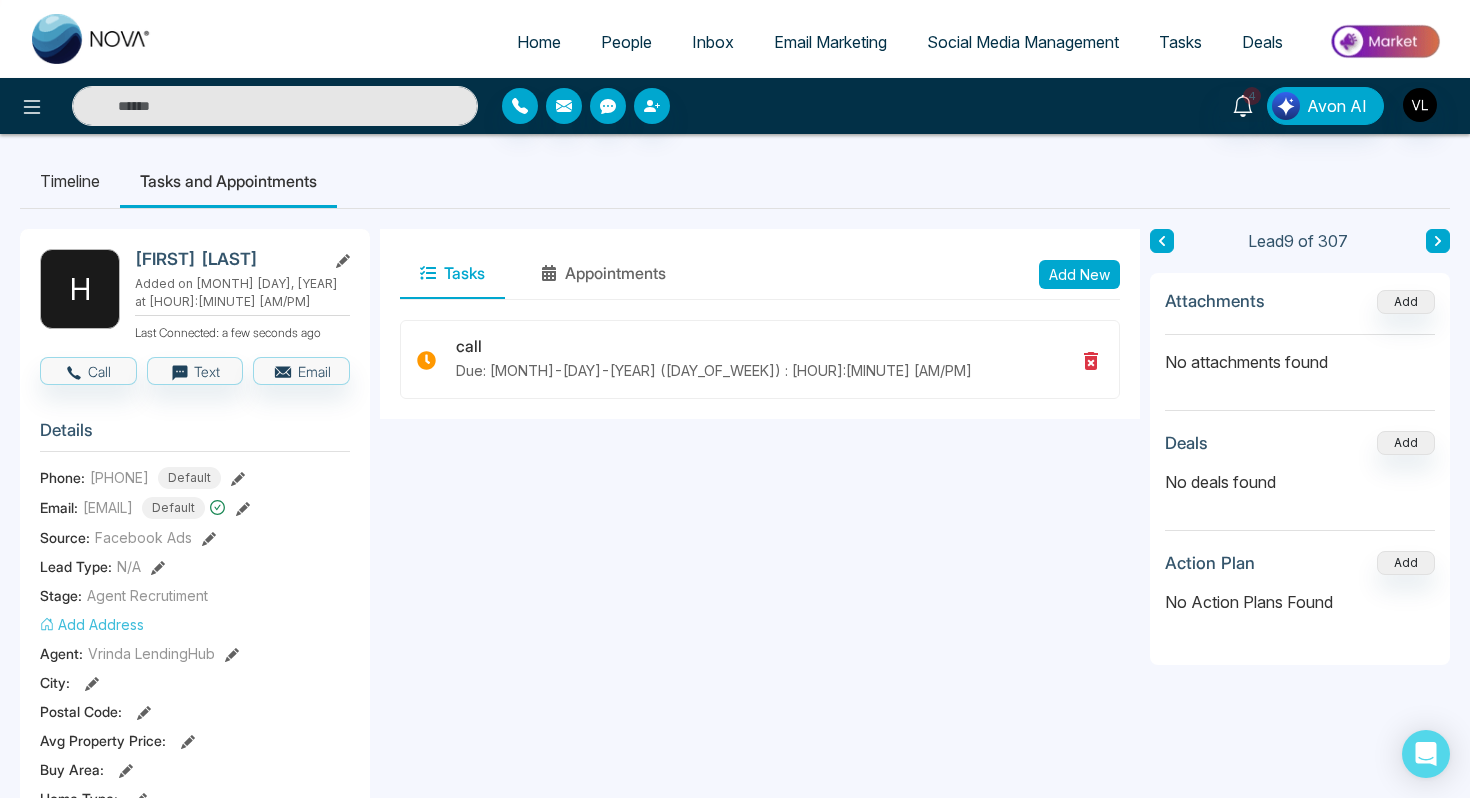 click at bounding box center [275, 106] 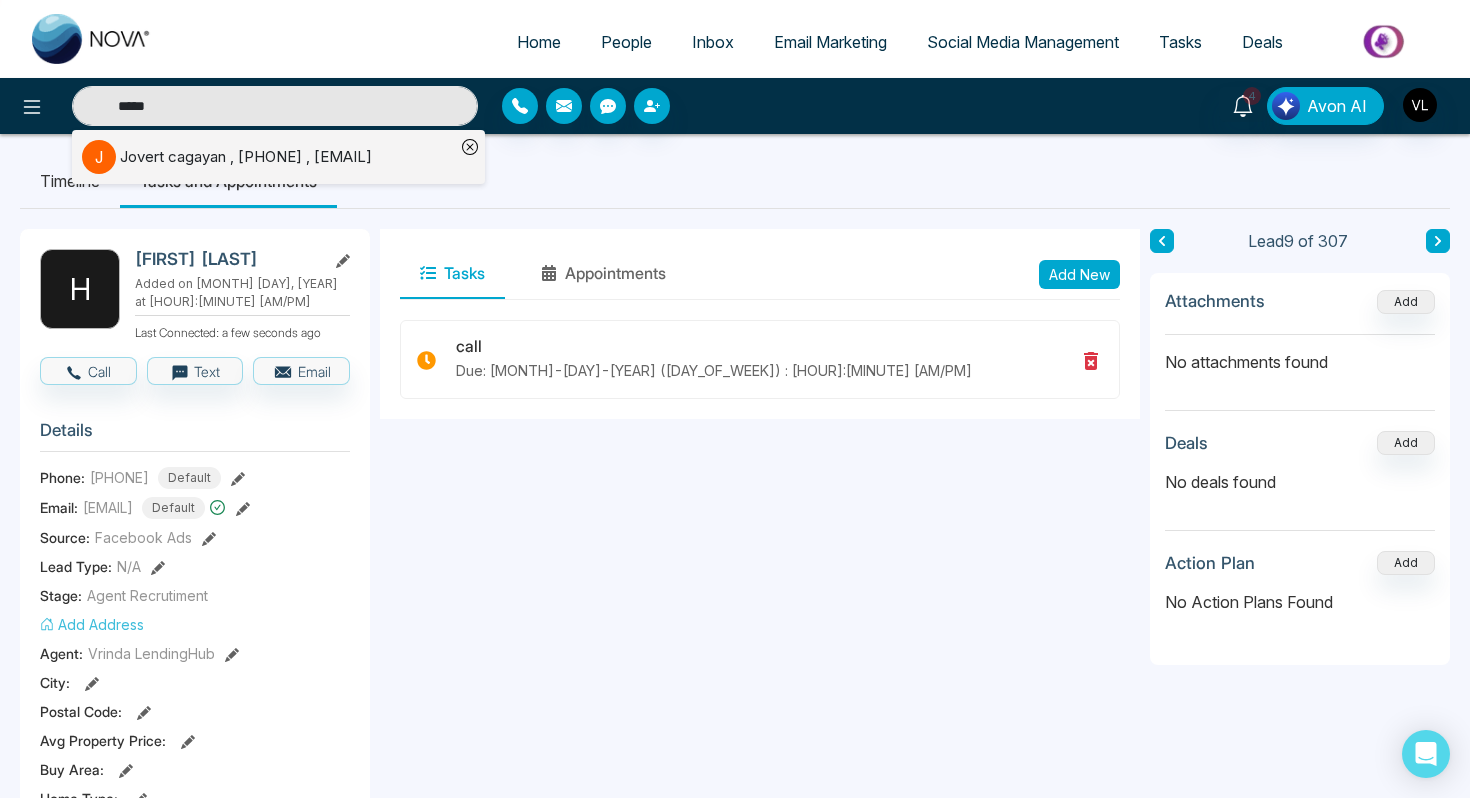 type on "*****" 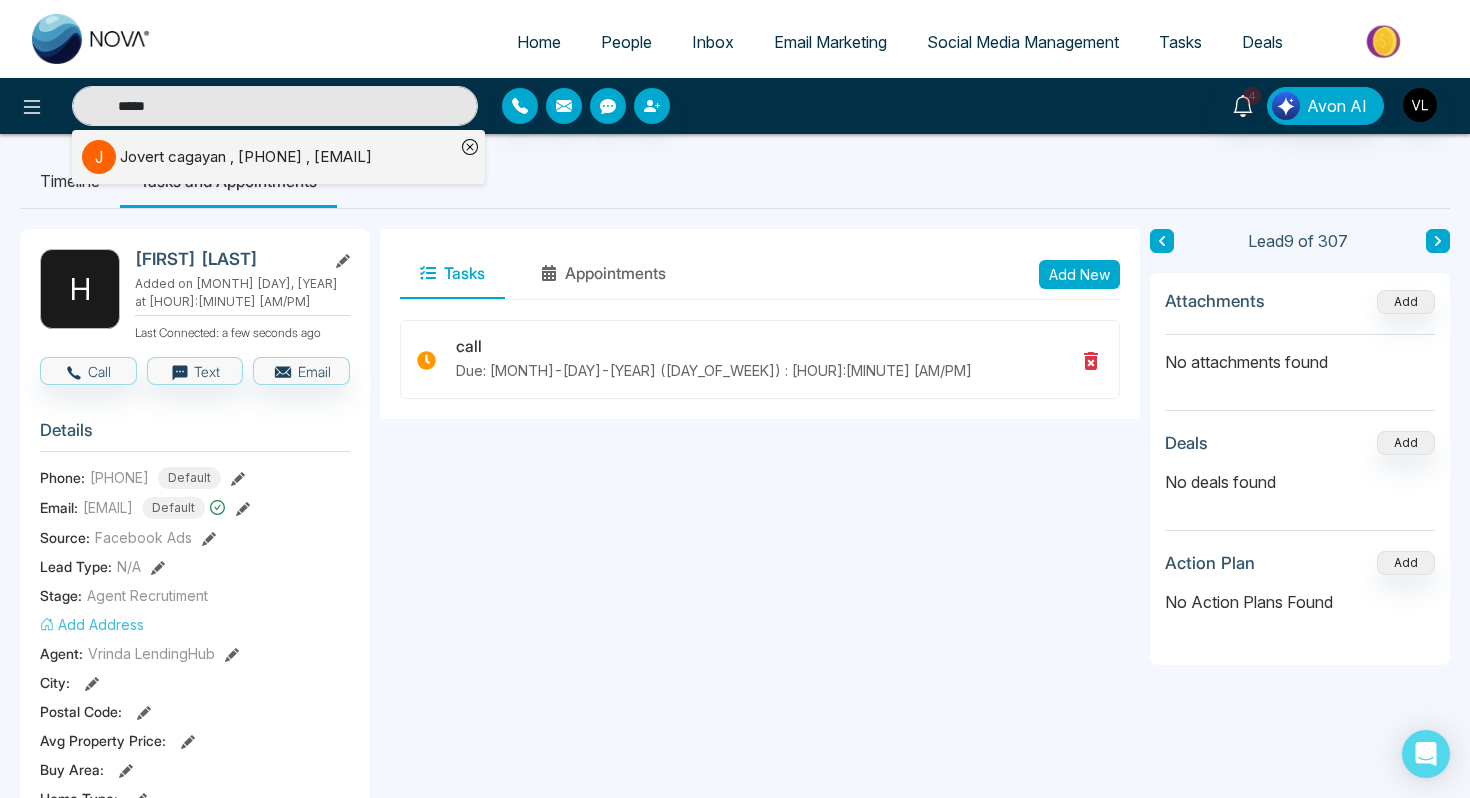 click on "J" at bounding box center [99, 157] 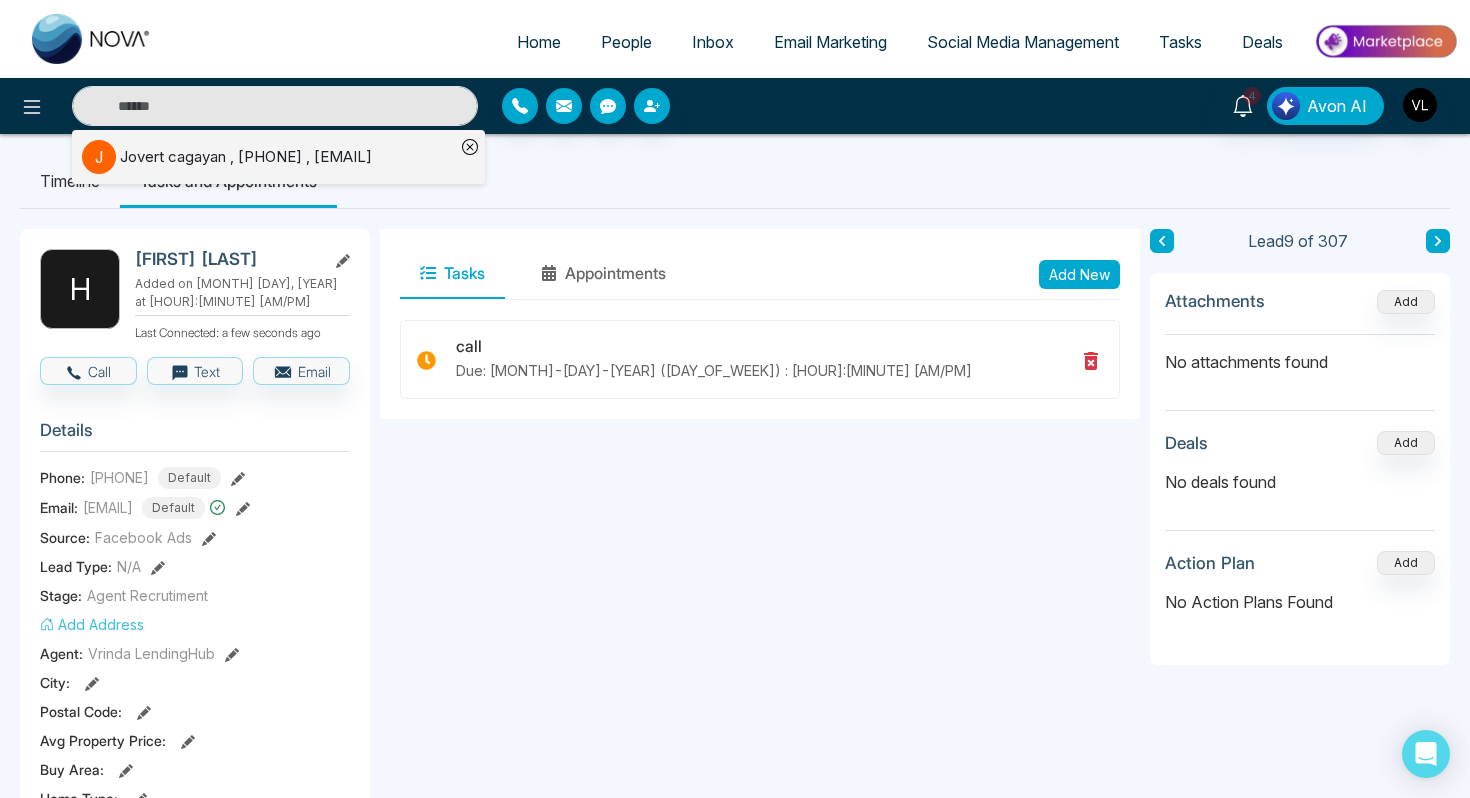 type on "*****" 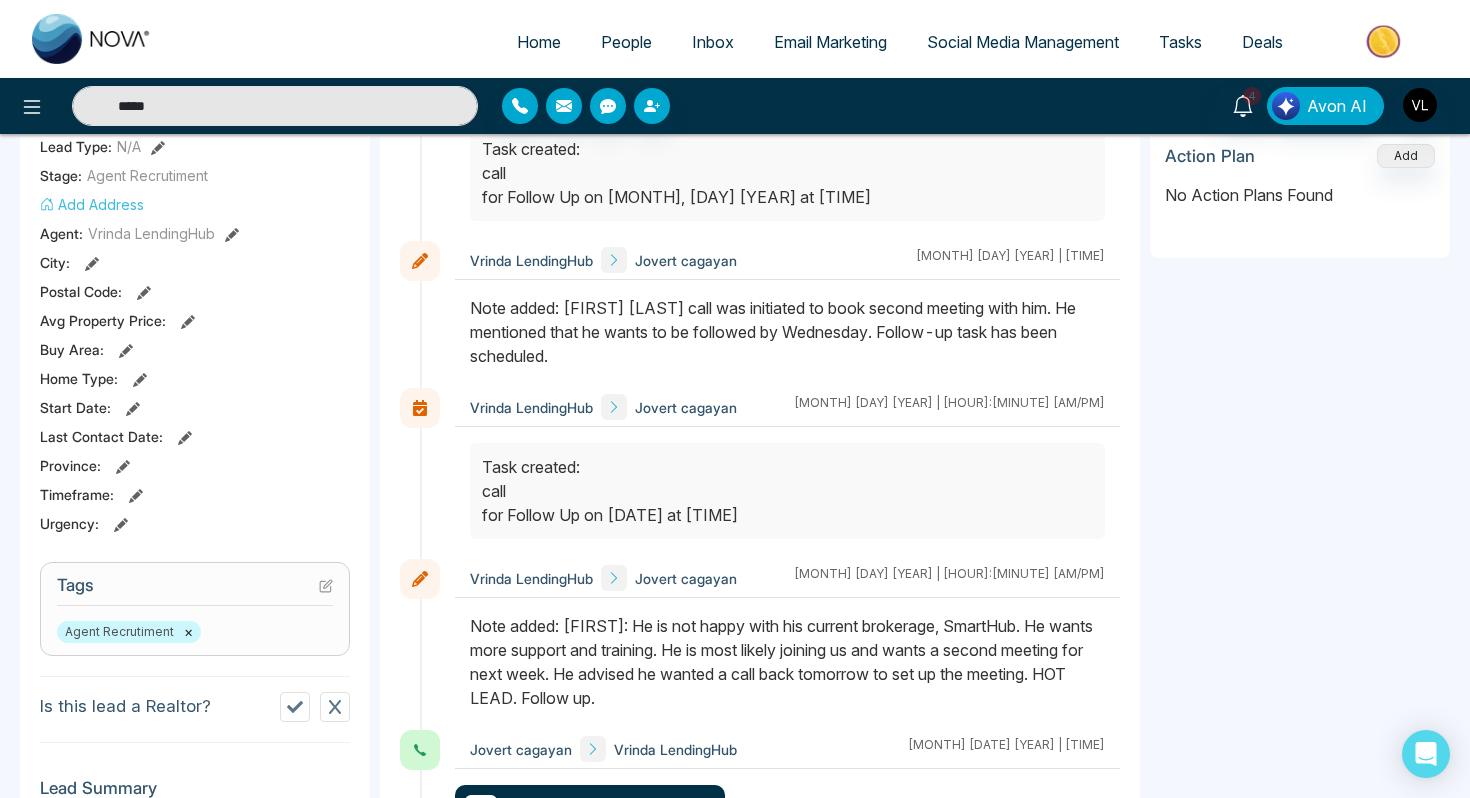 scroll, scrollTop: 492, scrollLeft: 0, axis: vertical 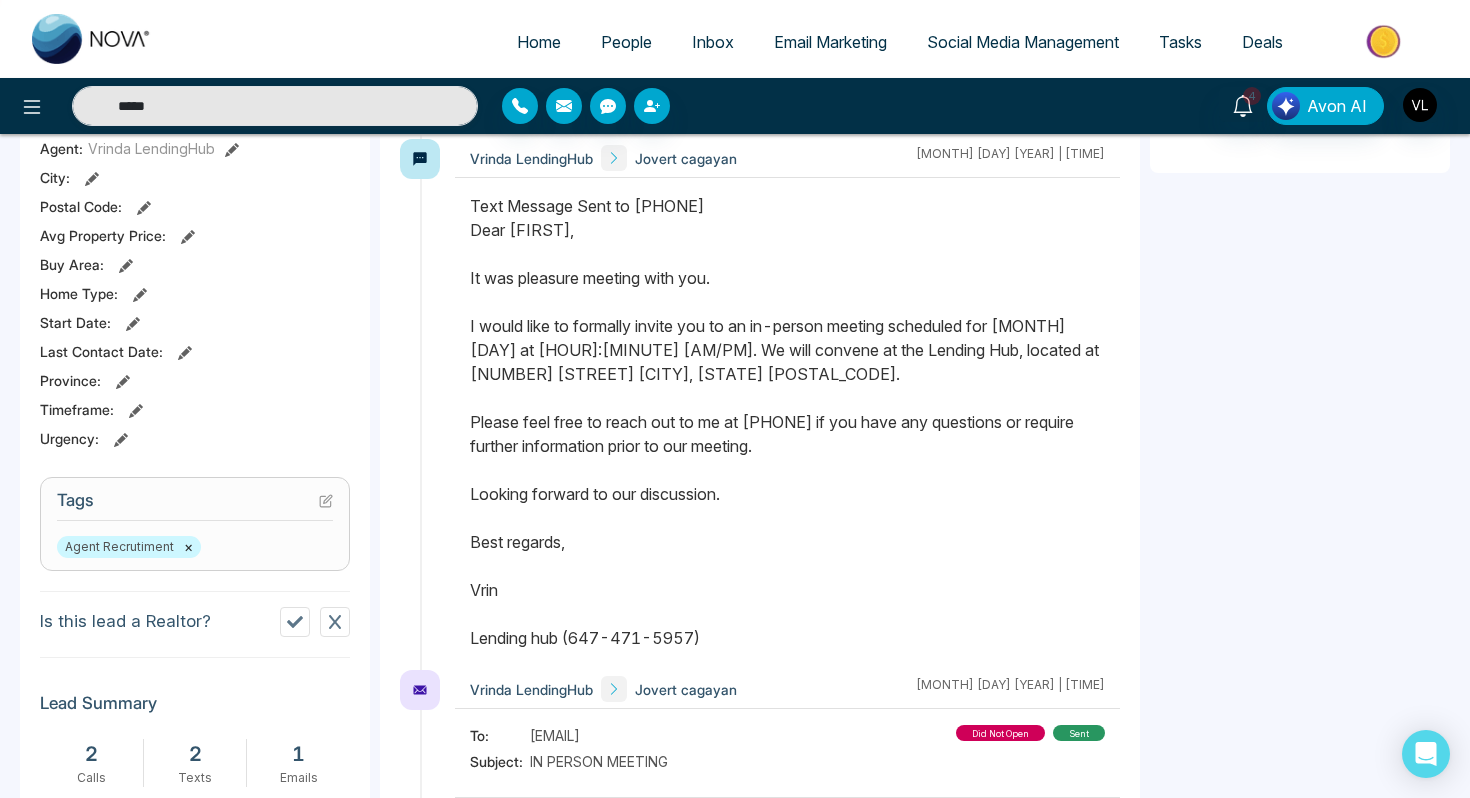 drag, startPoint x: 469, startPoint y: 229, endPoint x: 718, endPoint y: 635, distance: 476.27408 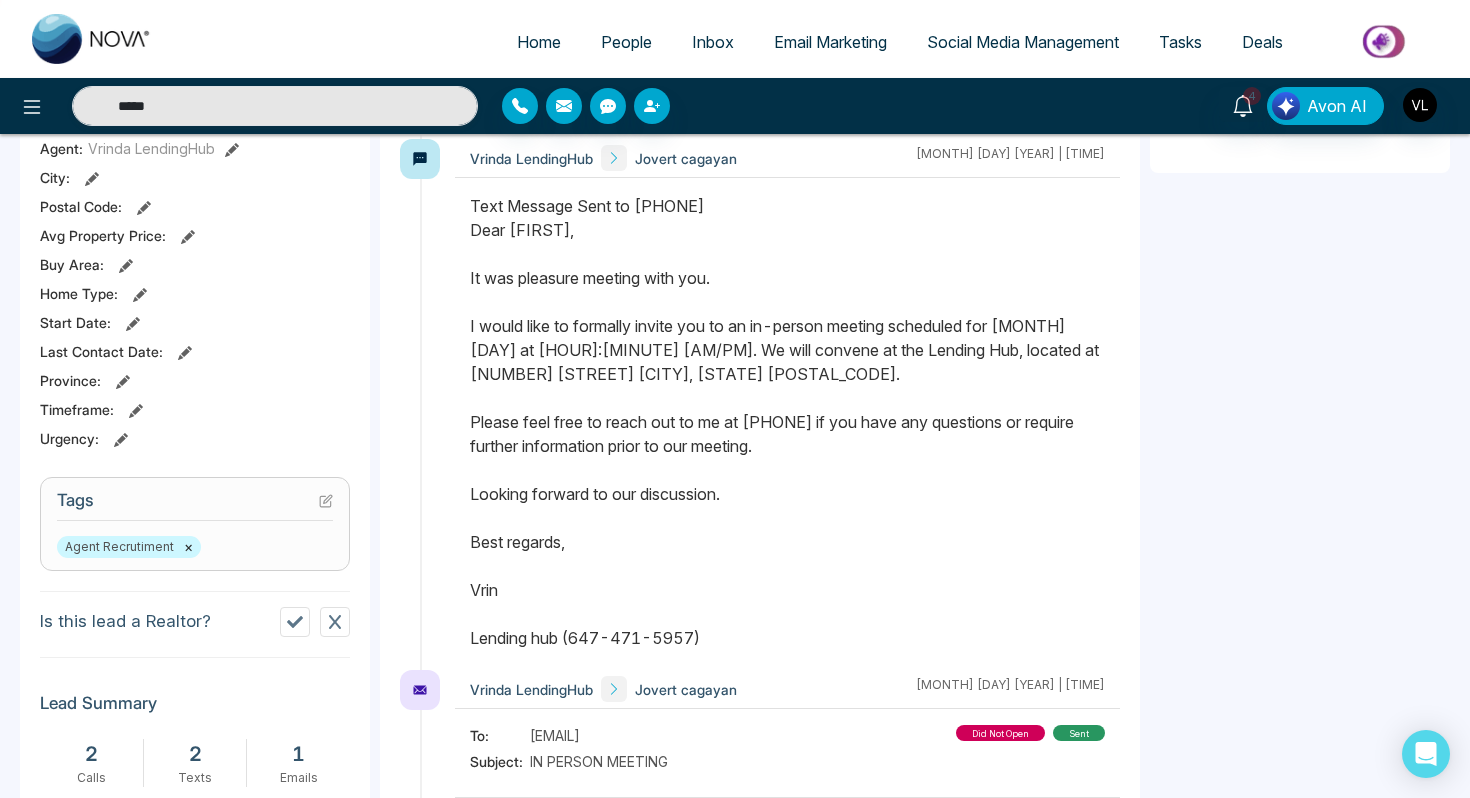 click at bounding box center [787, 432] 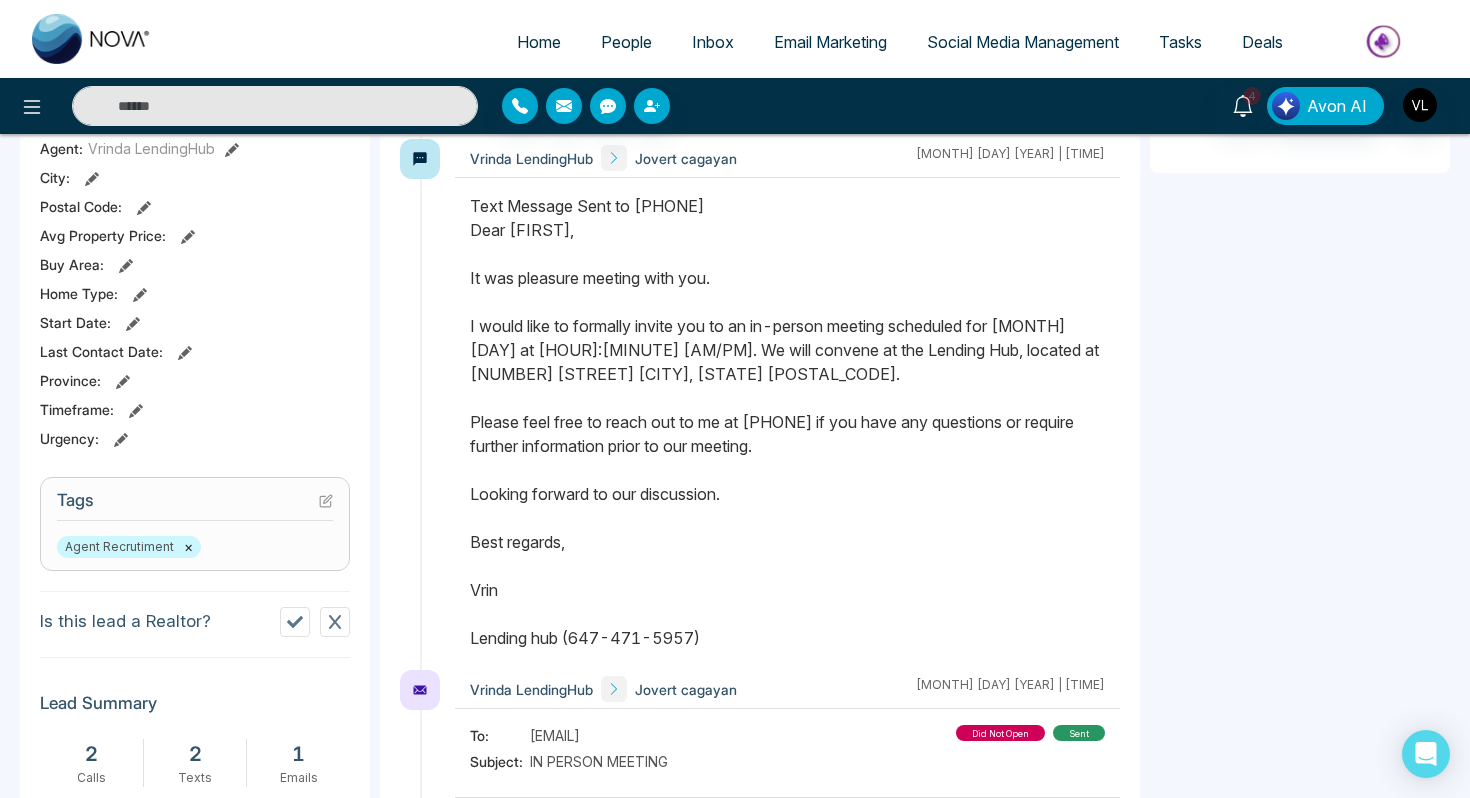 click at bounding box center [275, 106] 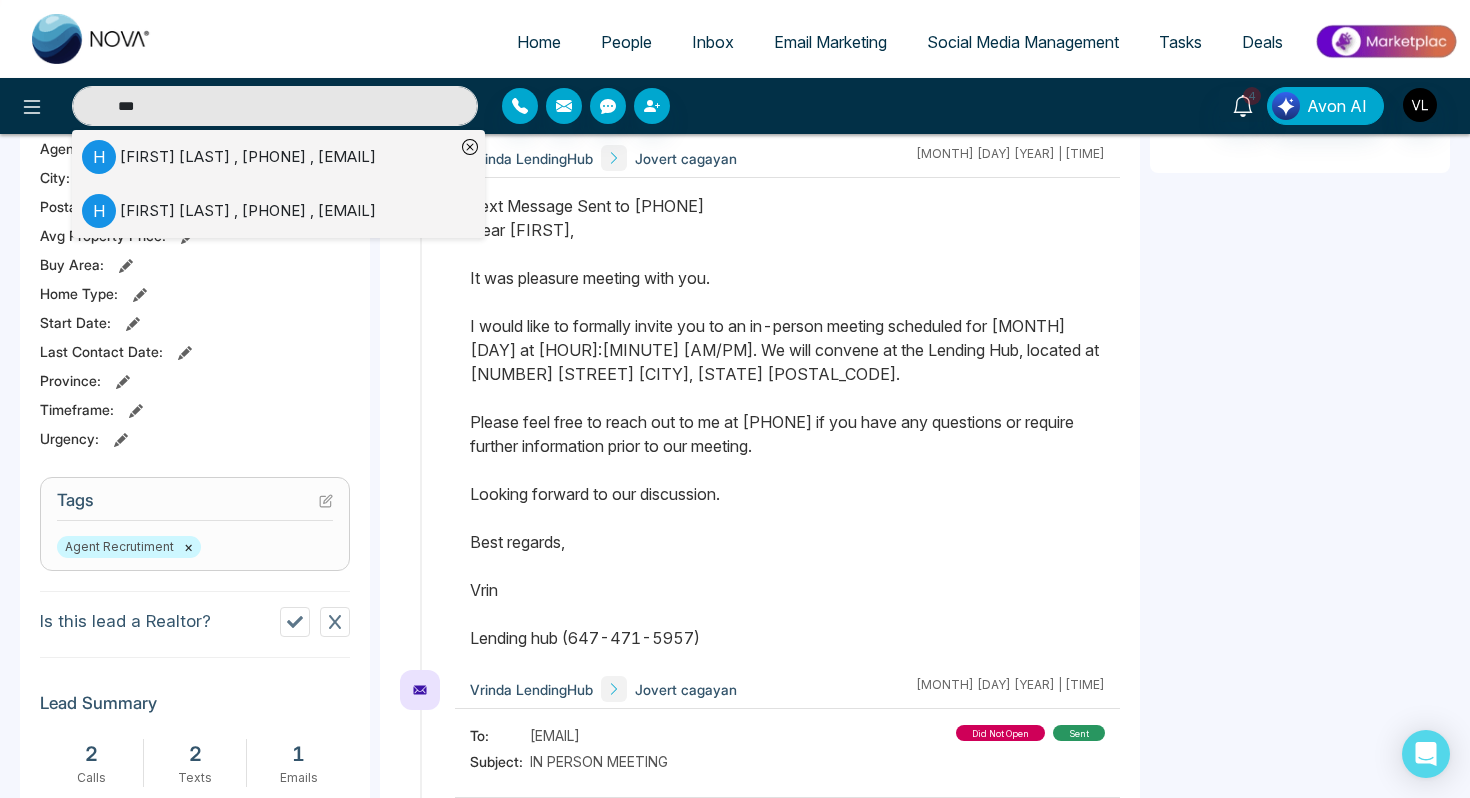 type on "***" 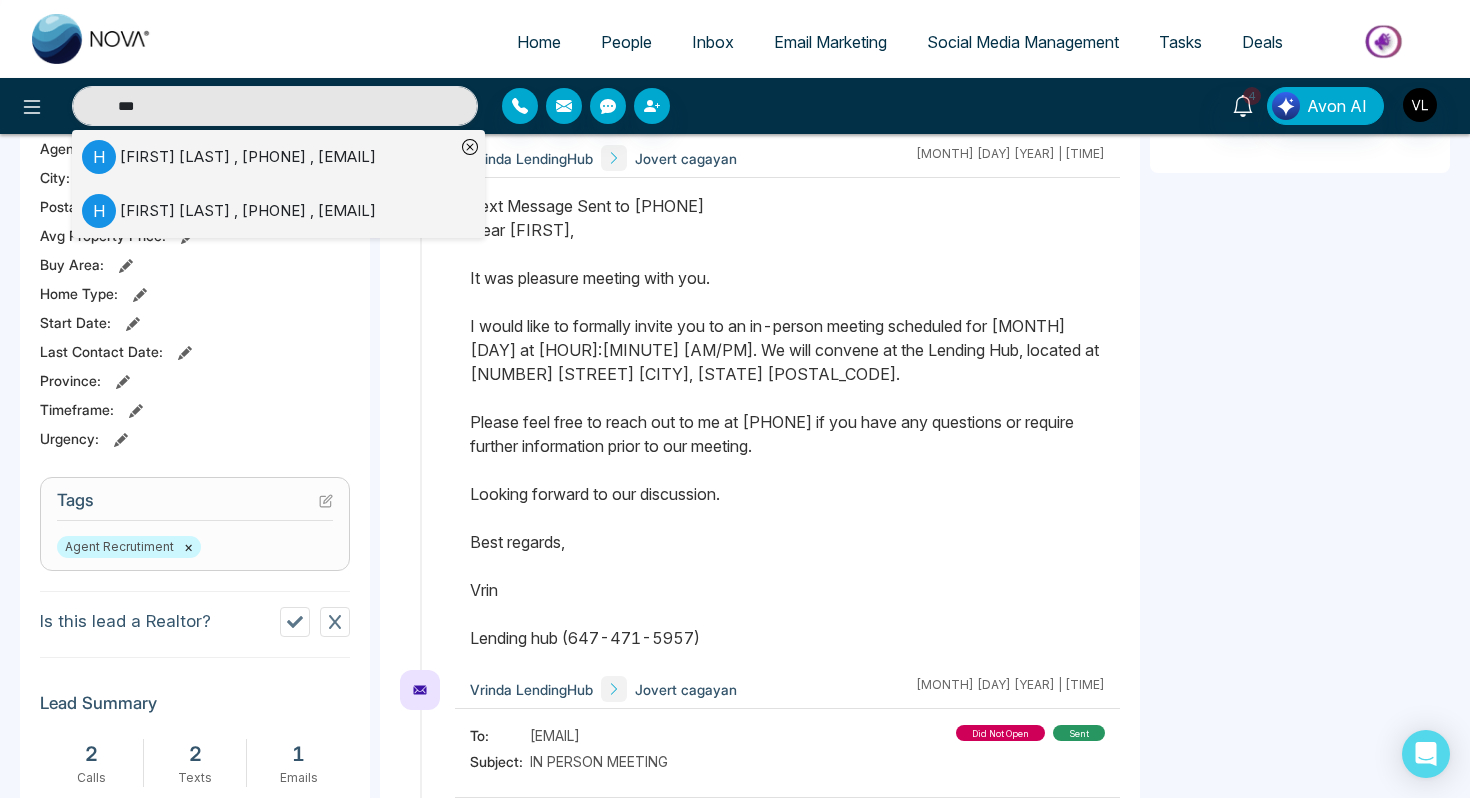click on "H" at bounding box center (101, 157) 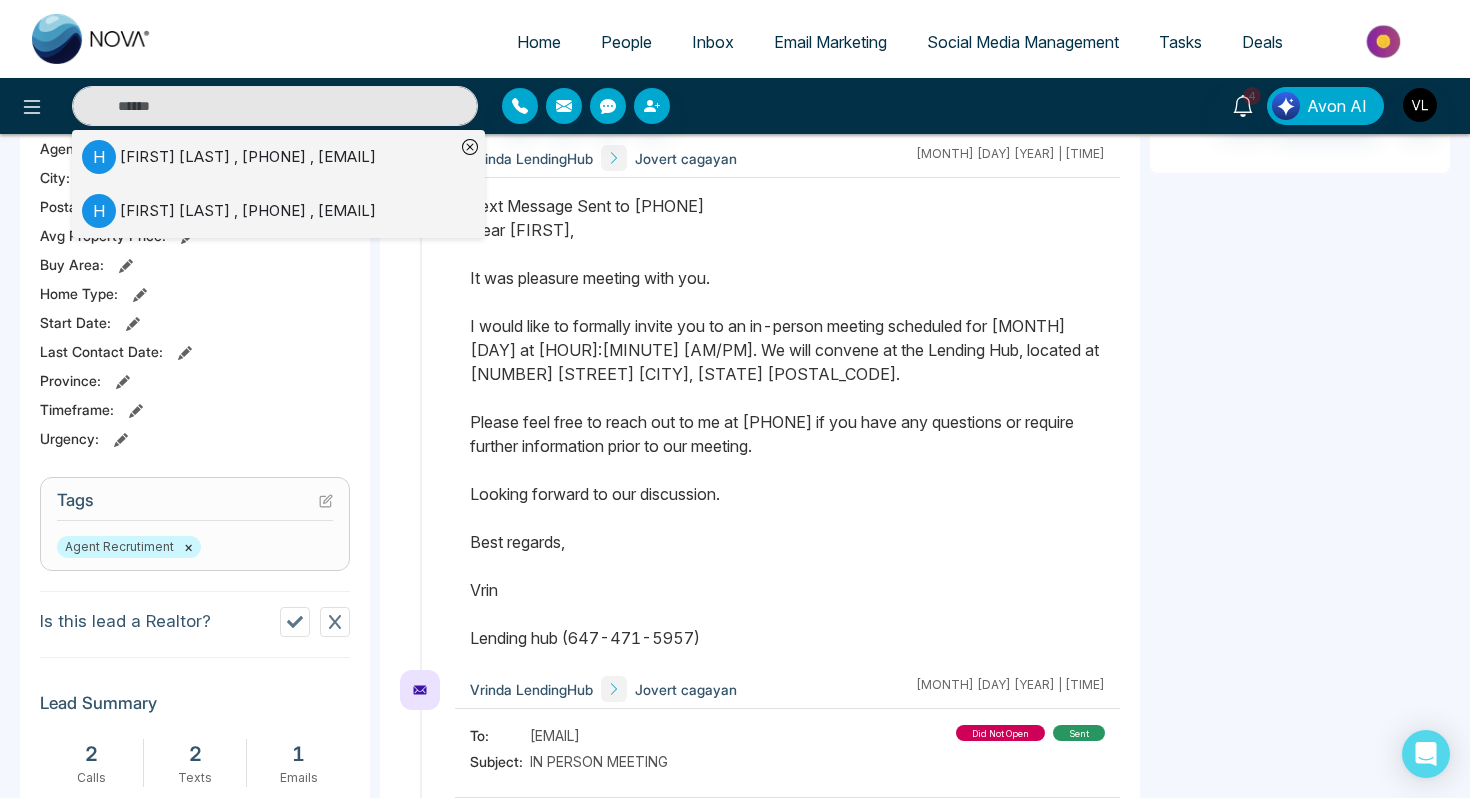type on "***" 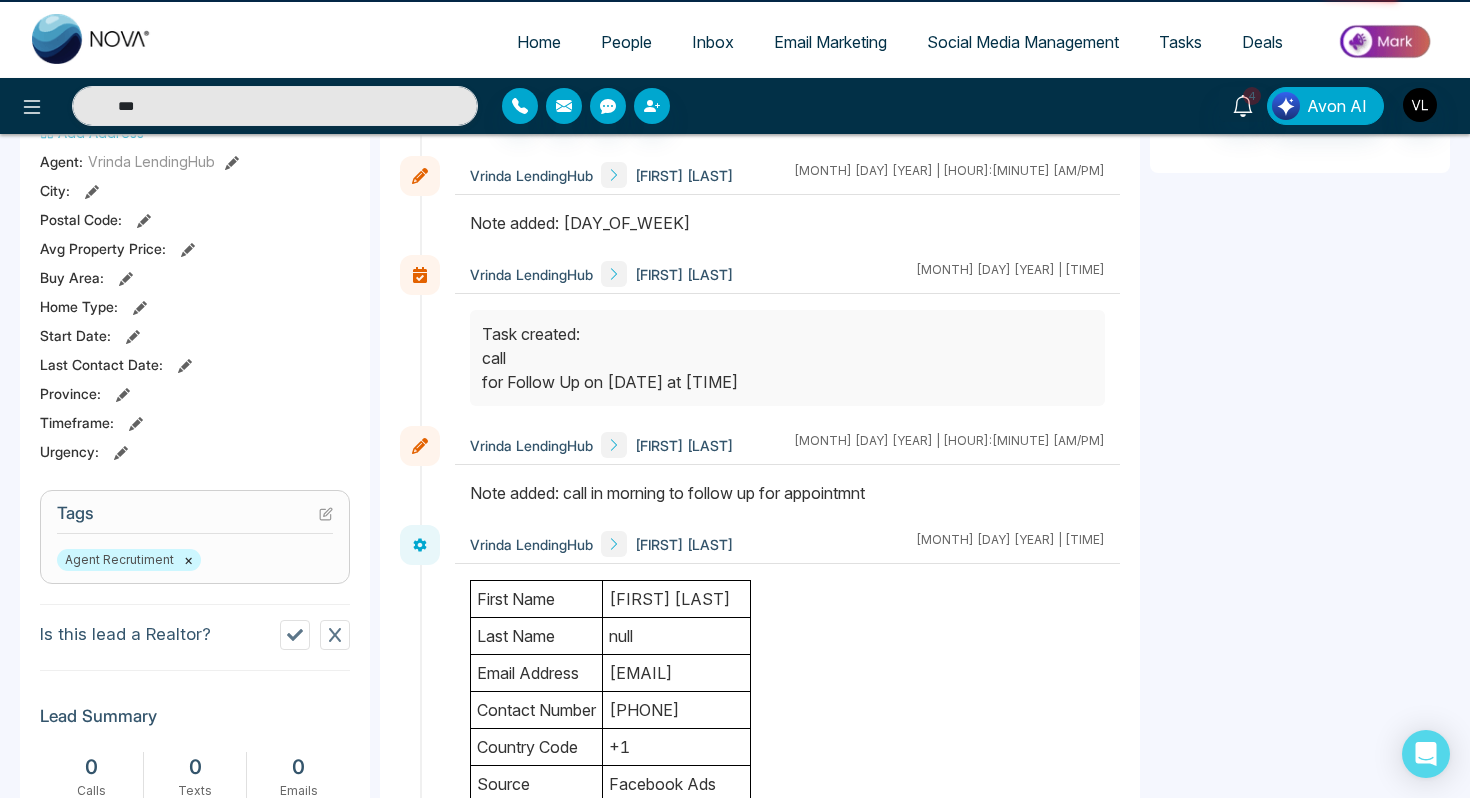scroll, scrollTop: 0, scrollLeft: 0, axis: both 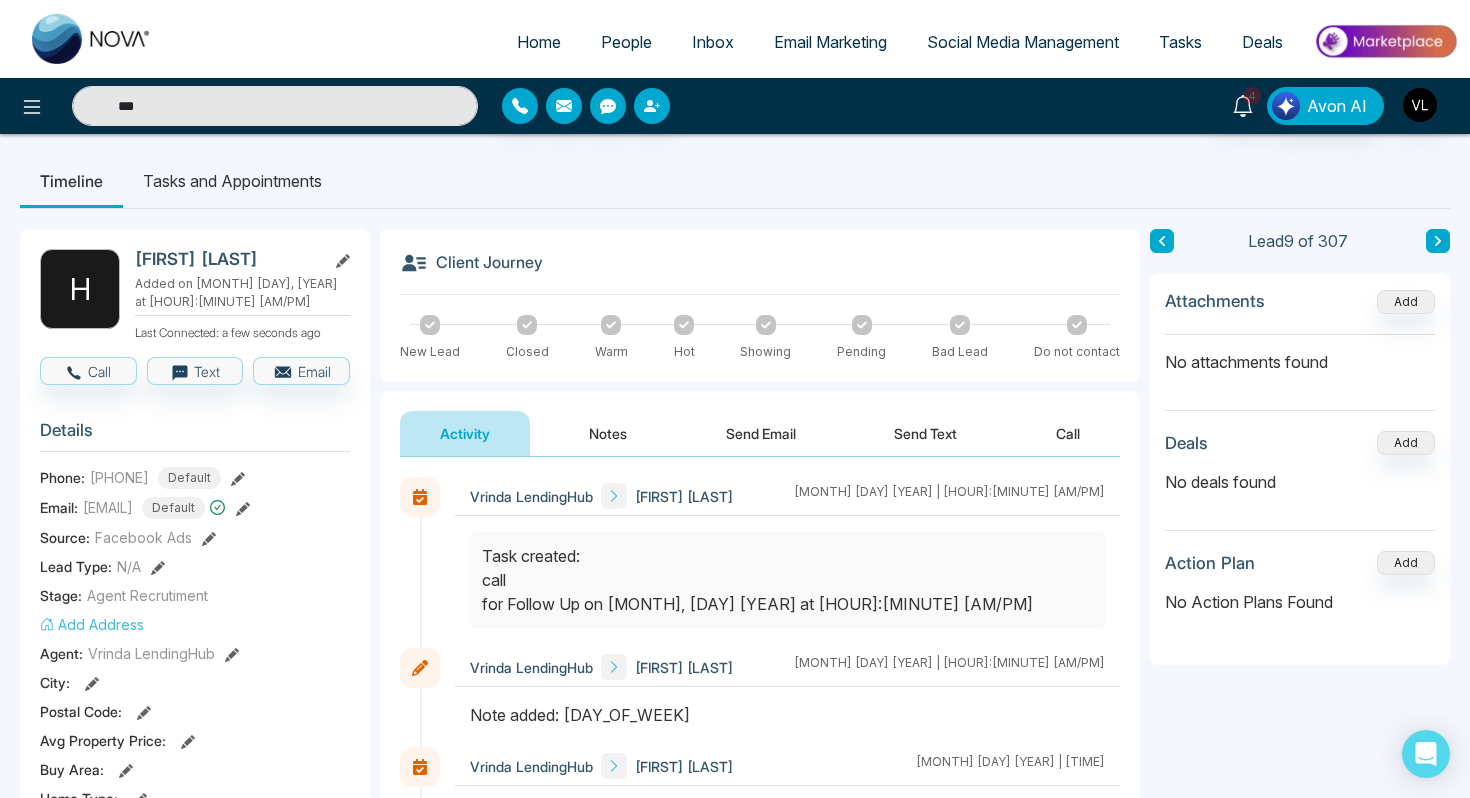 click on "Send Email" at bounding box center (761, 433) 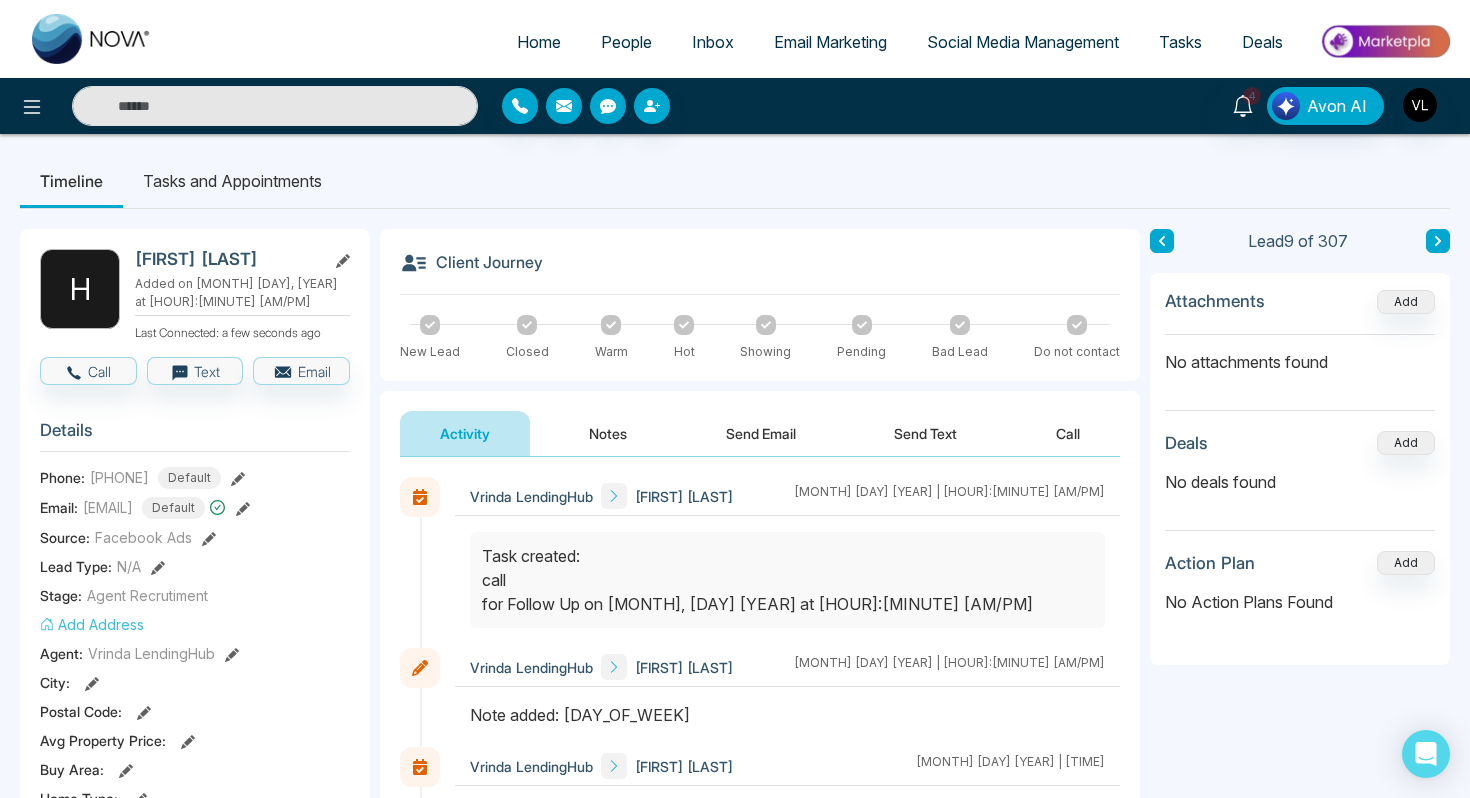 type on "***" 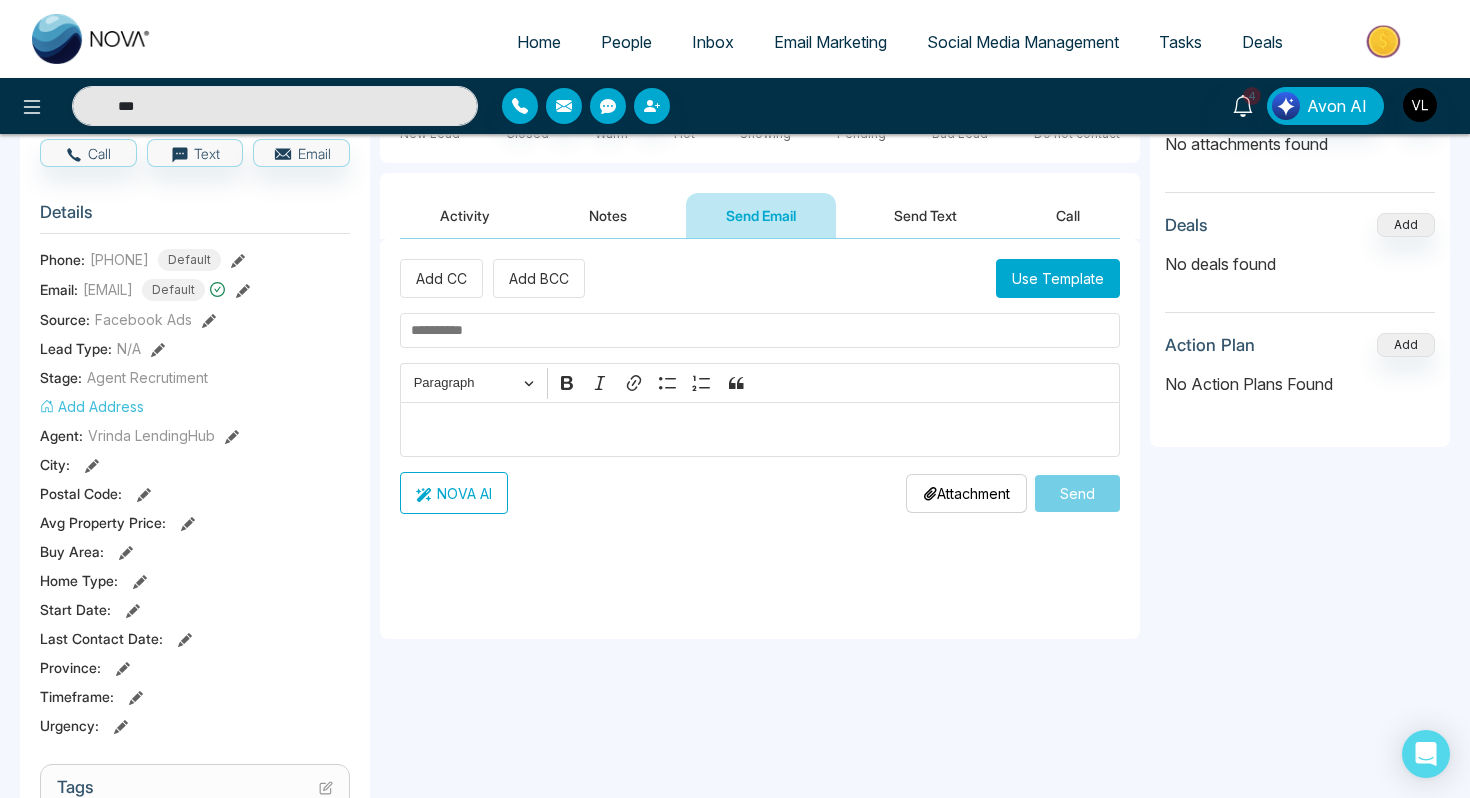 click at bounding box center [760, 429] 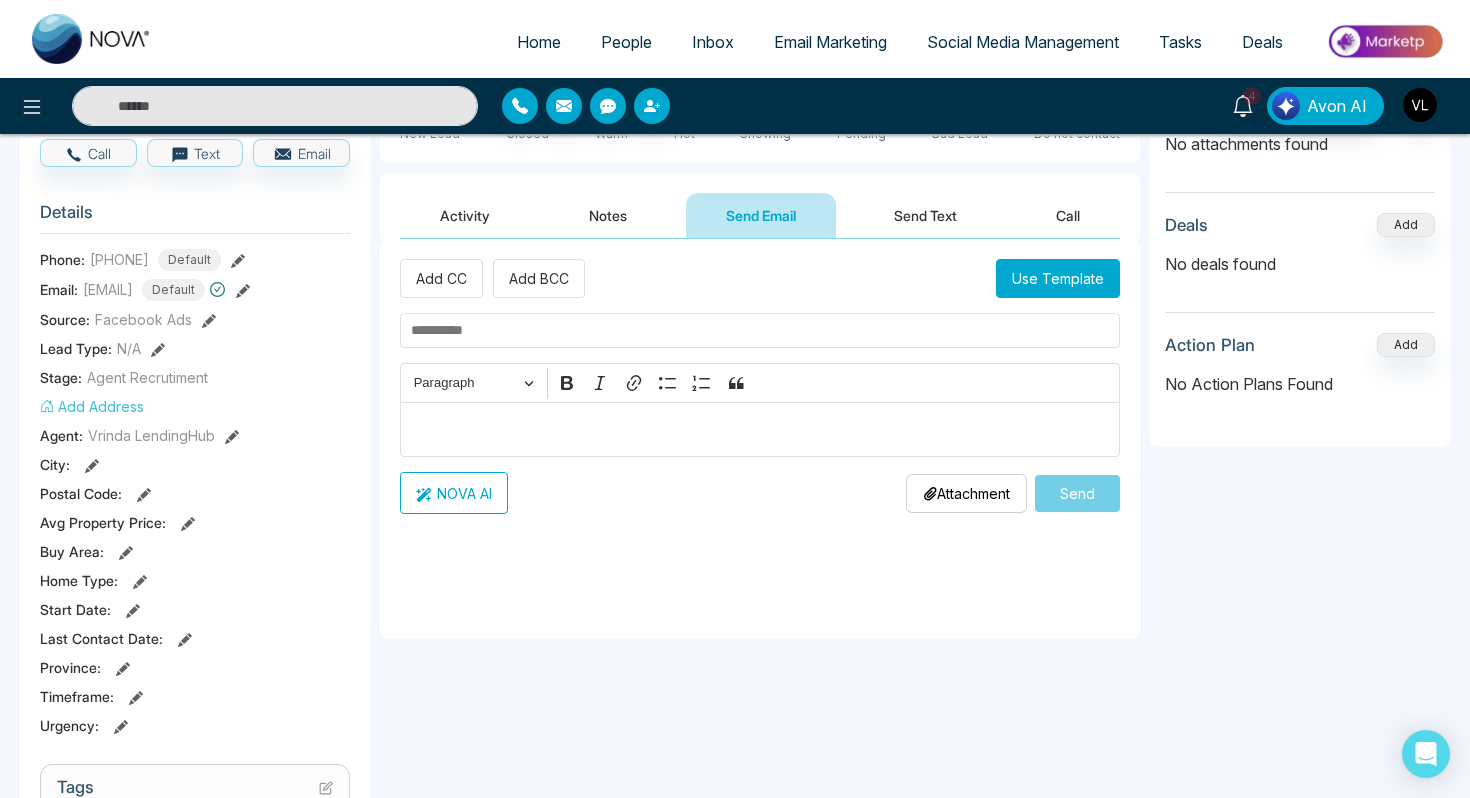 type on "***" 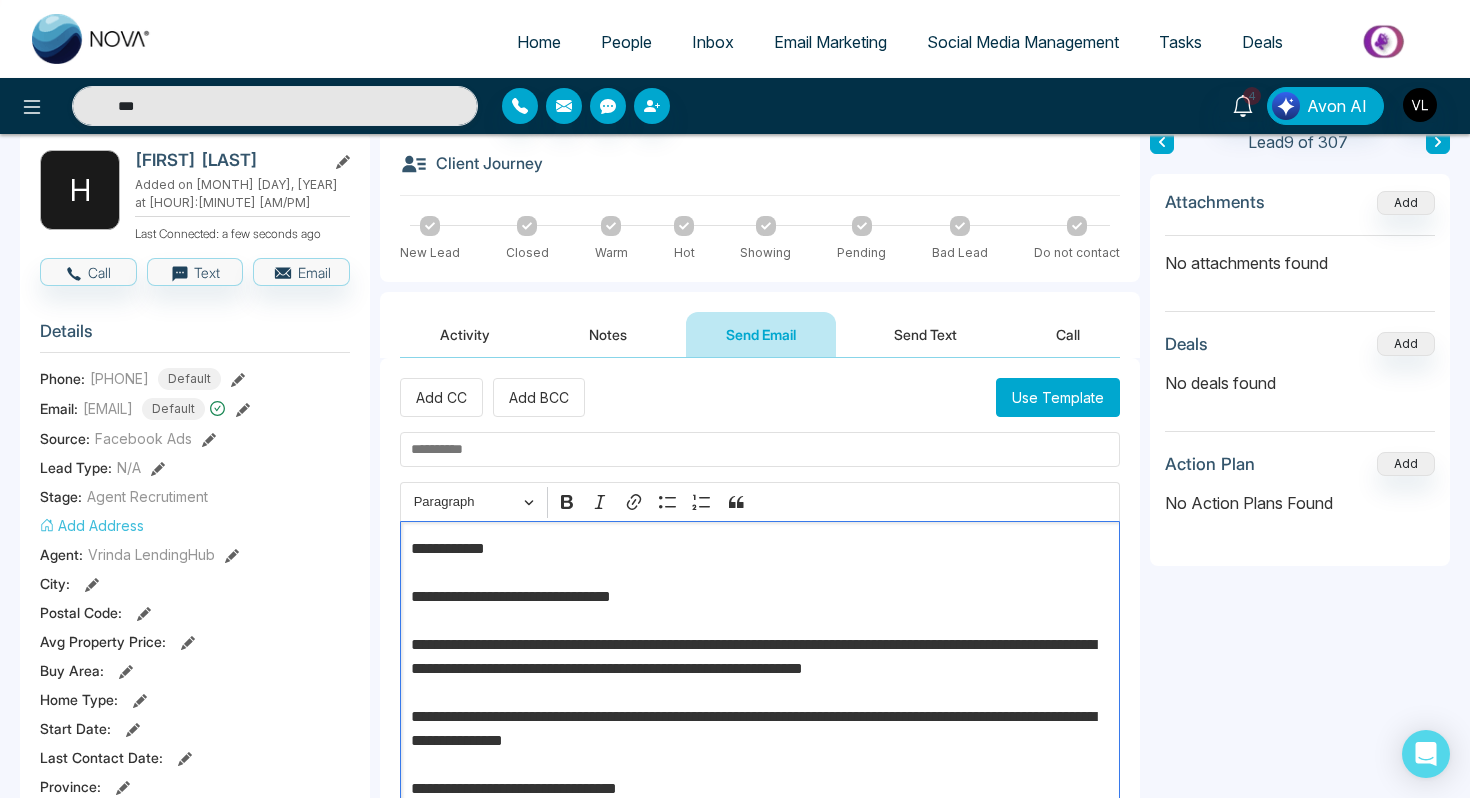 scroll, scrollTop: 60, scrollLeft: 0, axis: vertical 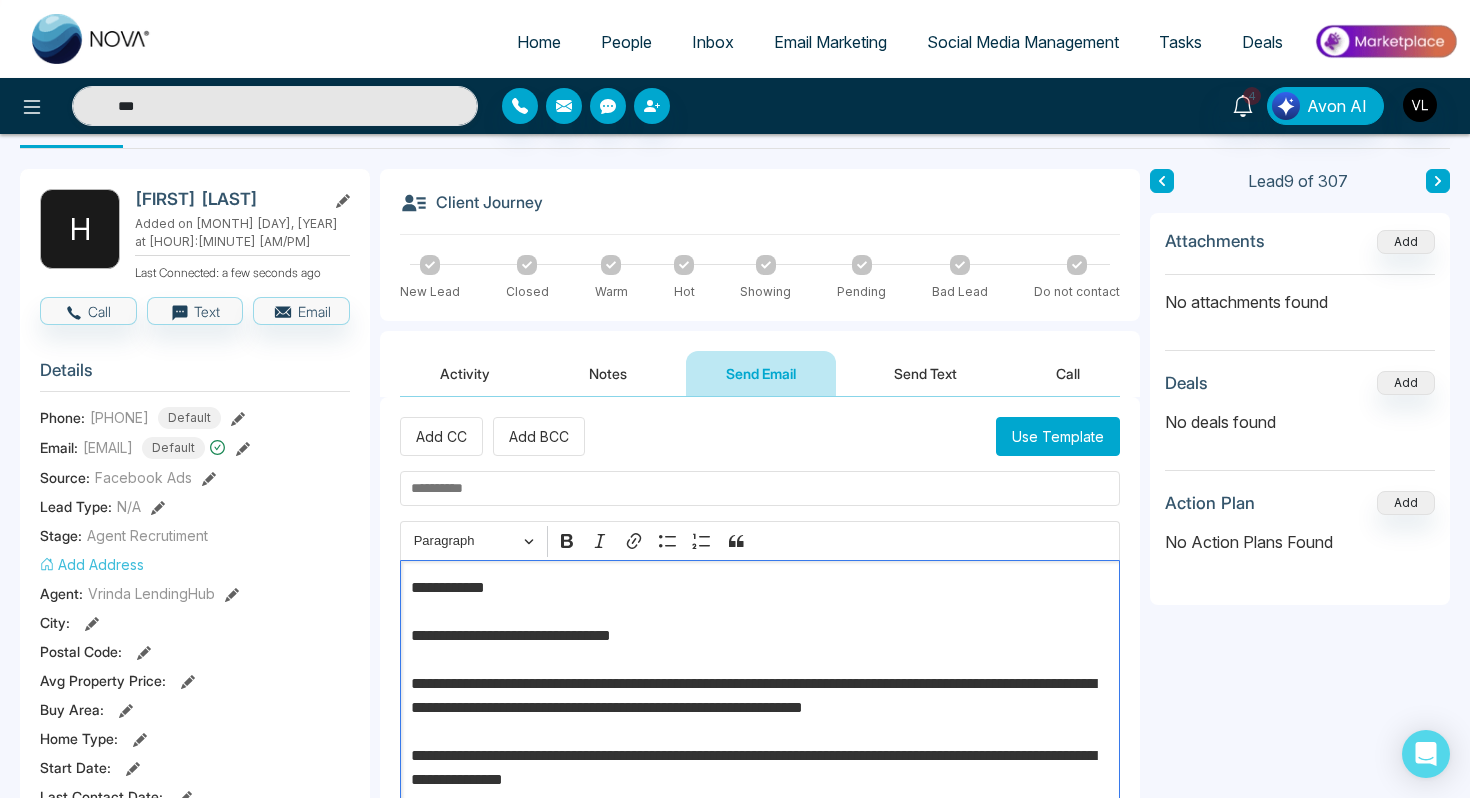 click on "[FIRST] [LAST] Added on   [MONTH] [DAY], [YEAR] at [HOUR]:[MINUTE] [AM/PM] Last Connected:   a few seconds ago" at bounding box center (242, 235) 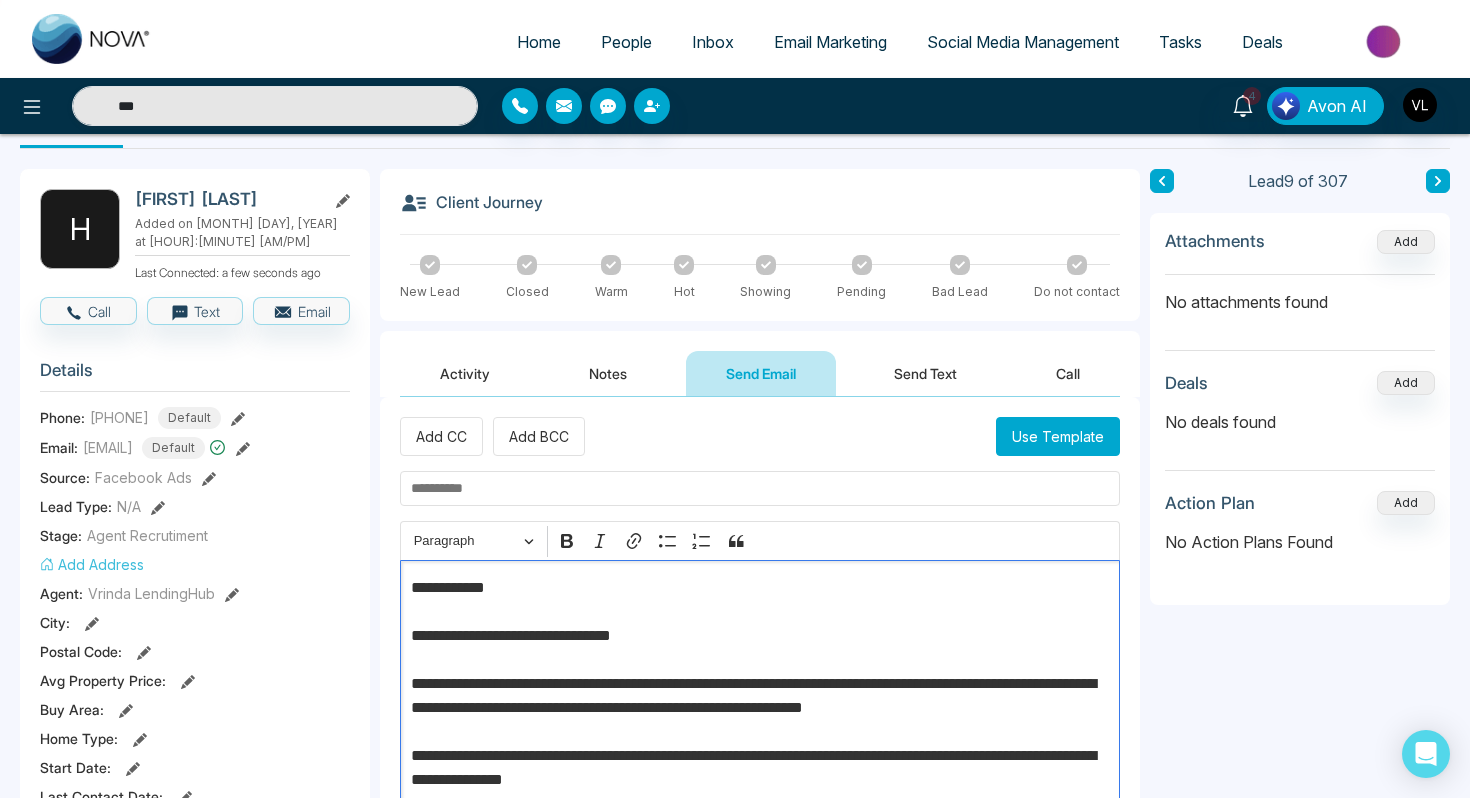 type 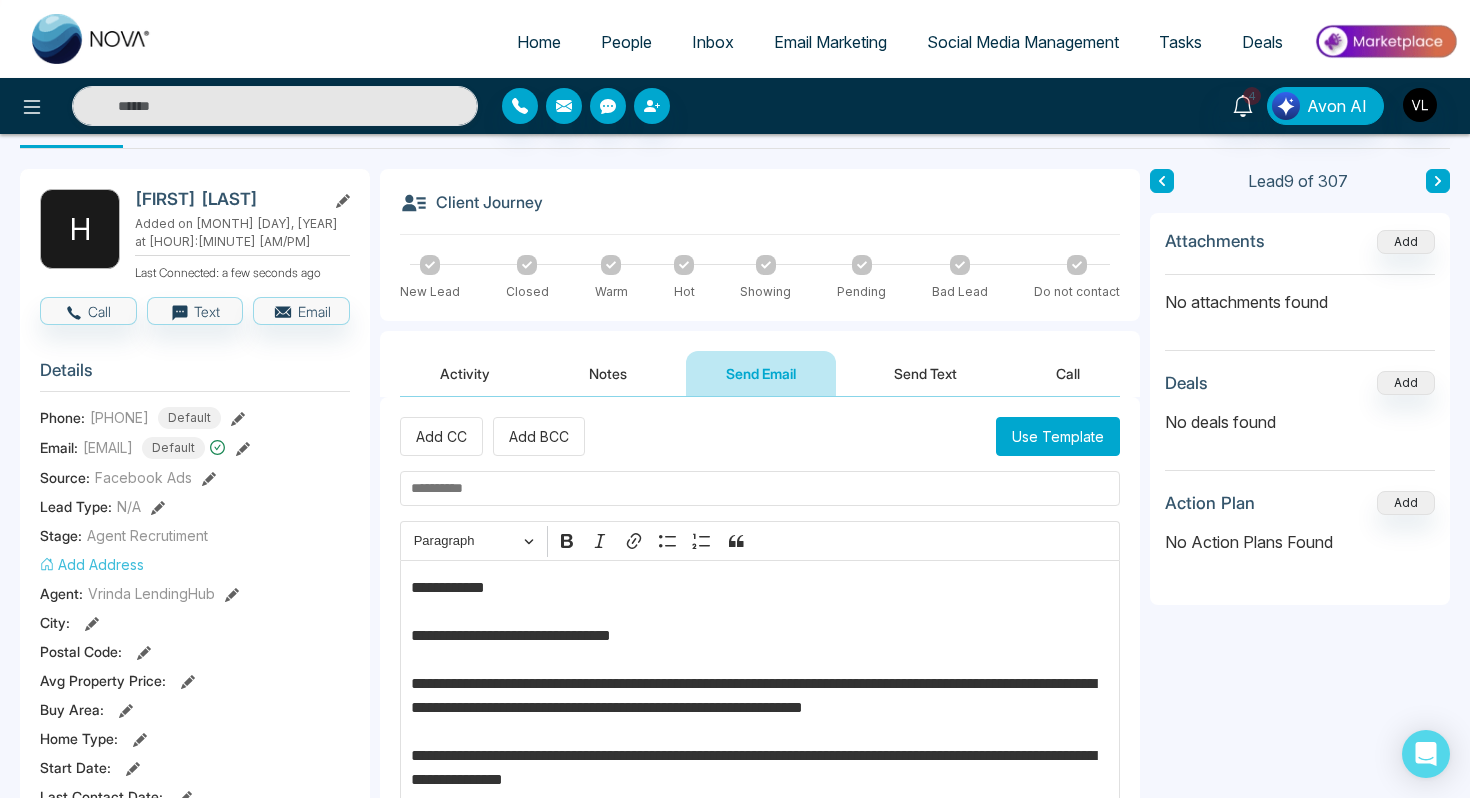 click on "[FIRST] [LAST]" at bounding box center [226, 199] 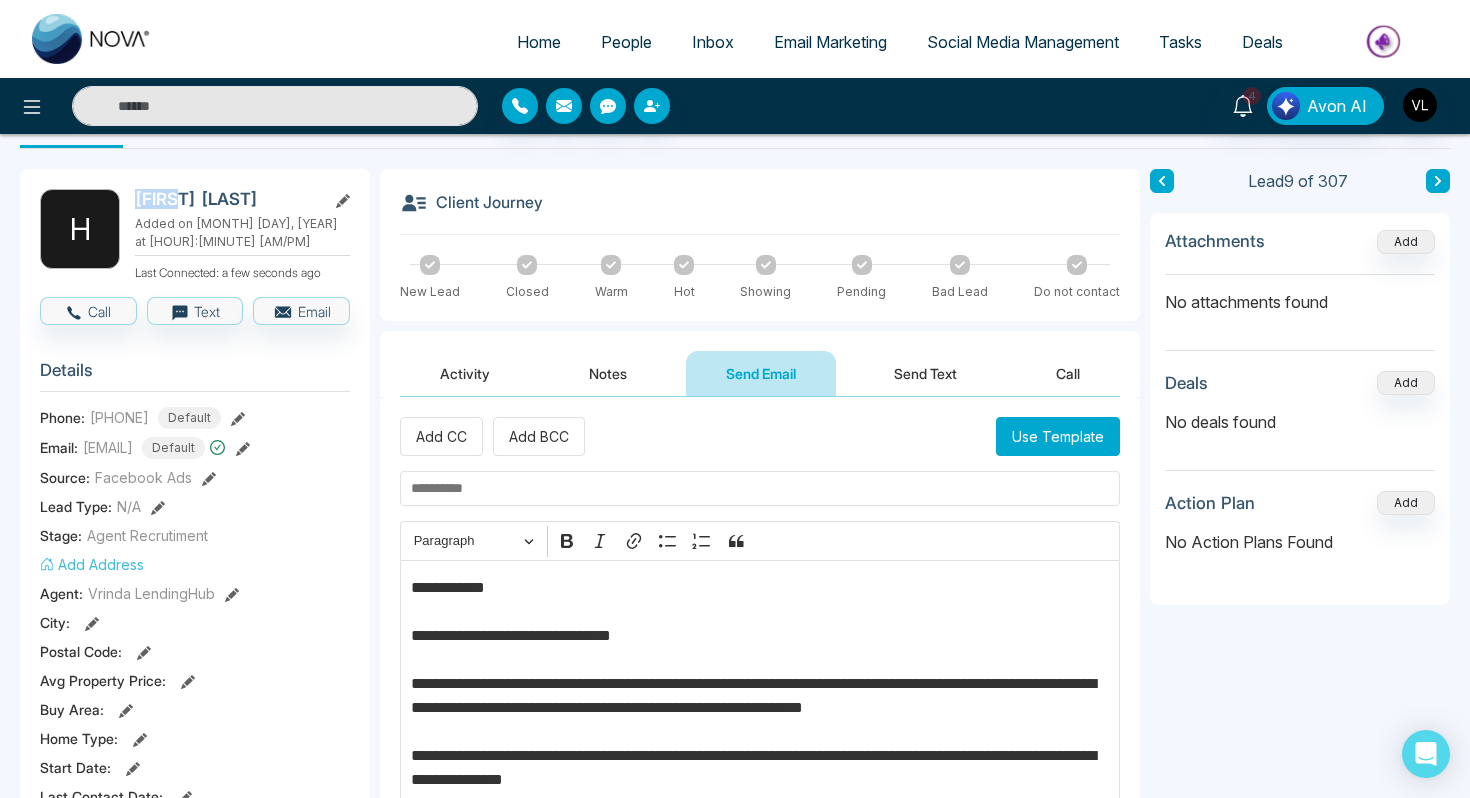 click on "[FIRST] [LAST]" at bounding box center [226, 199] 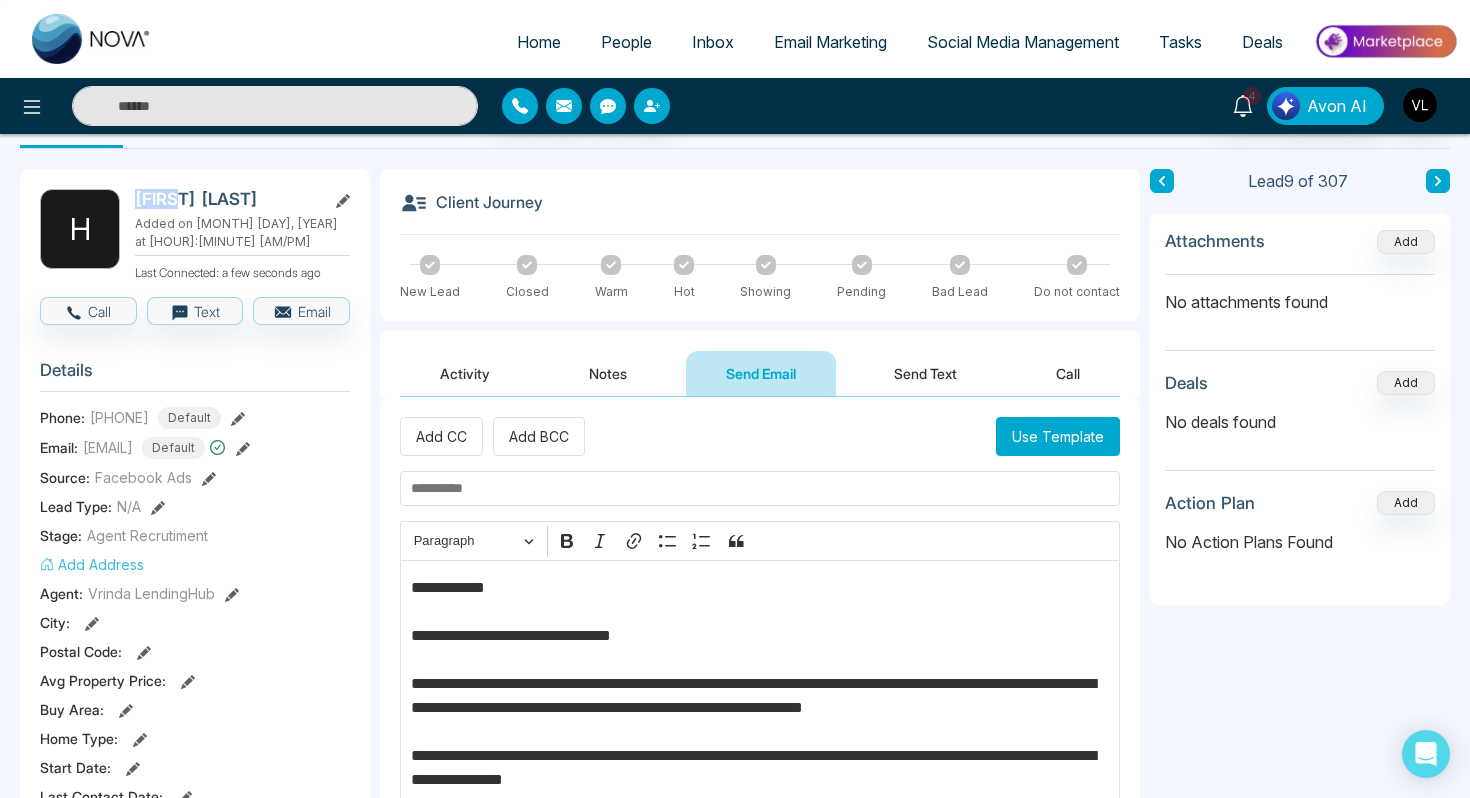 copy on "[FIRST]" 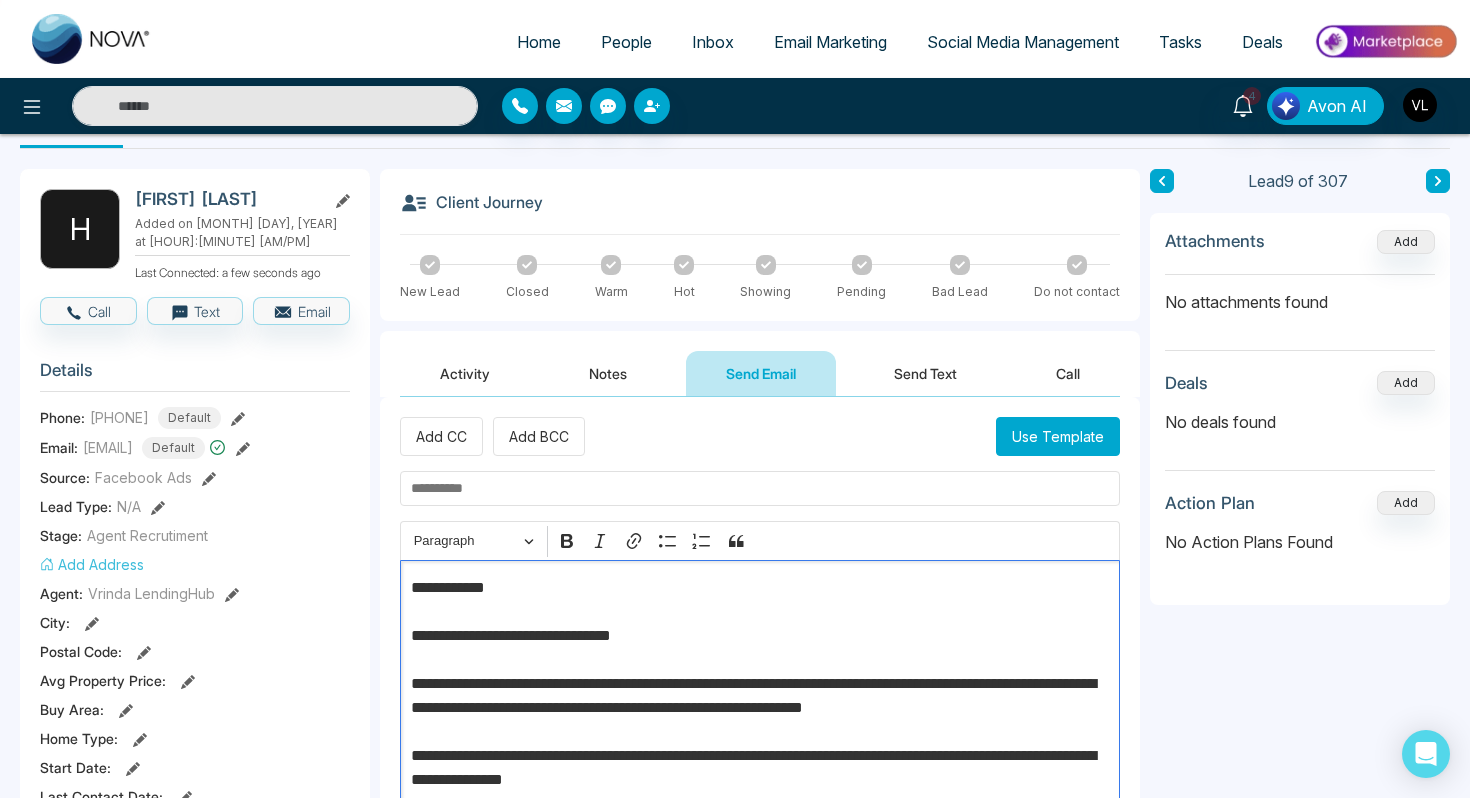 click on "**********" at bounding box center (760, 780) 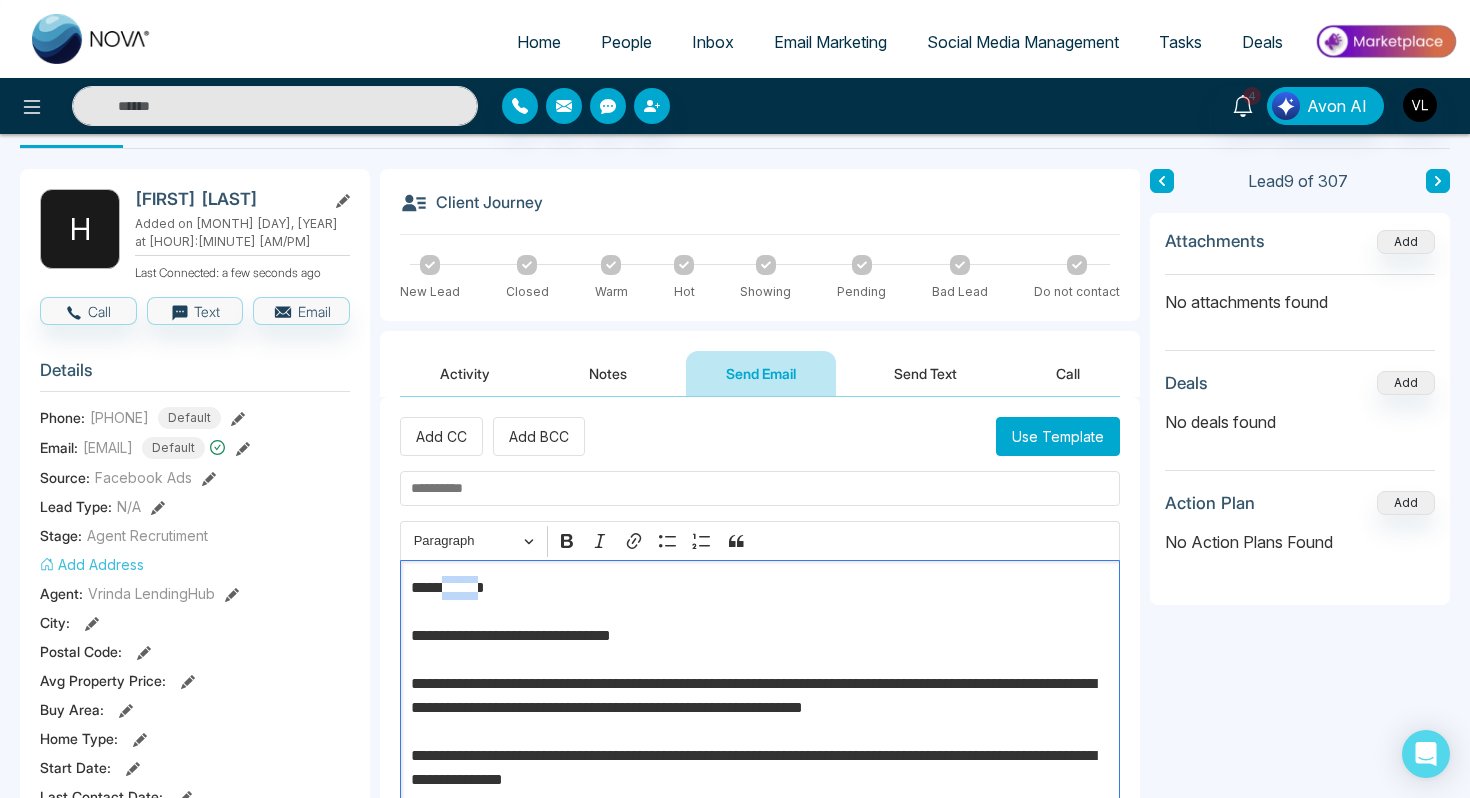 click on "**********" at bounding box center (760, 780) 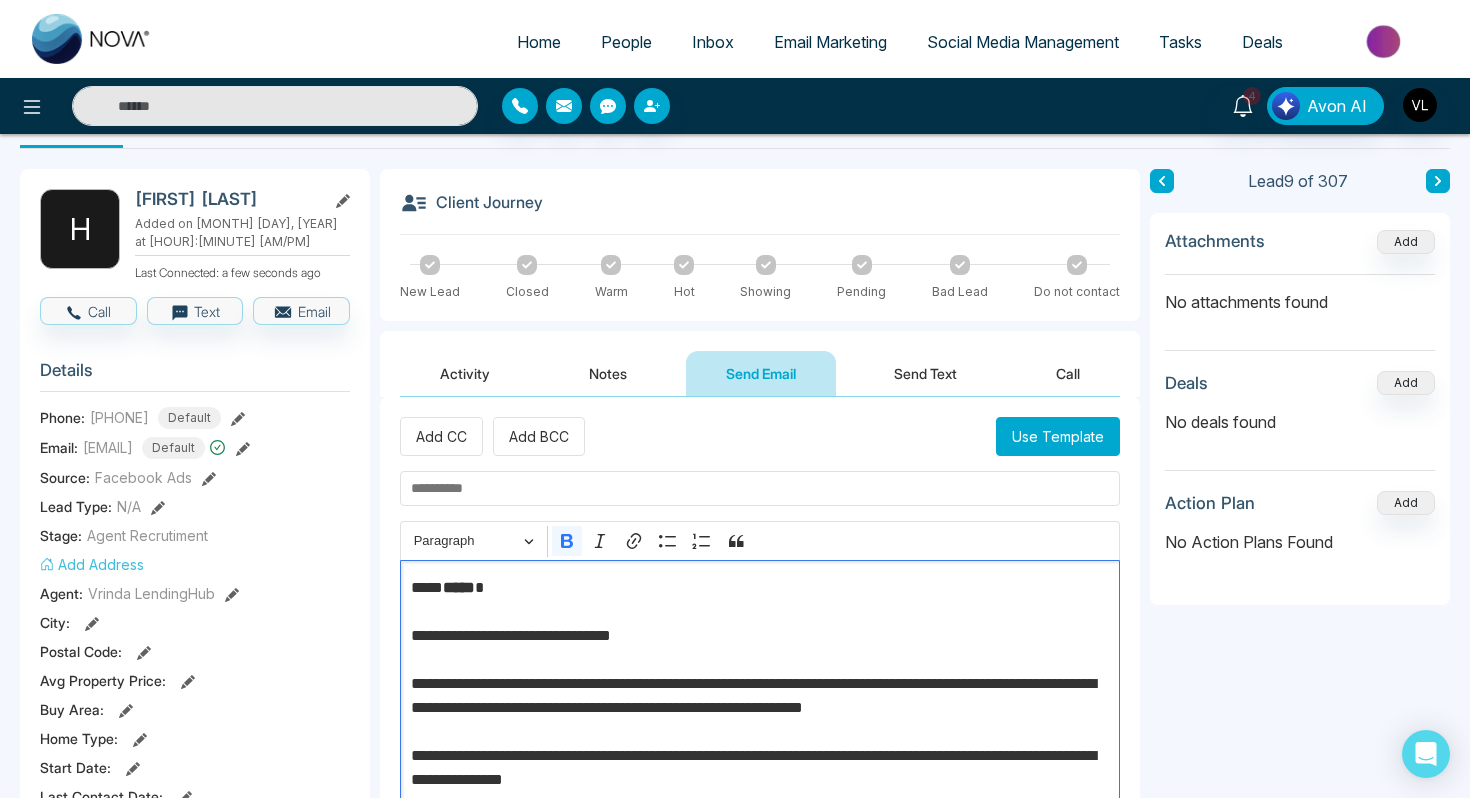 click on "*****" at bounding box center (459, 587) 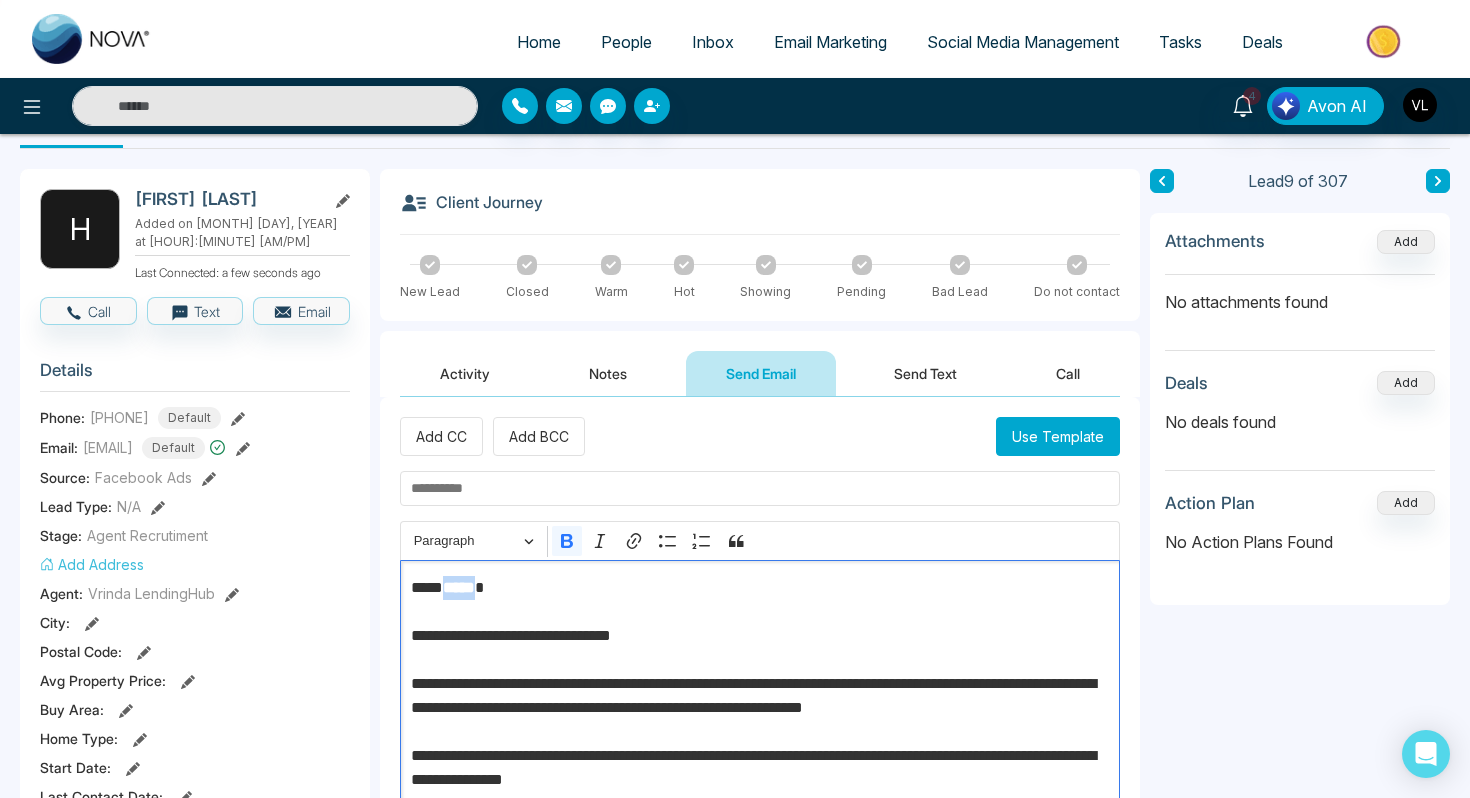 click on "*****" at bounding box center (459, 587) 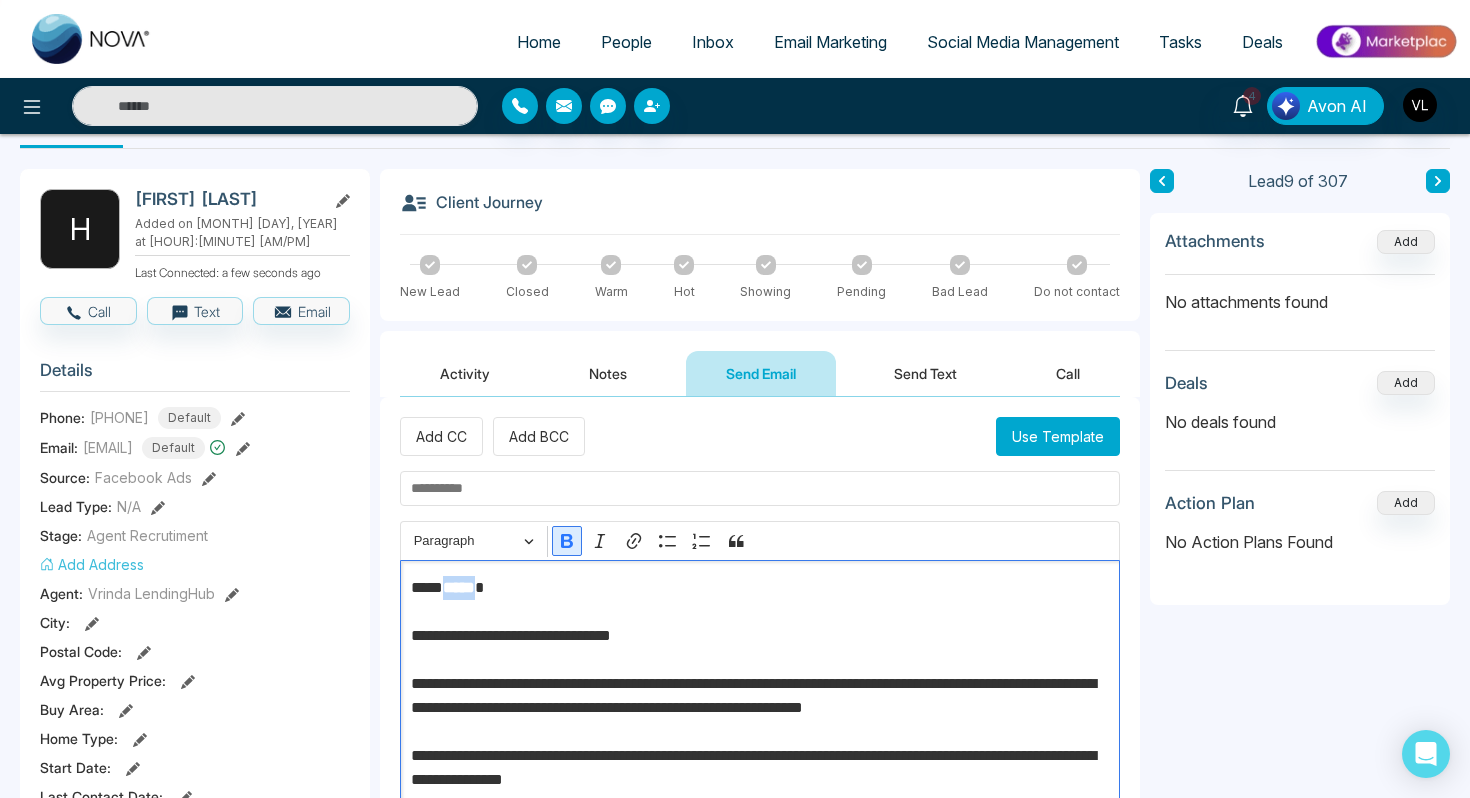 click 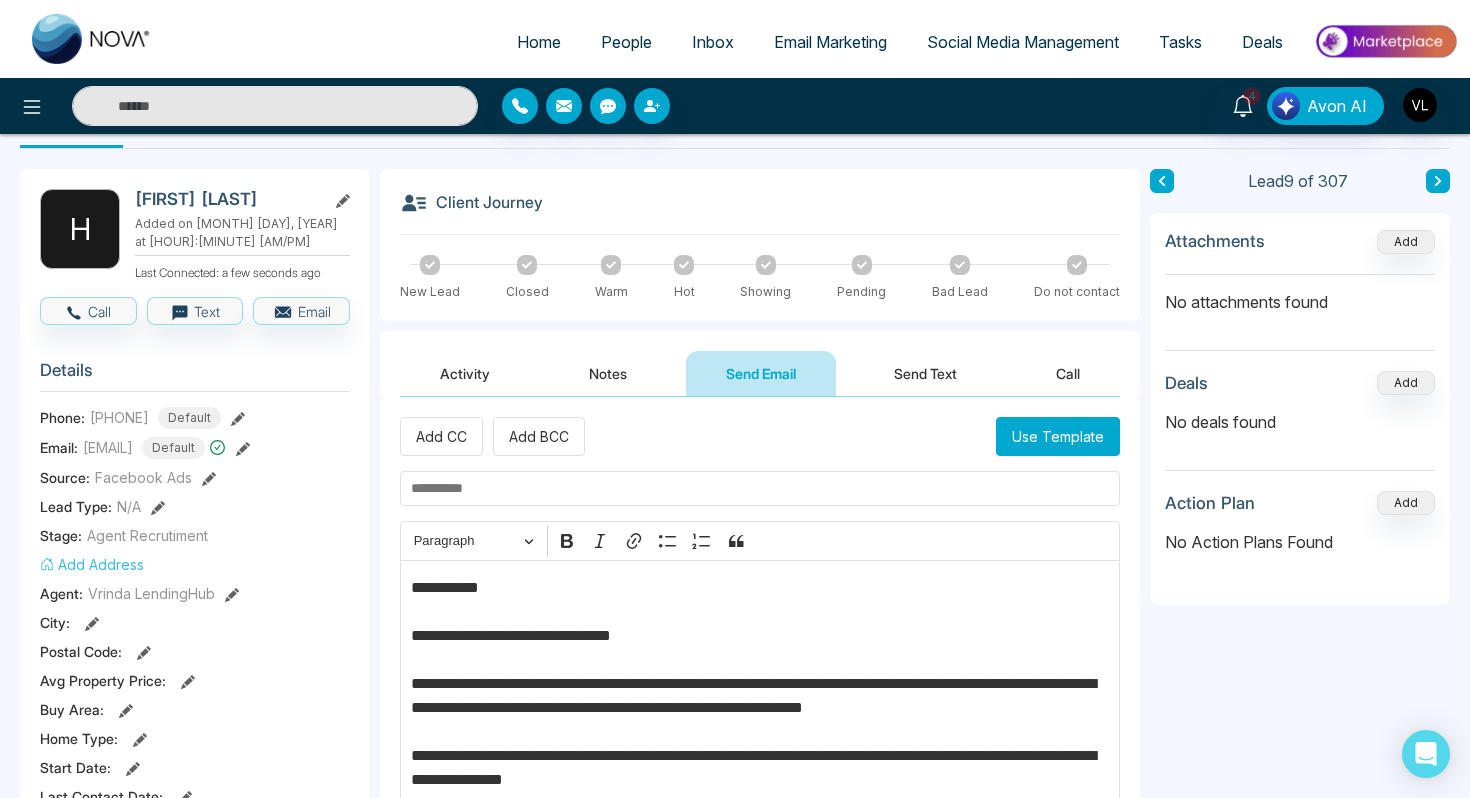 click at bounding box center (760, 488) 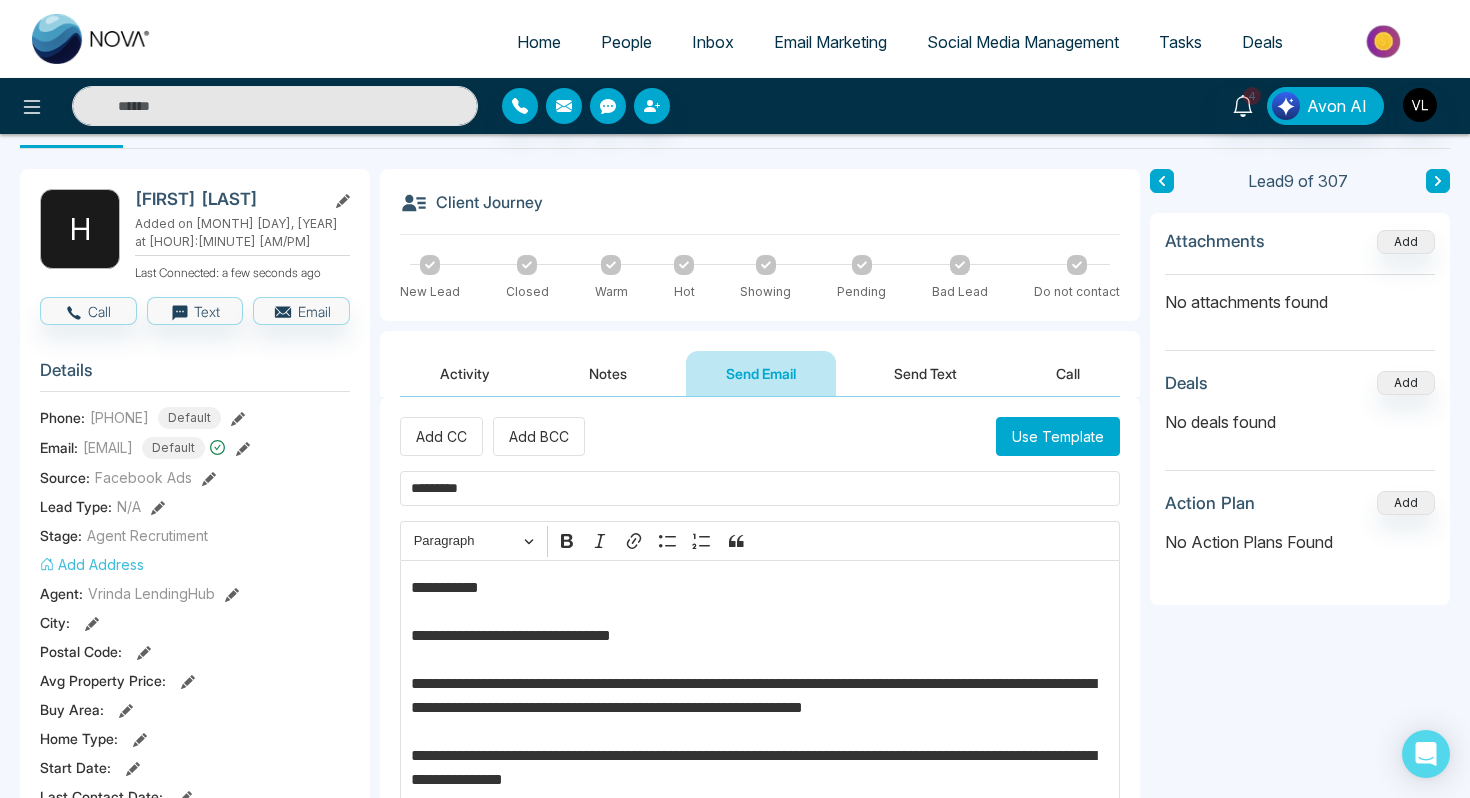 type on "*********" 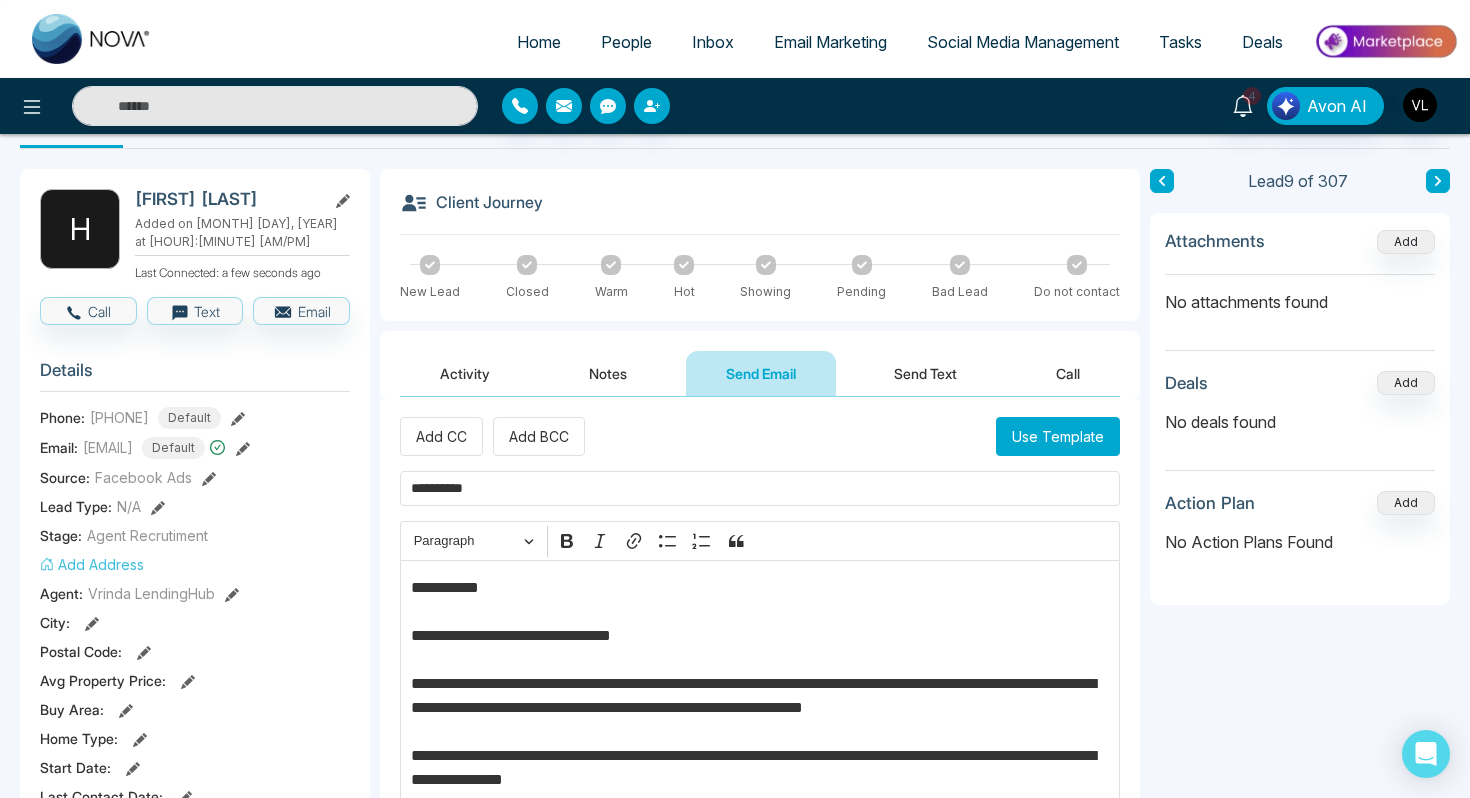 type on "***" 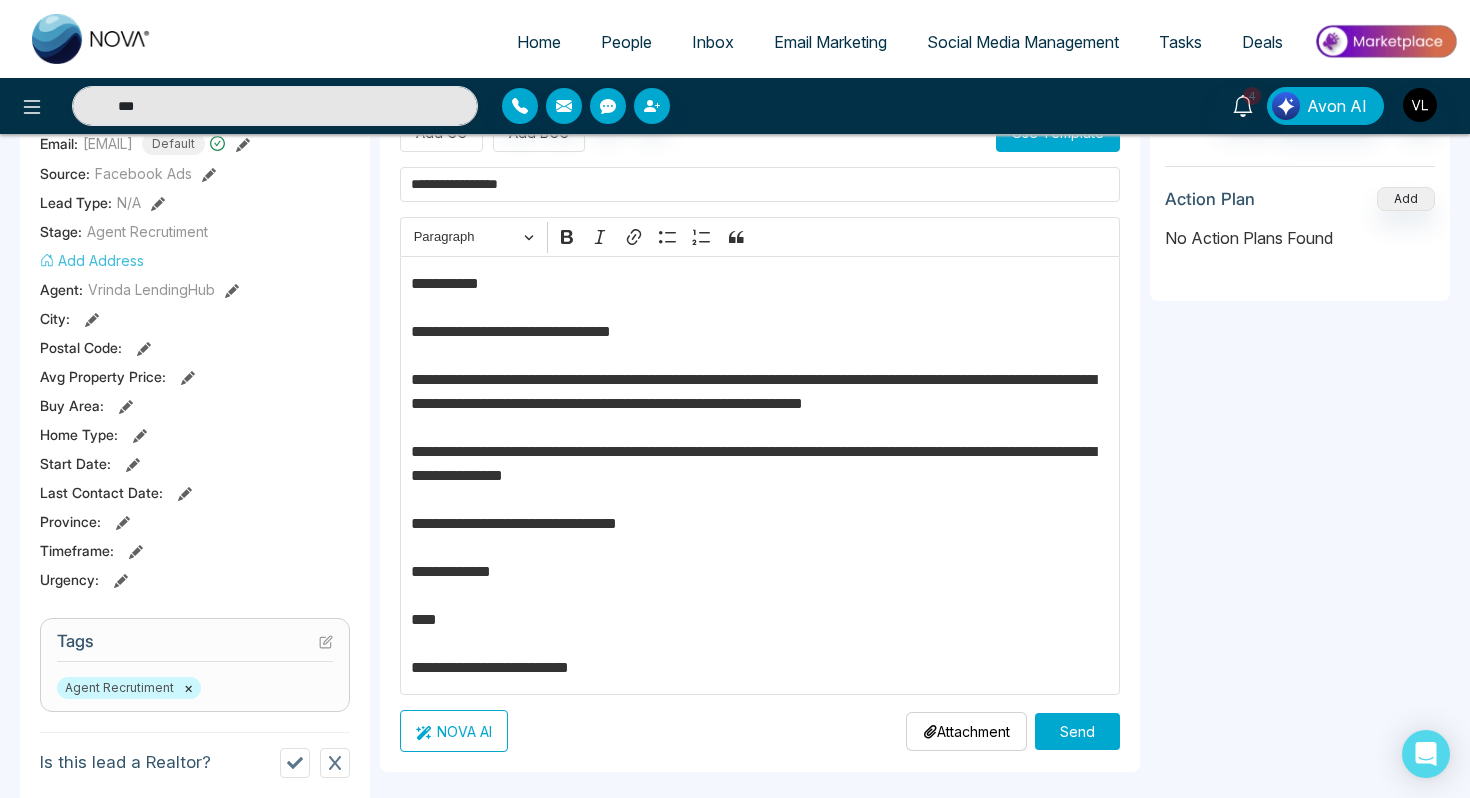 scroll, scrollTop: 386, scrollLeft: 0, axis: vertical 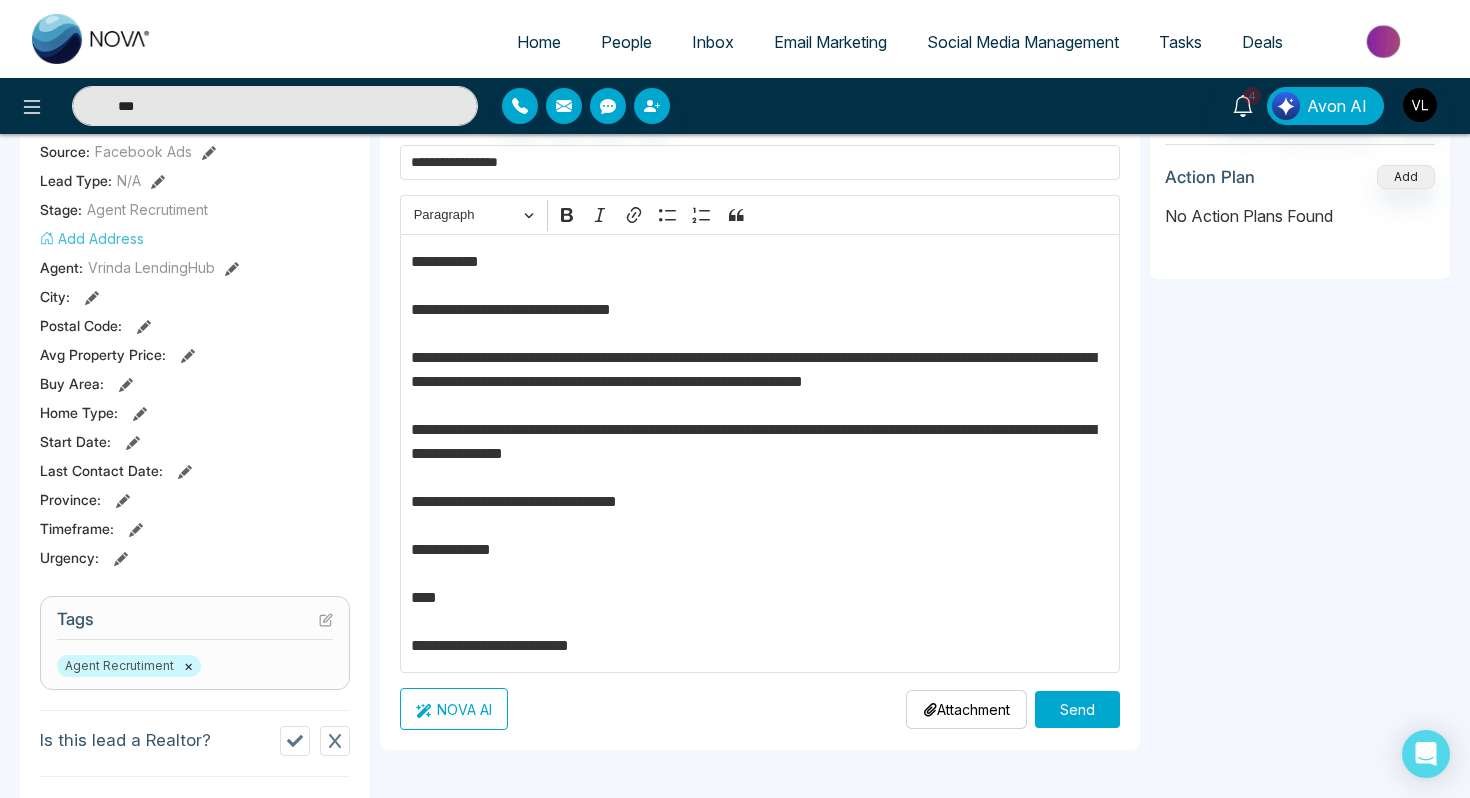 type on "**********" 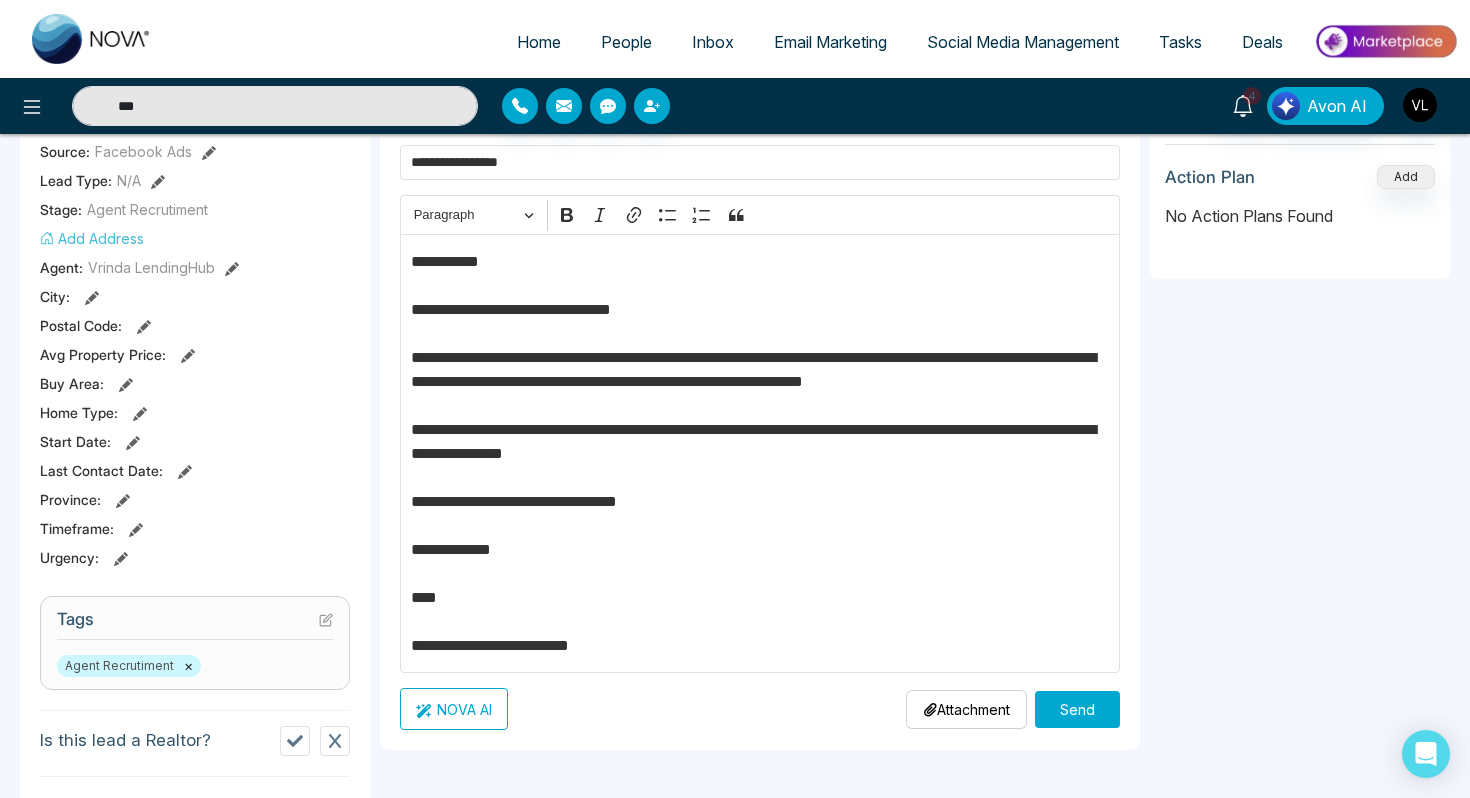 click on "**********" at bounding box center [760, 454] 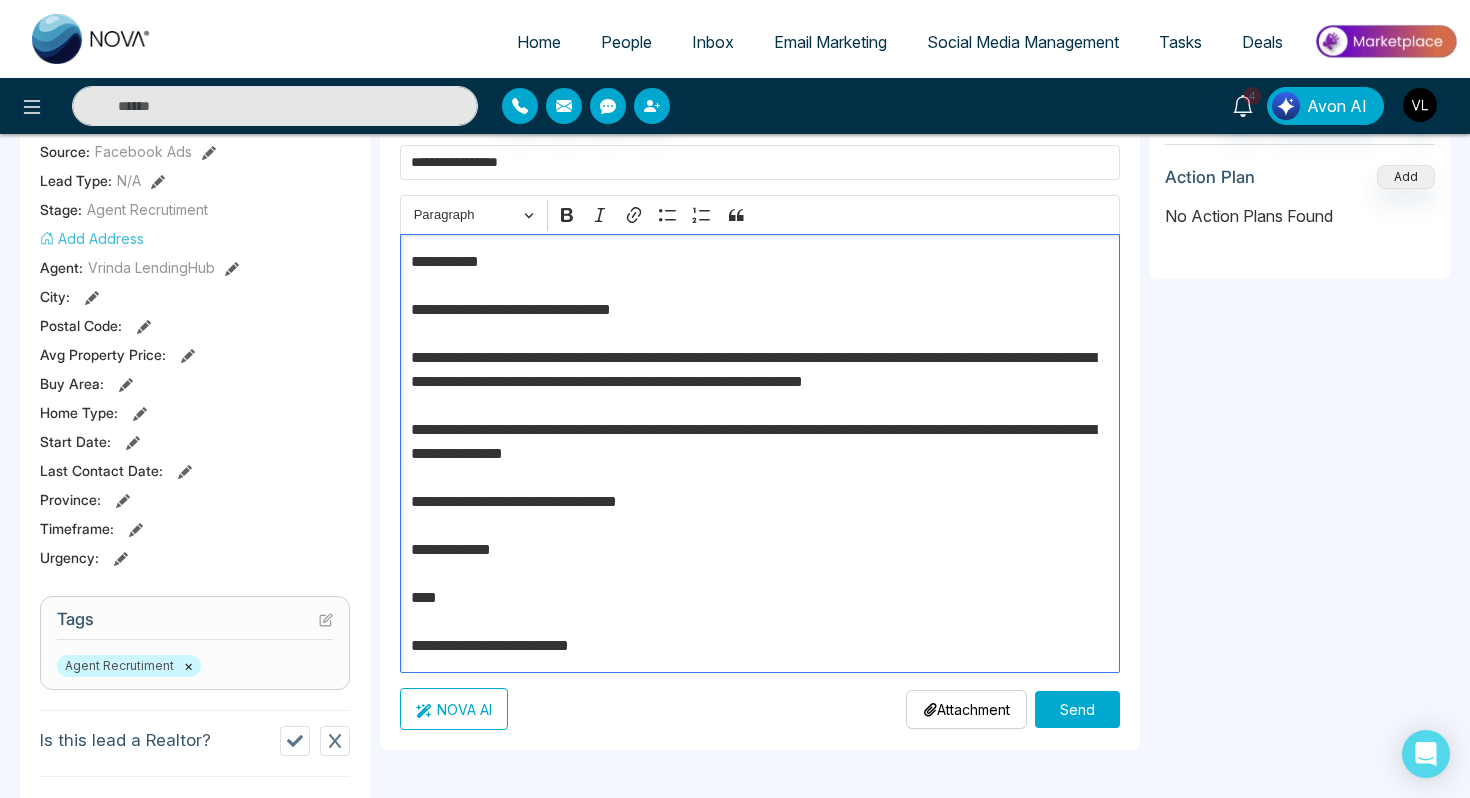 click on "**********" at bounding box center [760, 454] 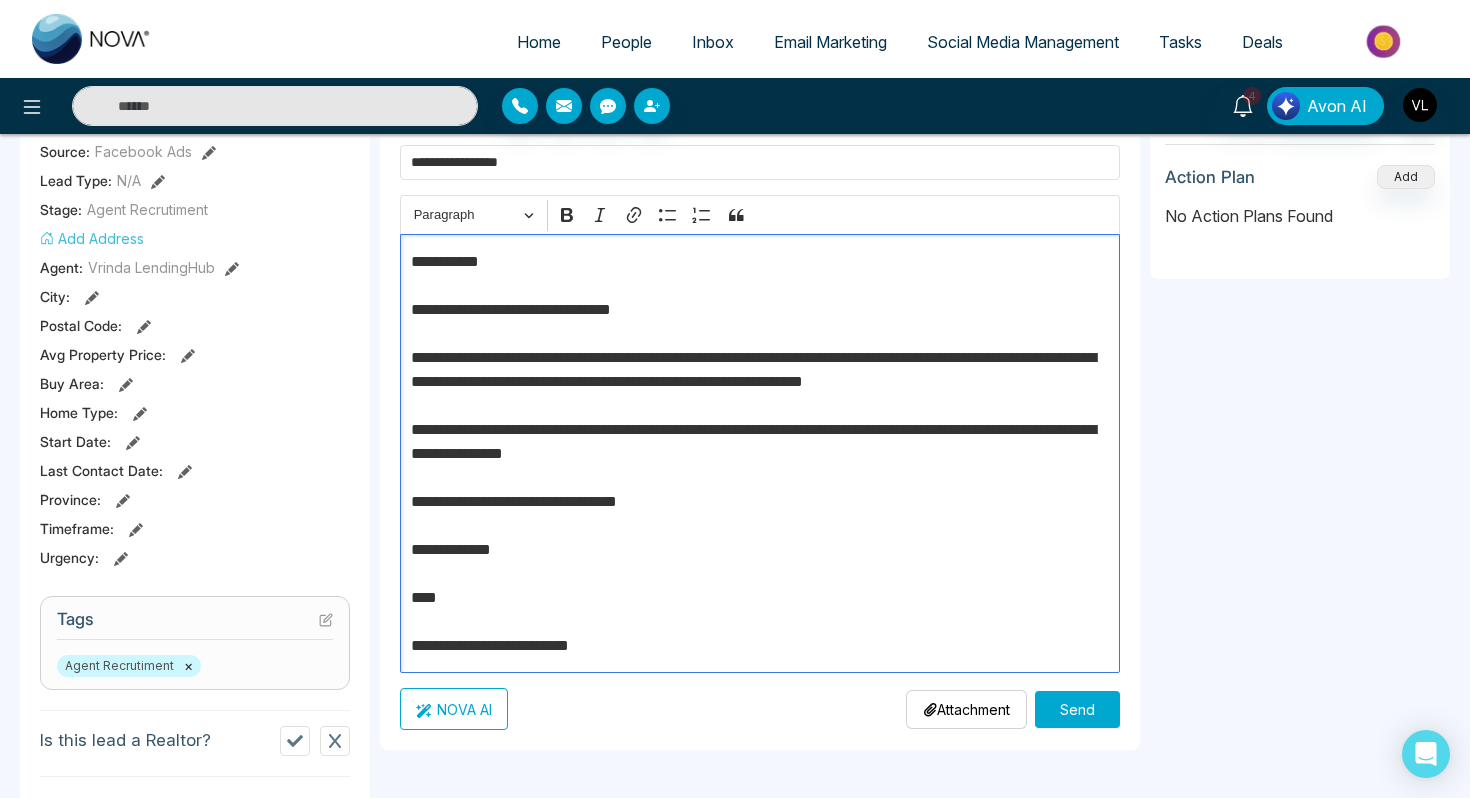 click on "**********" at bounding box center (760, 454) 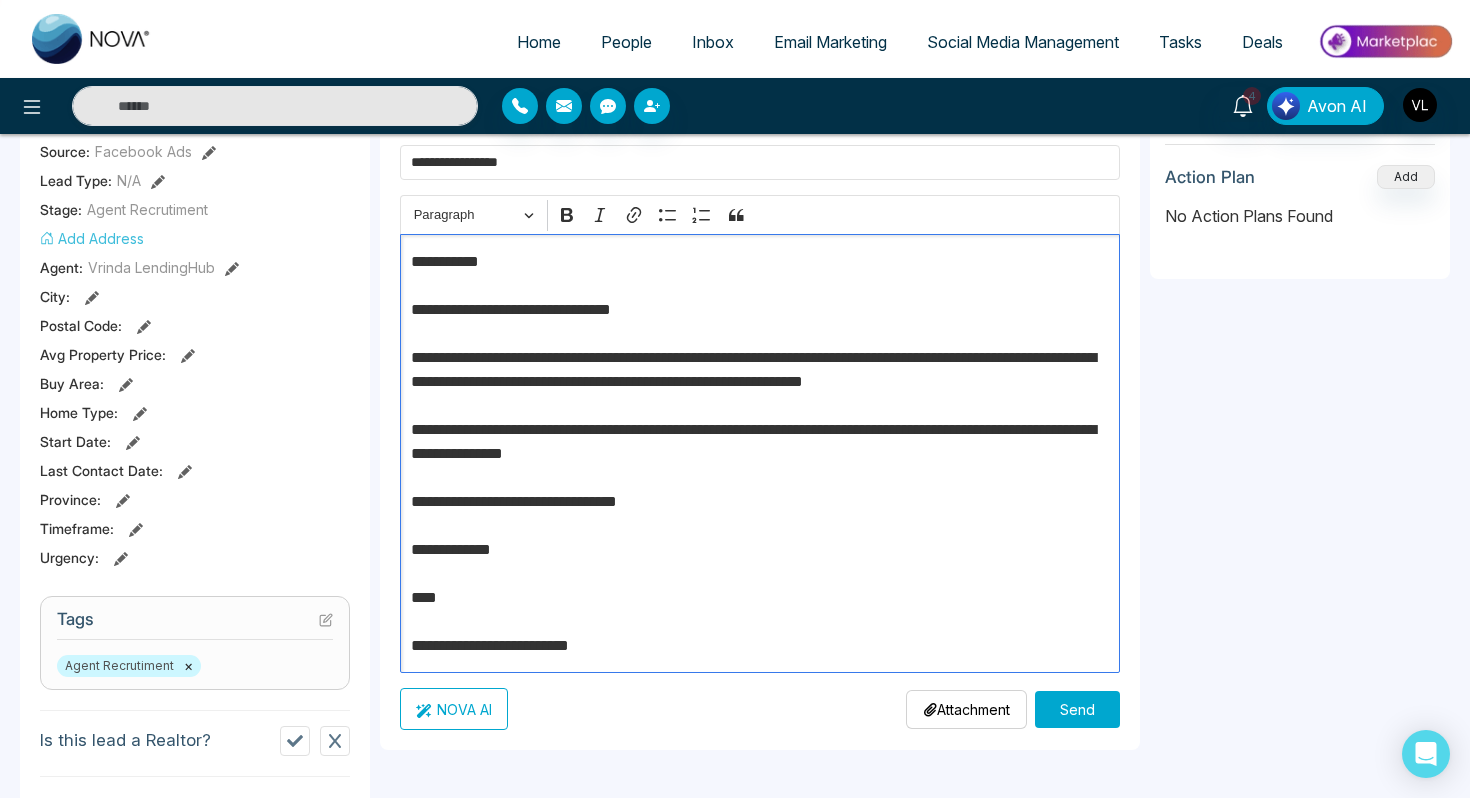 type on "***" 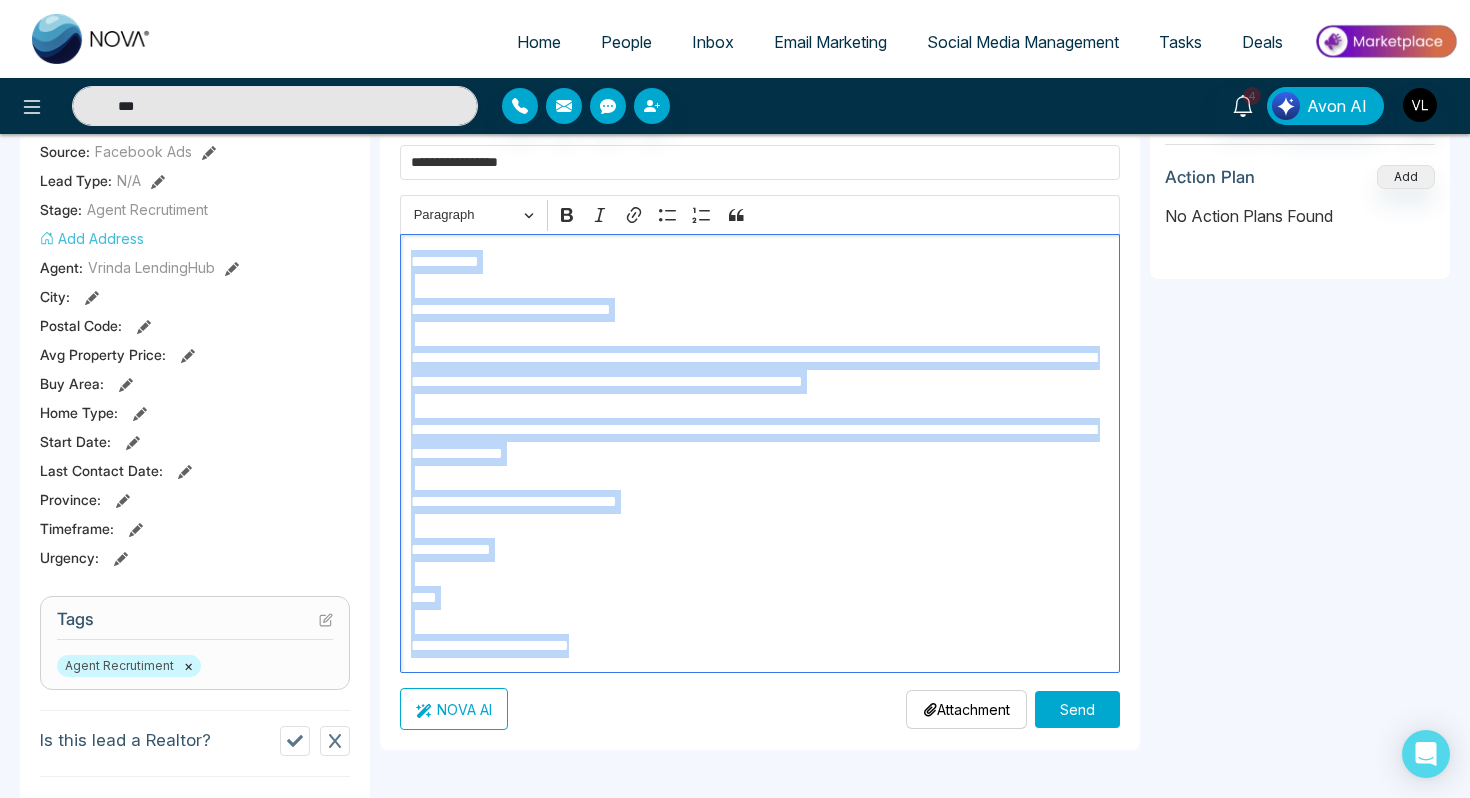 drag, startPoint x: 662, startPoint y: 654, endPoint x: 409, endPoint y: 260, distance: 468.23605 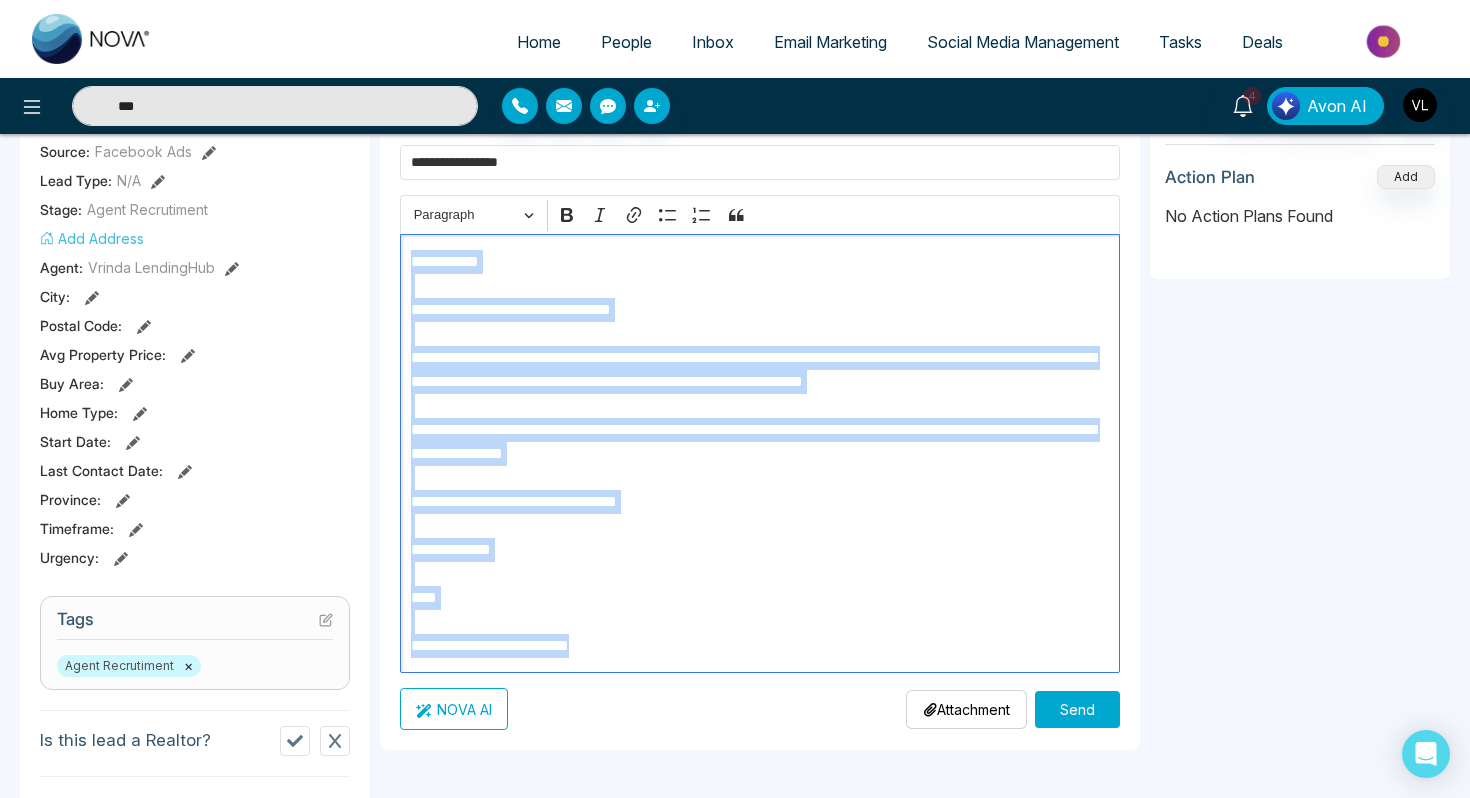 click on "**********" at bounding box center [760, 453] 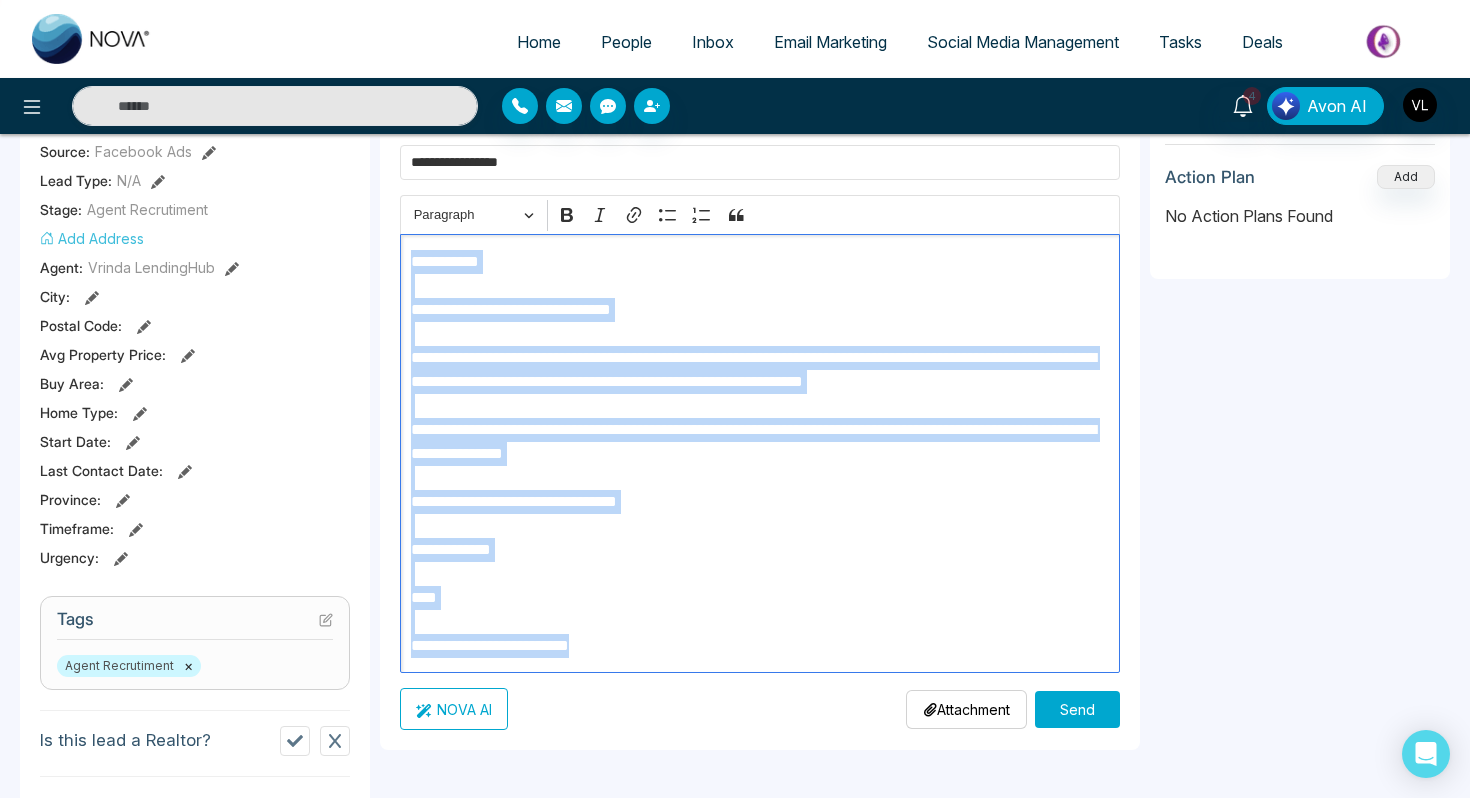 copy on "**********" 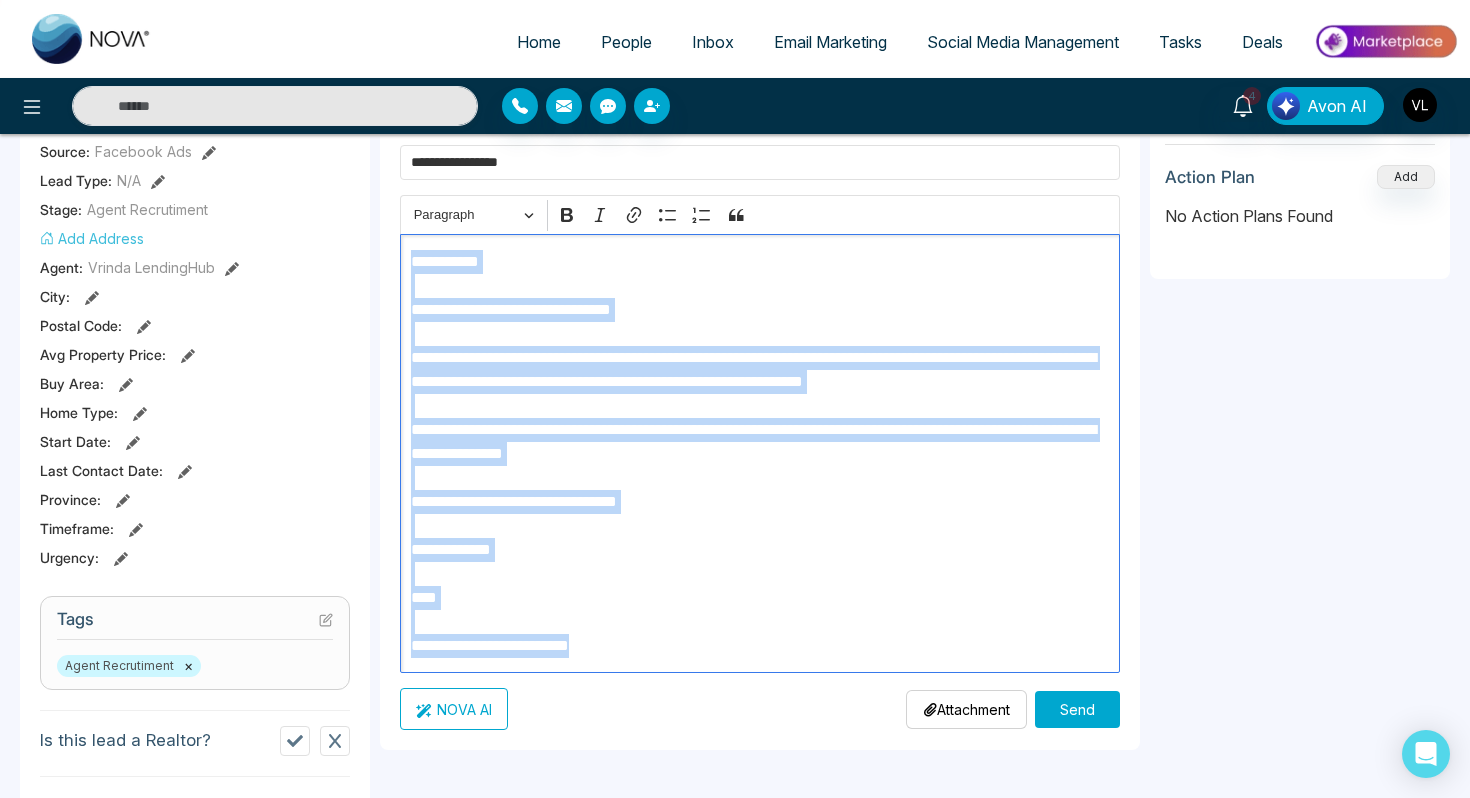 type on "***" 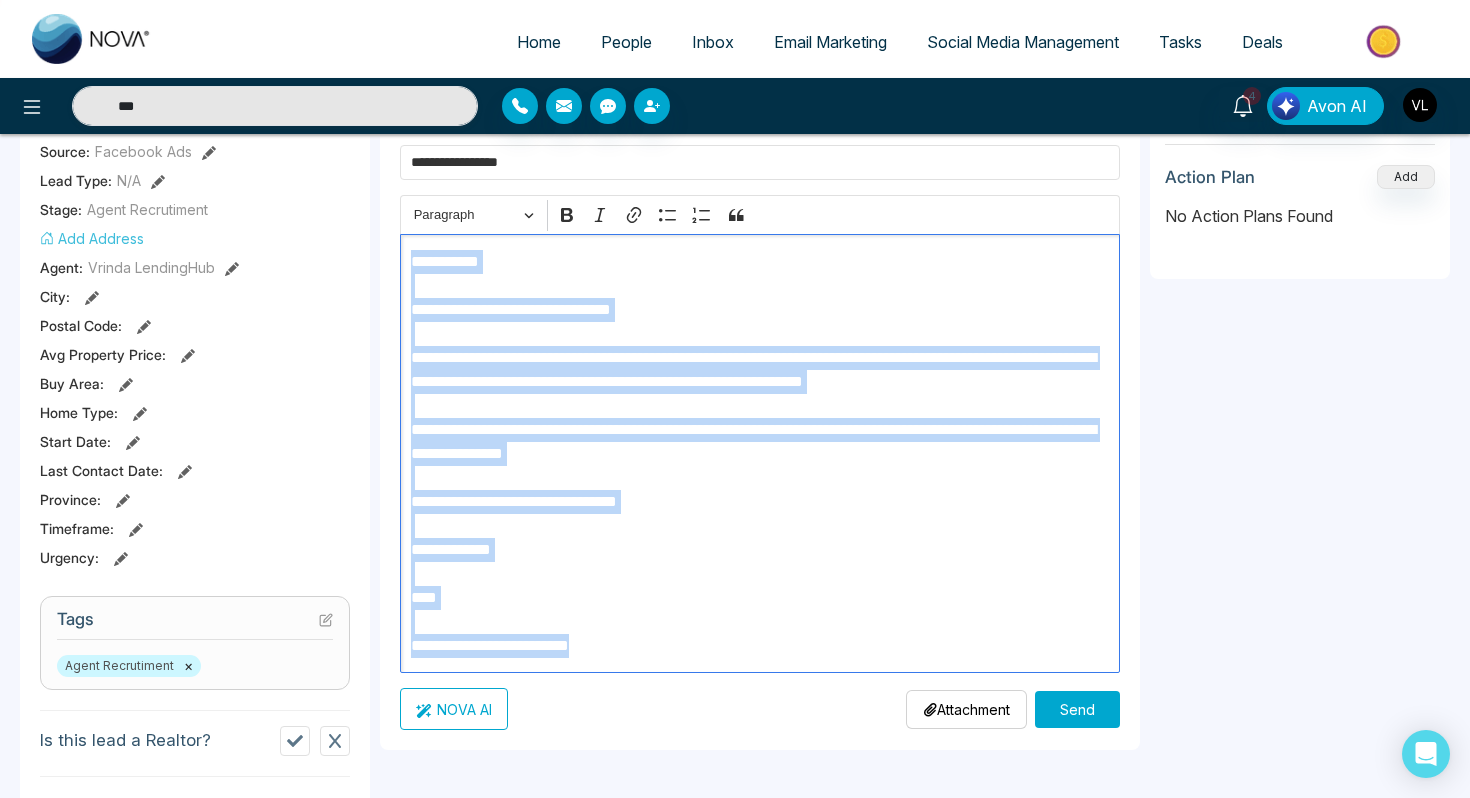 copy on "**********" 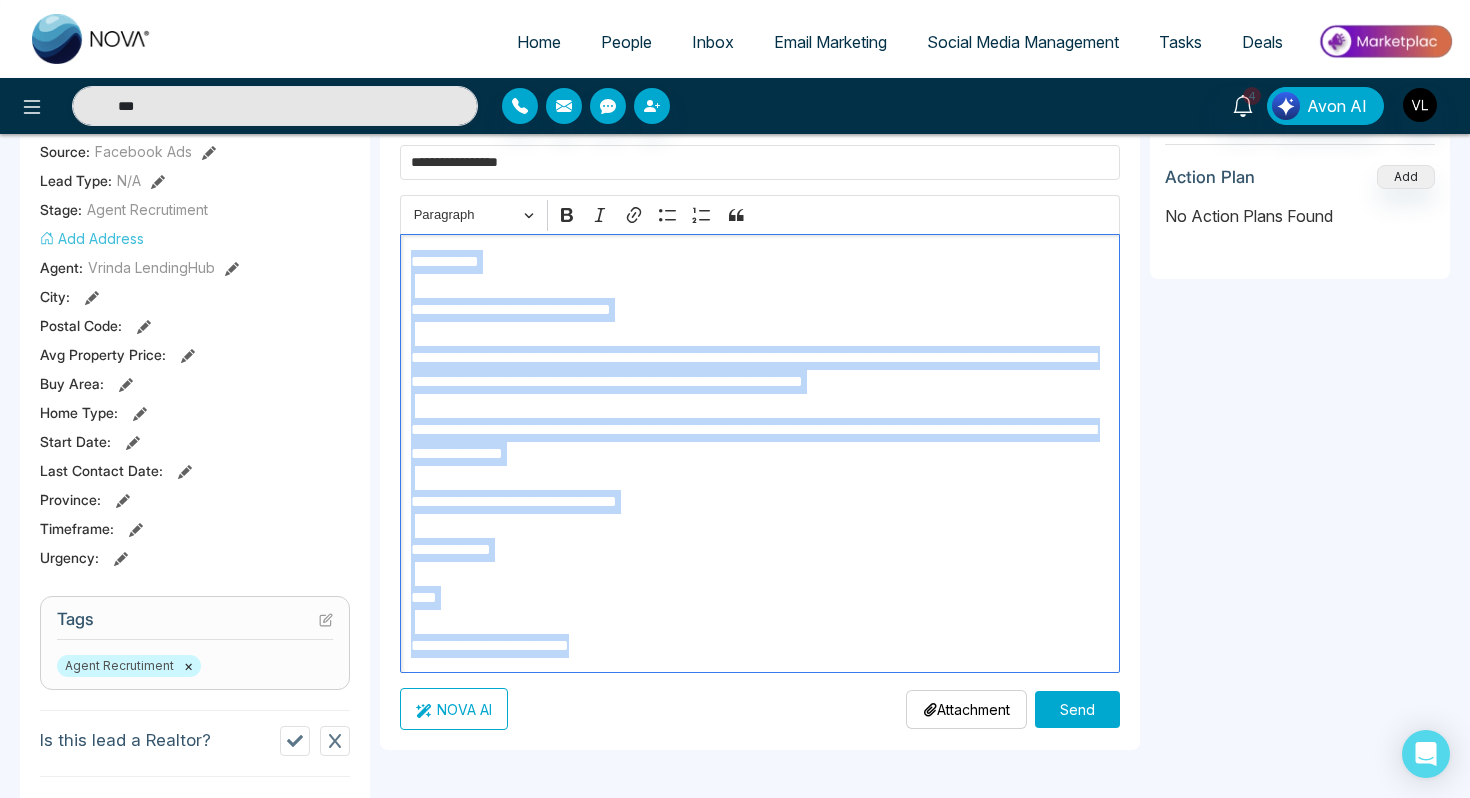 click on "Send" at bounding box center (1077, 709) 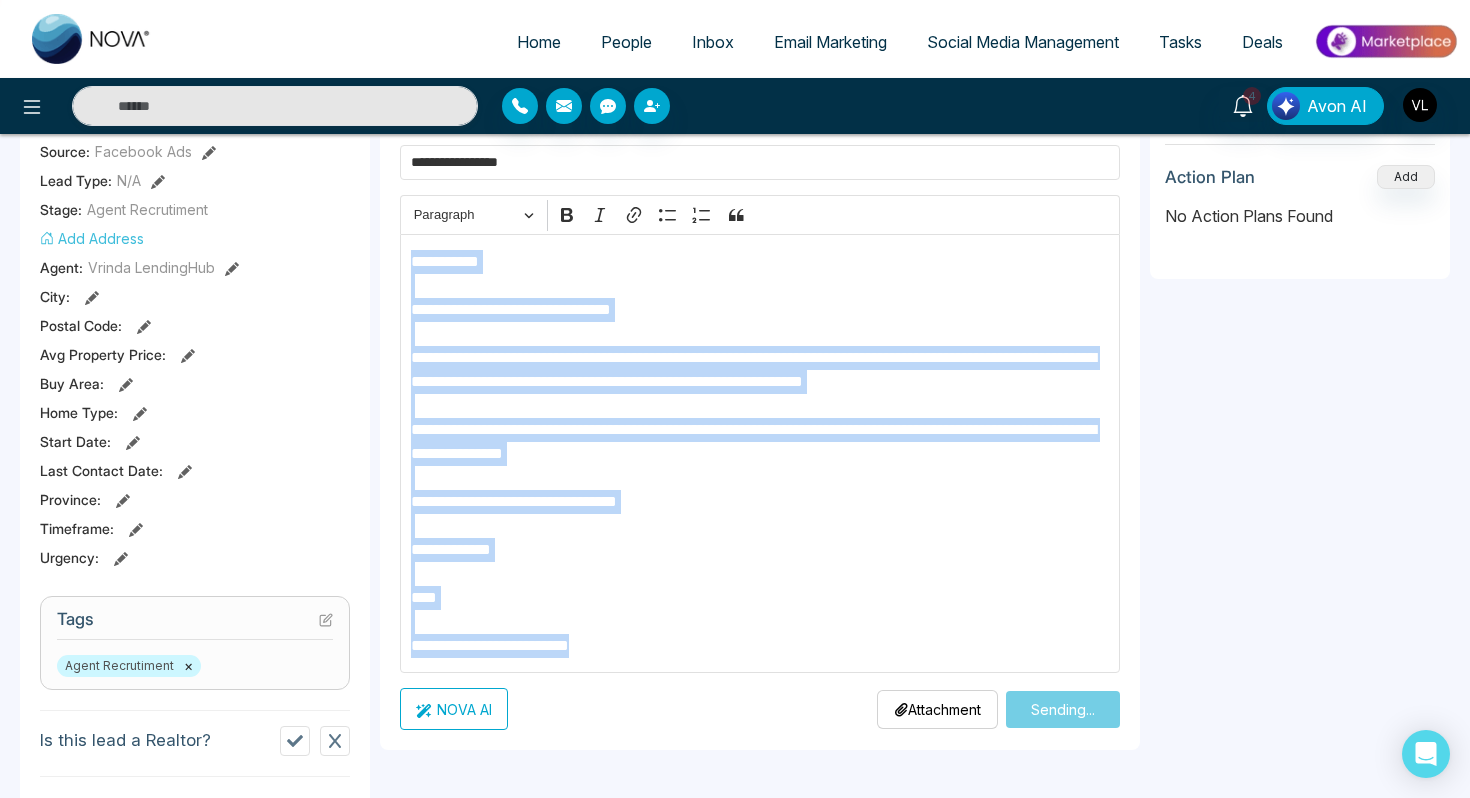 type on "***" 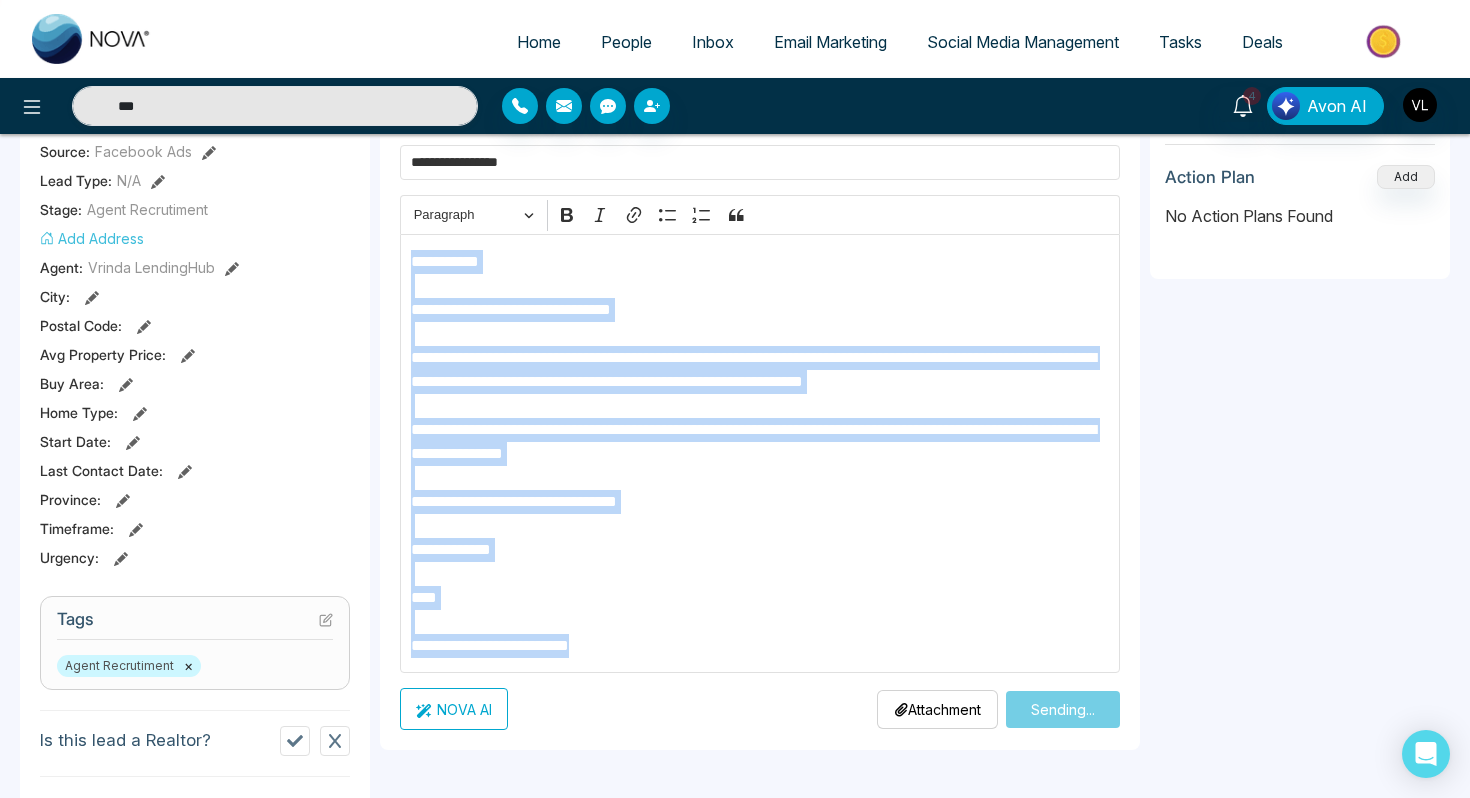 type 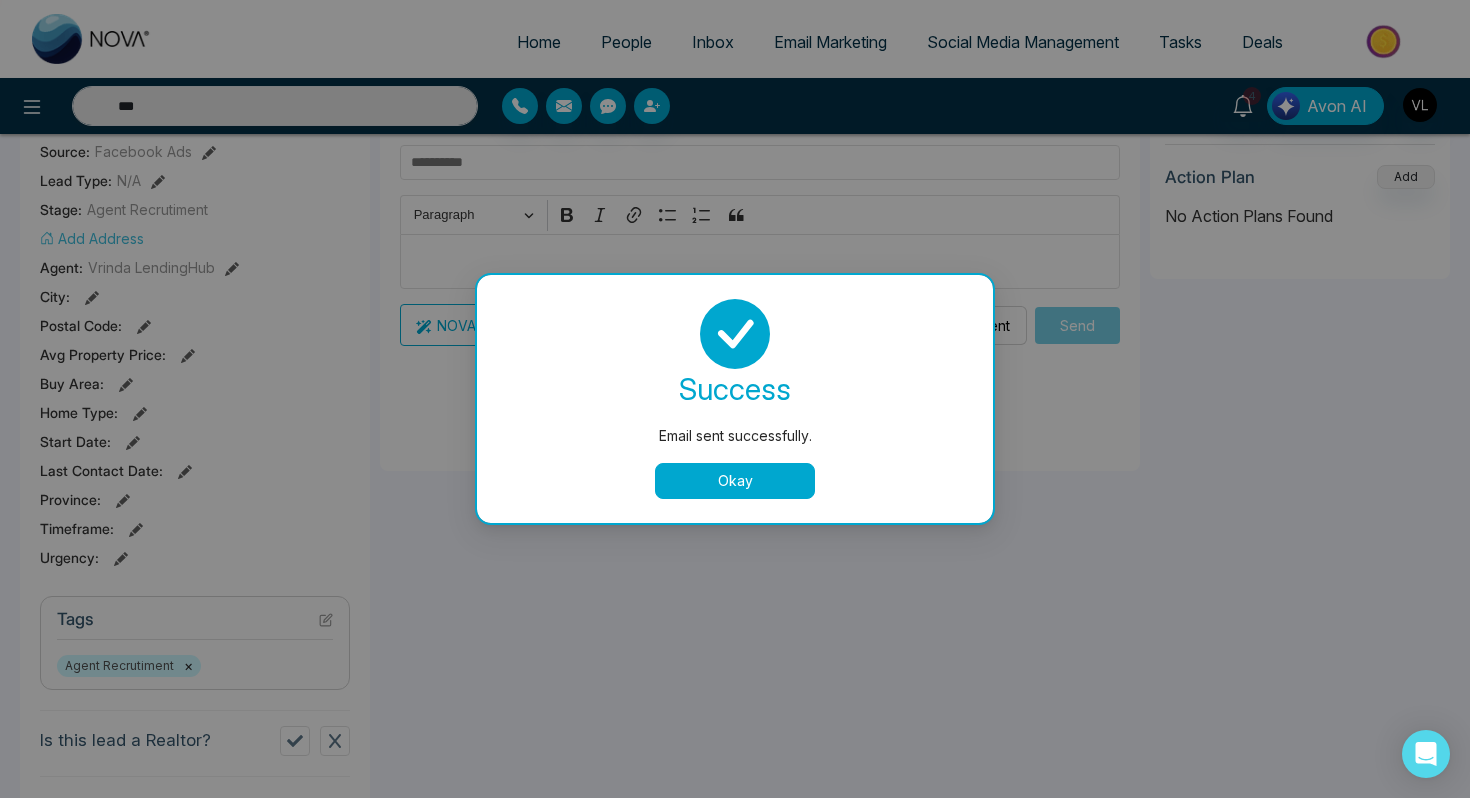 click on "Okay" at bounding box center [735, 481] 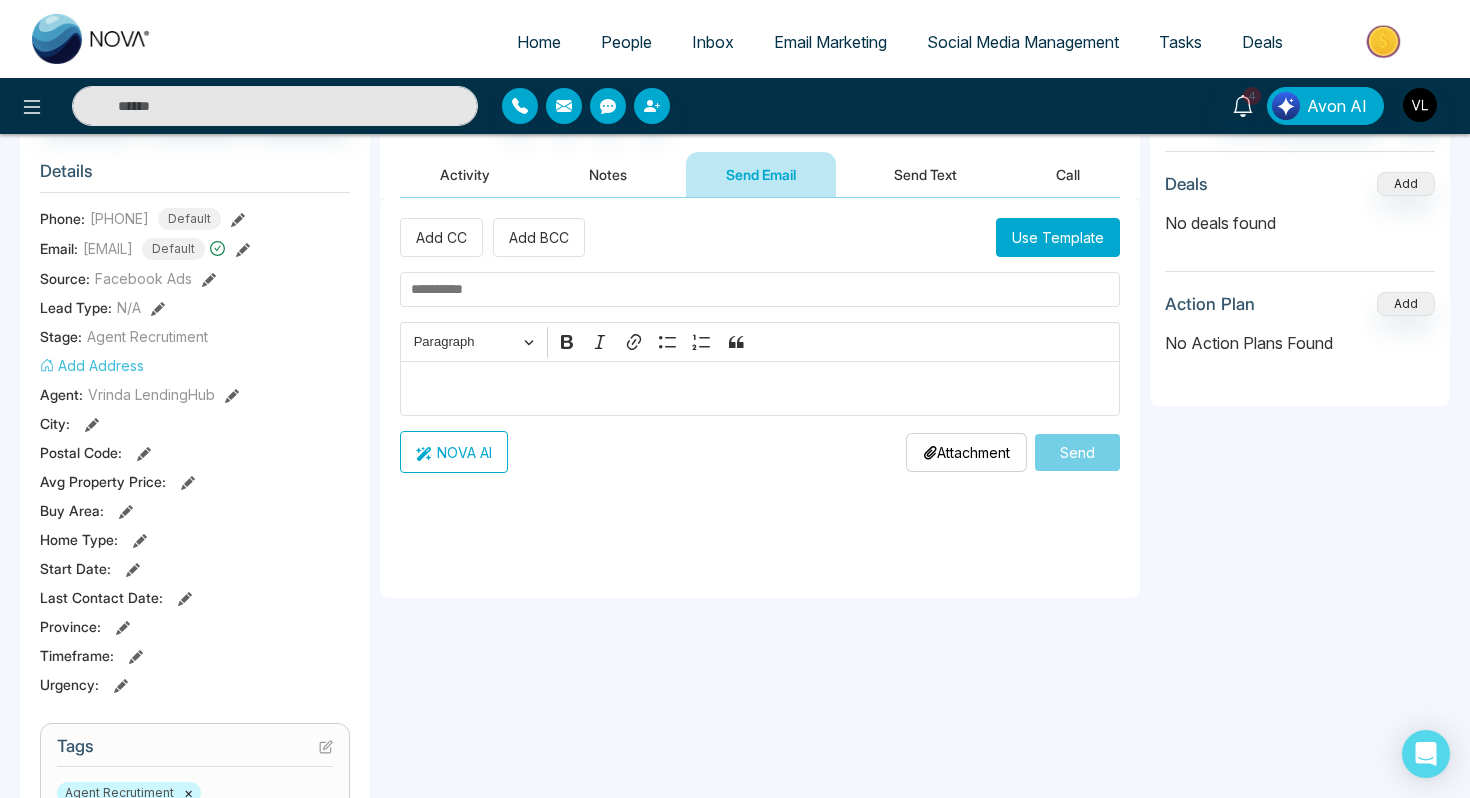 scroll, scrollTop: 225, scrollLeft: 0, axis: vertical 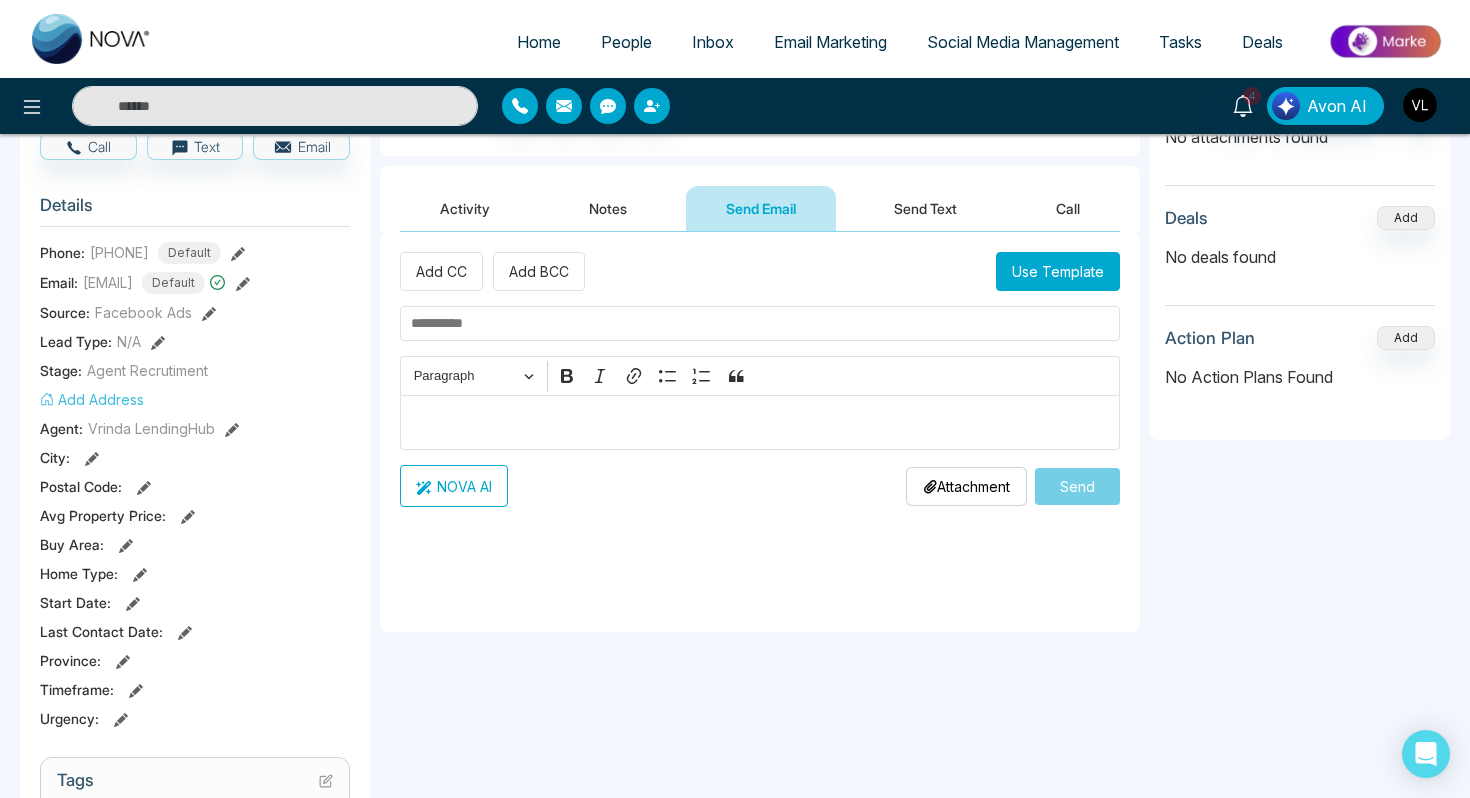 click on "Send Text" at bounding box center (925, 208) 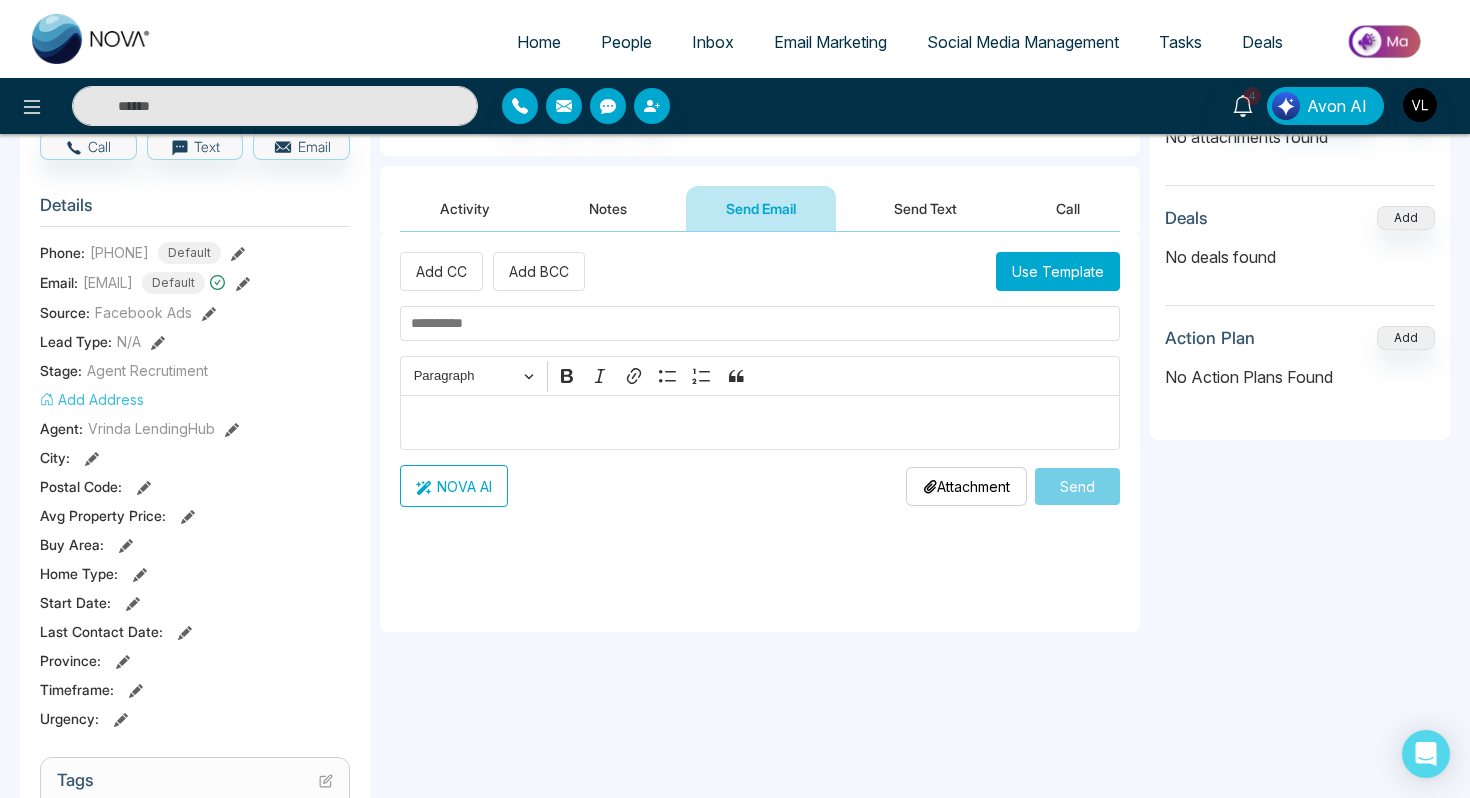 type on "***" 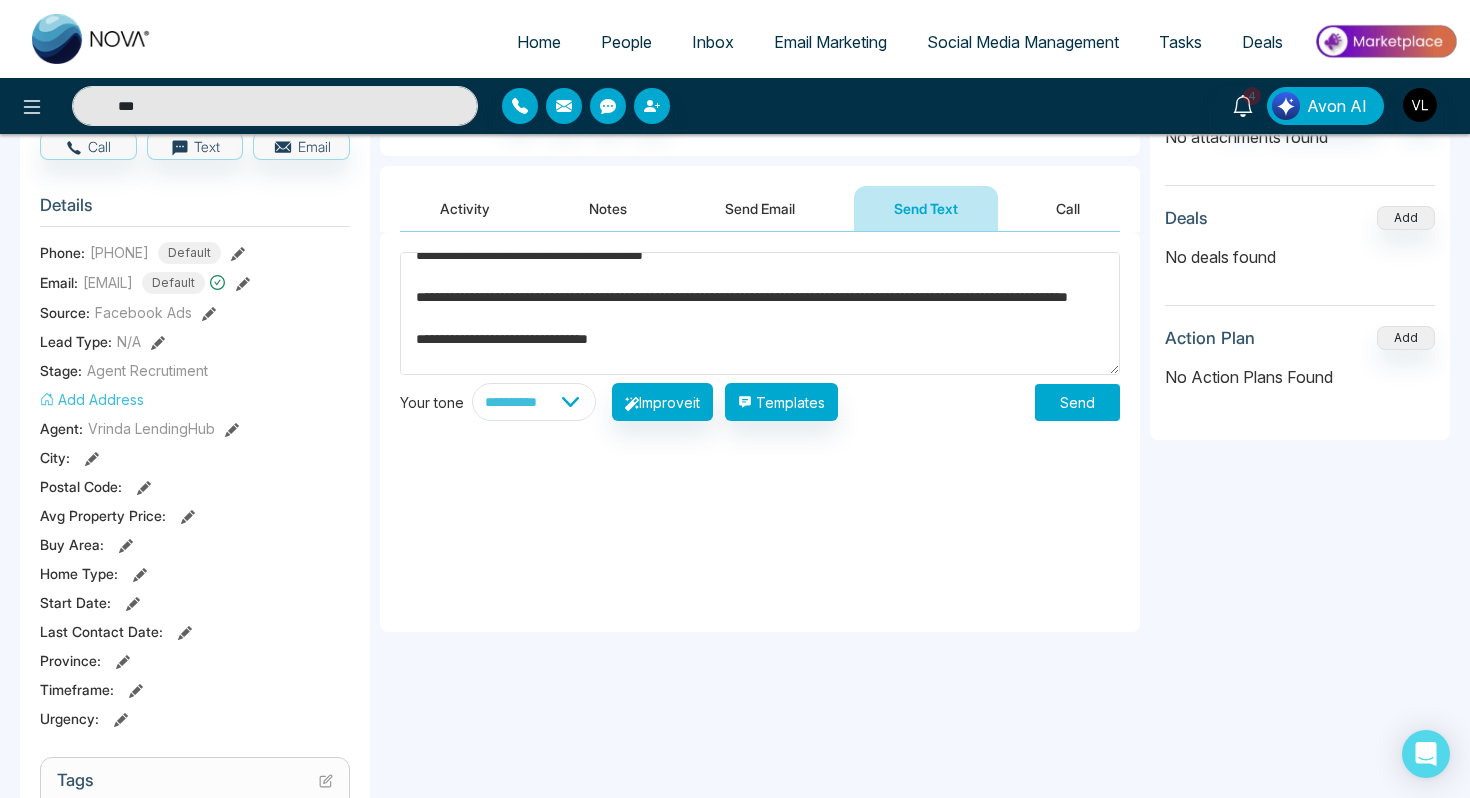 scroll, scrollTop: 0, scrollLeft: 0, axis: both 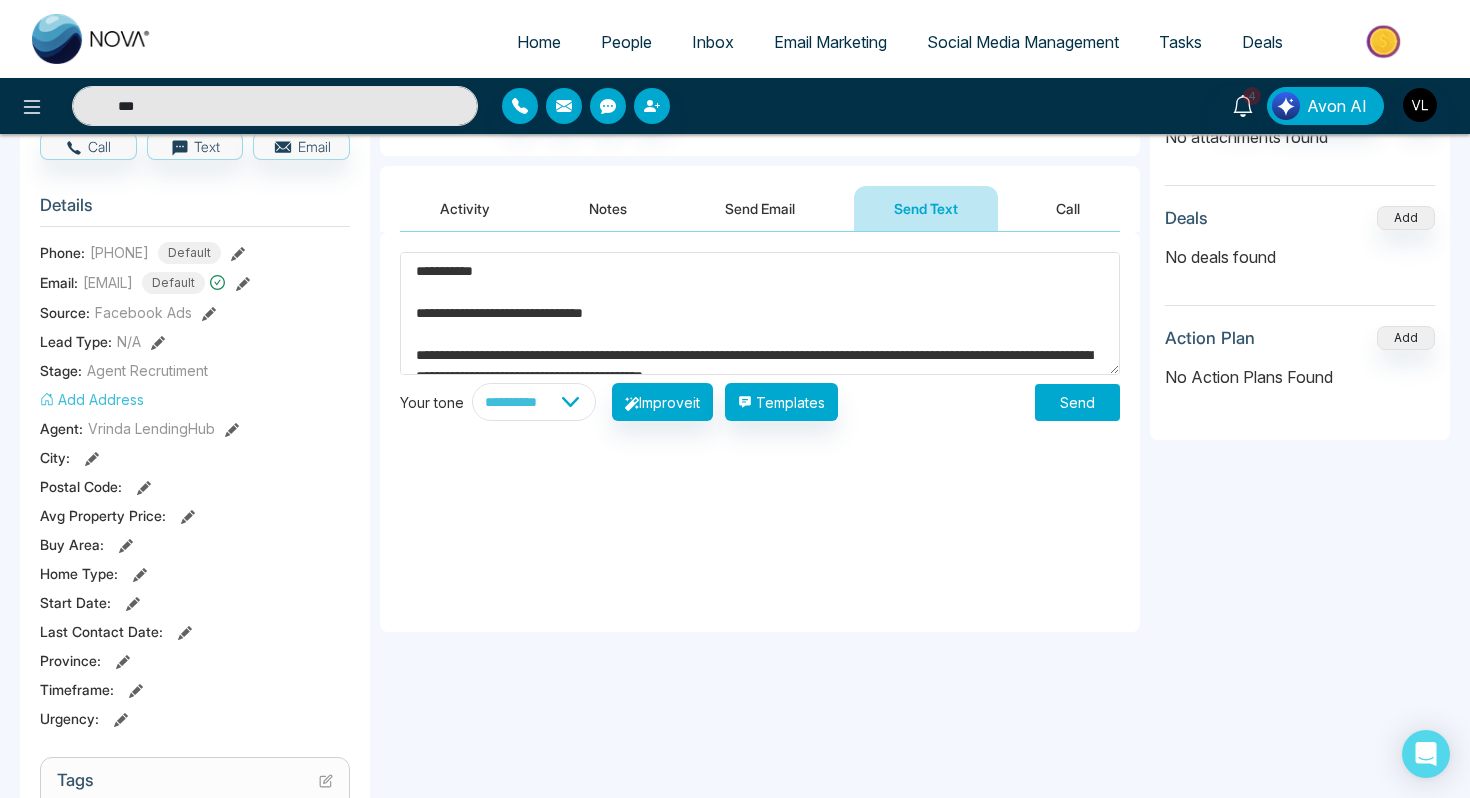 type on "**********" 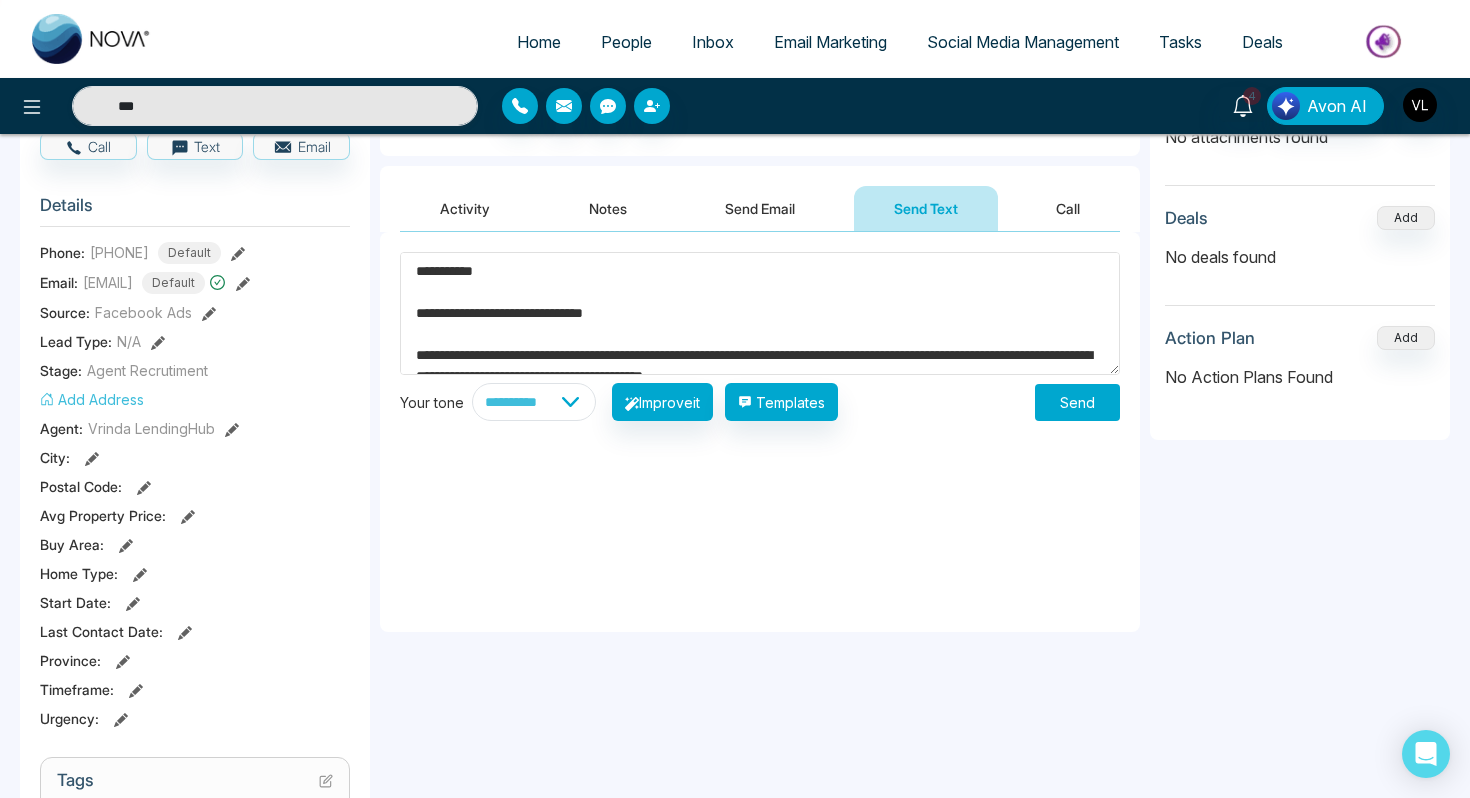 click on "Send" at bounding box center (1077, 402) 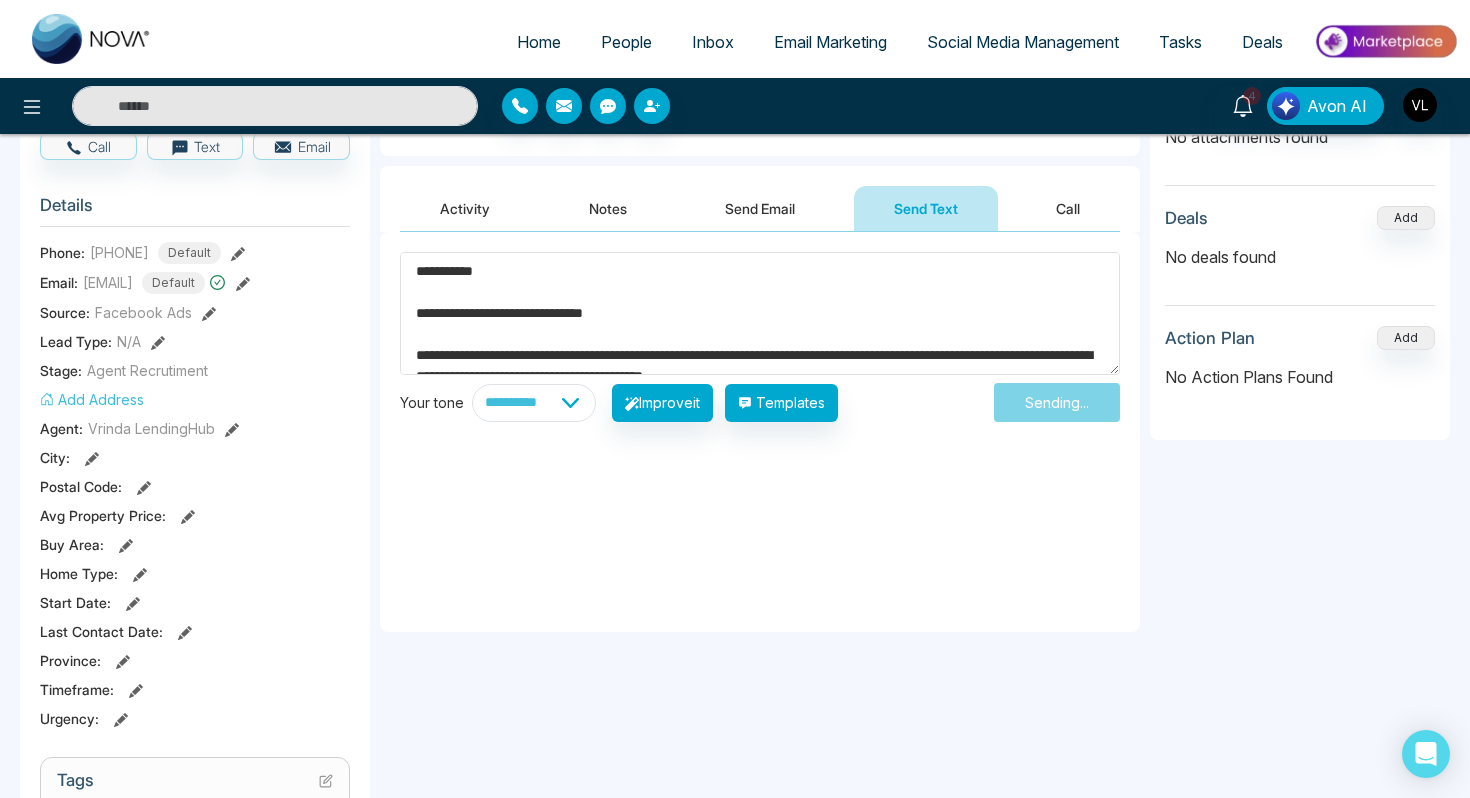 type on "***" 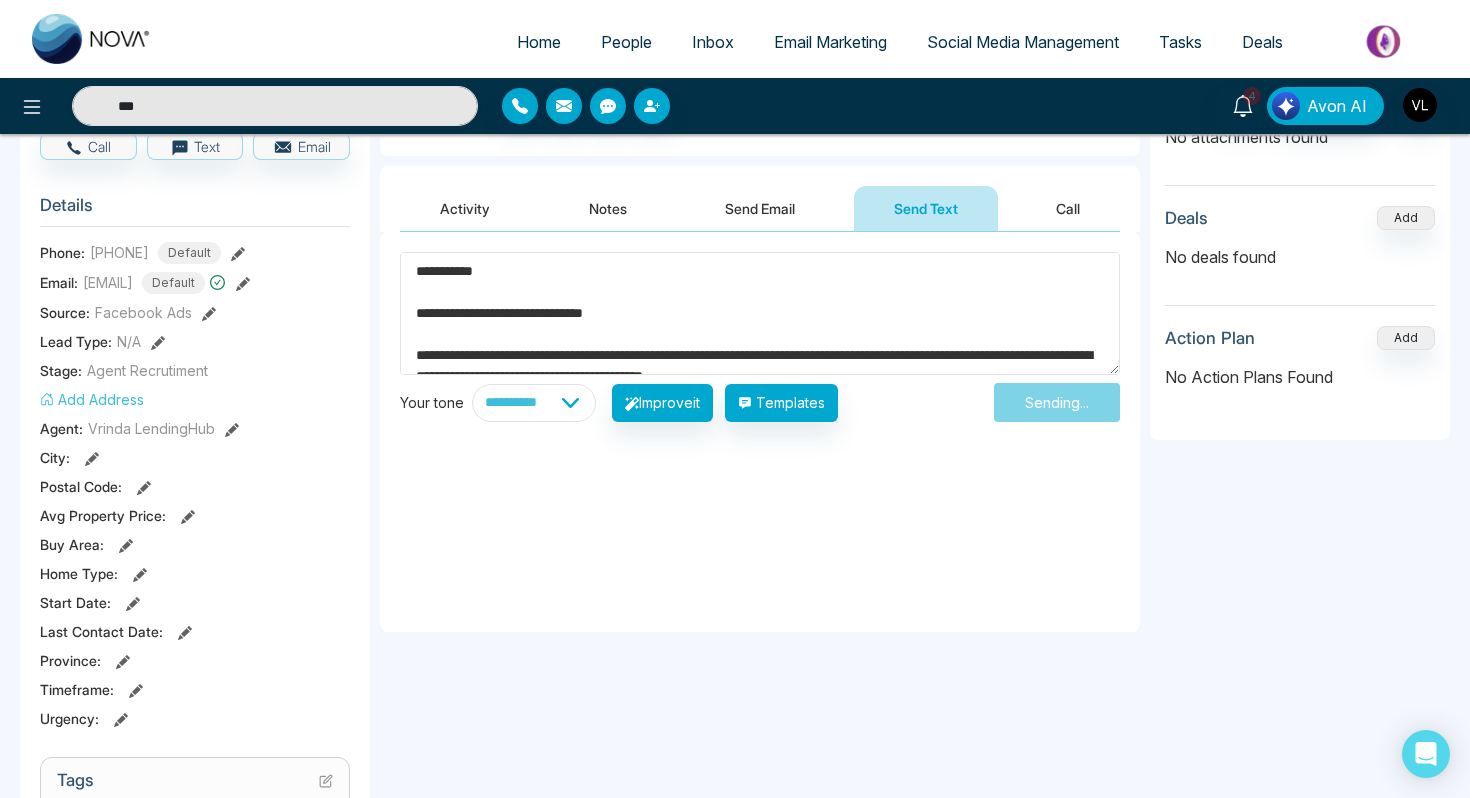 type 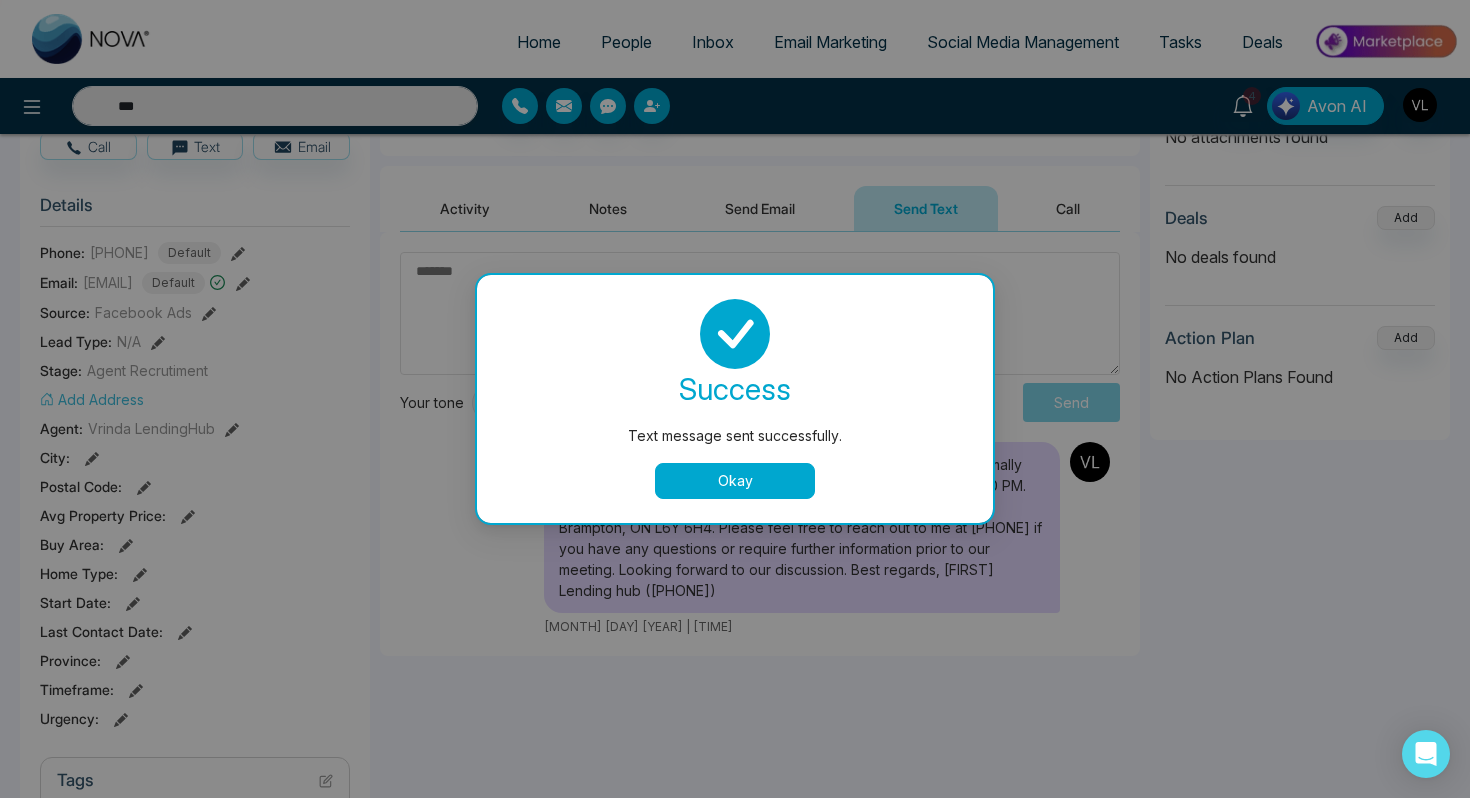 click on "Okay" at bounding box center [735, 481] 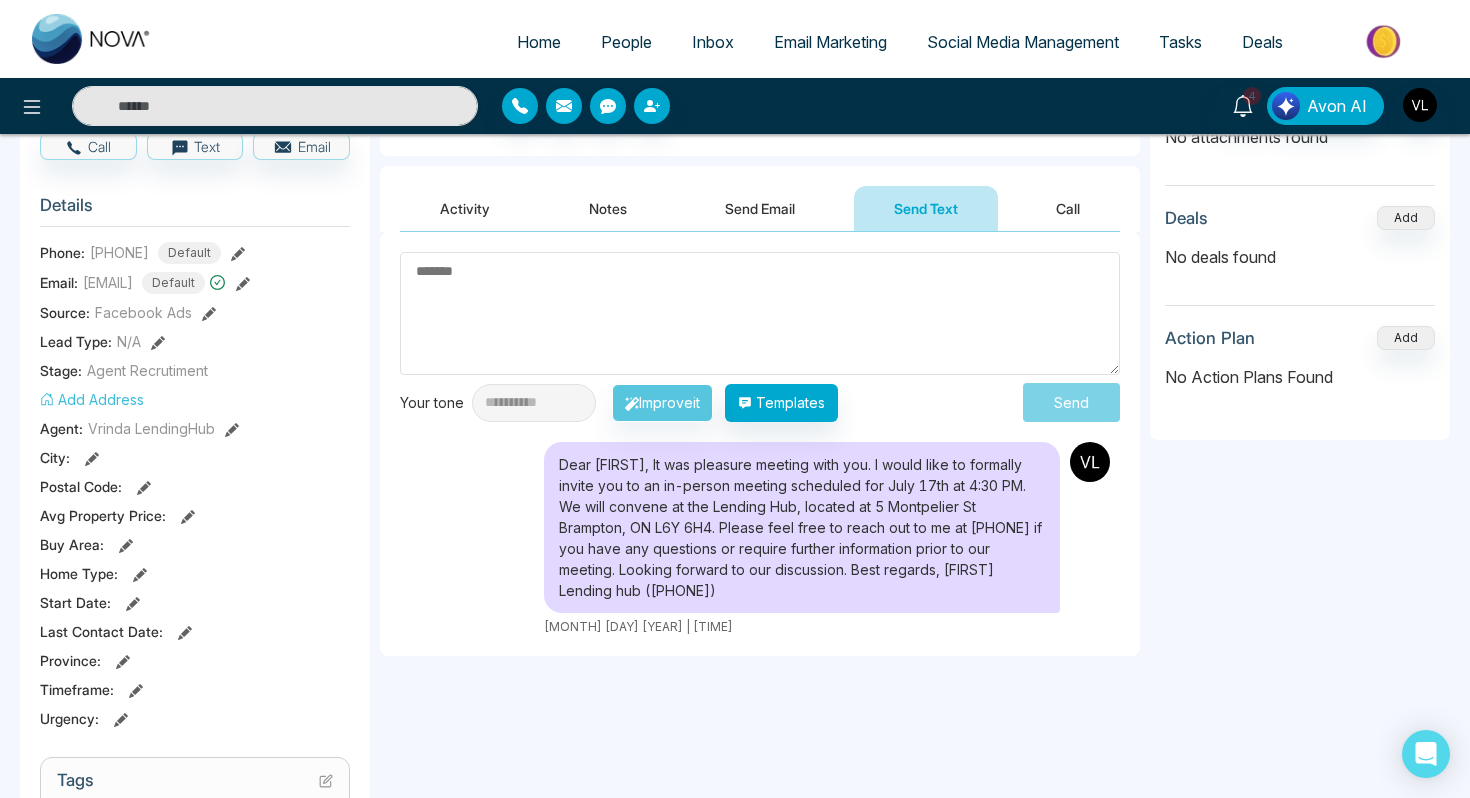 click on "Activity" at bounding box center (465, 208) 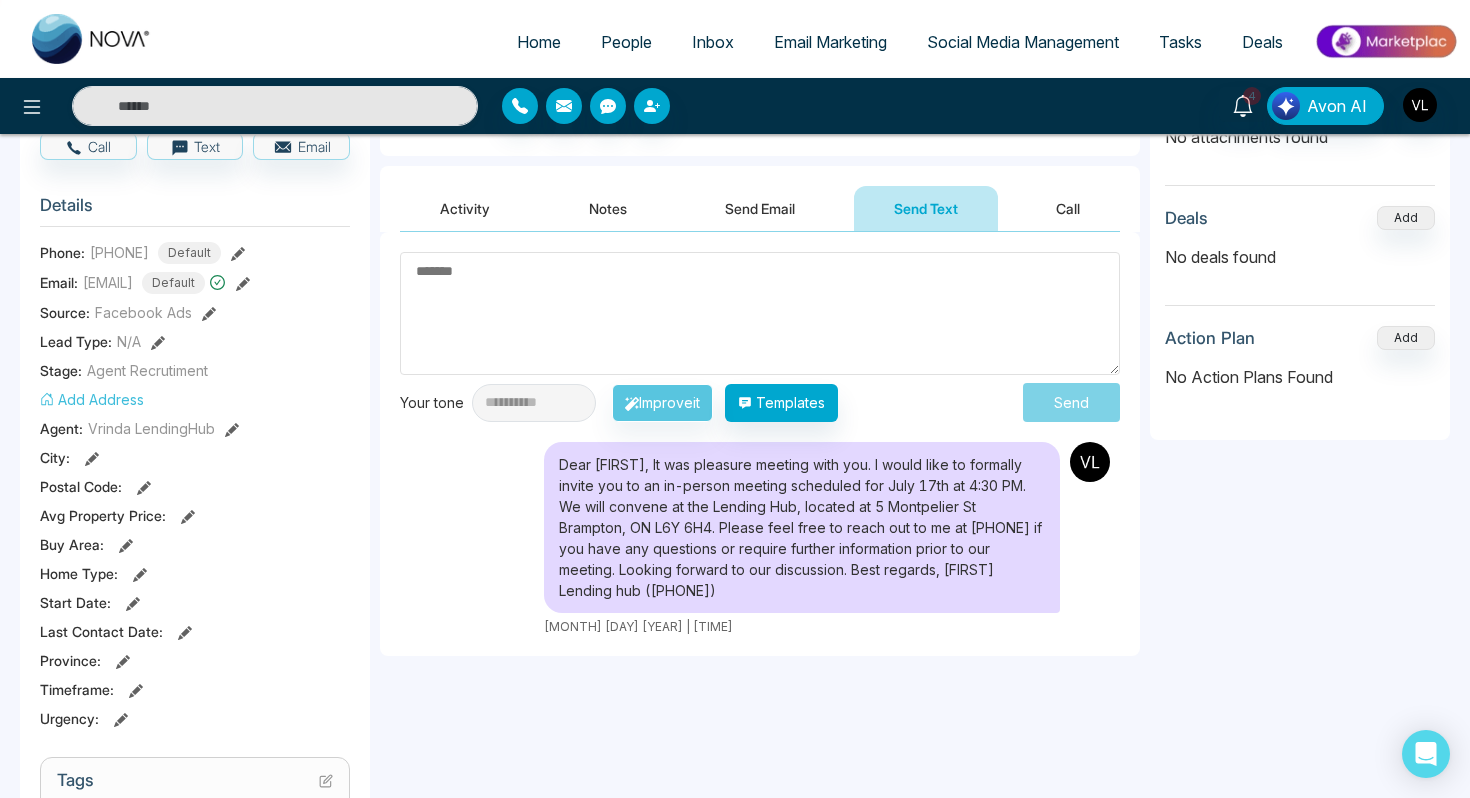 type on "***" 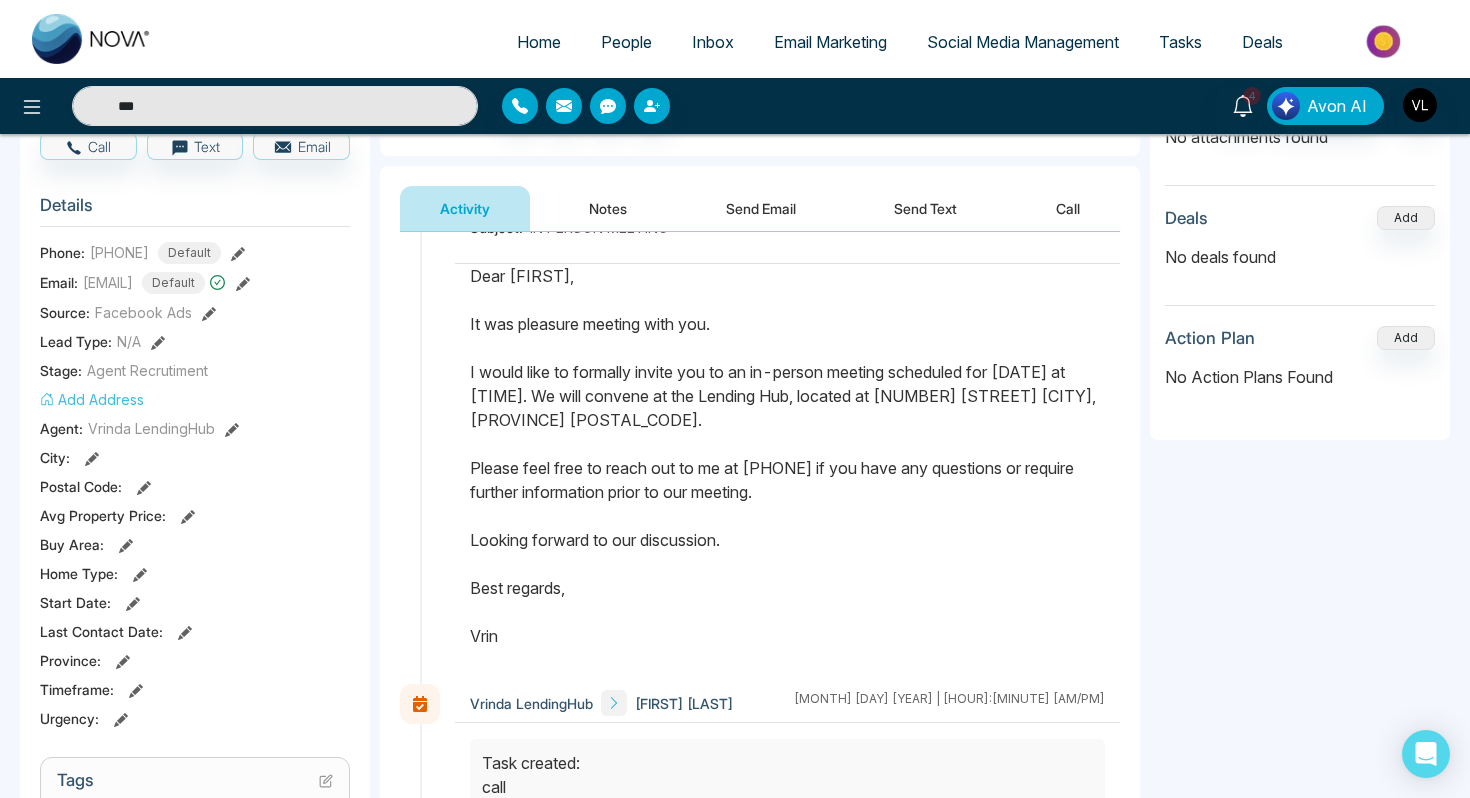 scroll, scrollTop: 0, scrollLeft: 0, axis: both 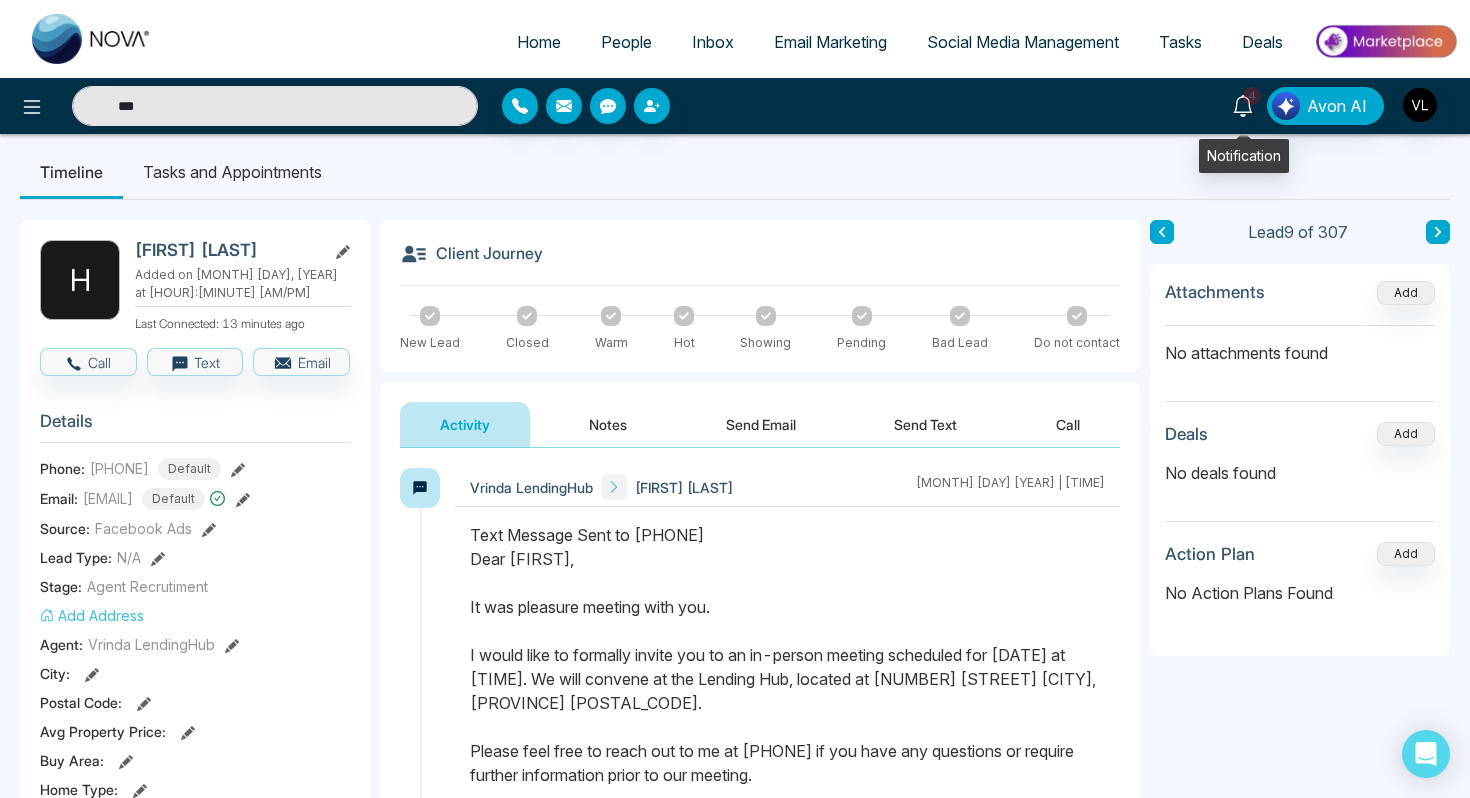 click on "4" at bounding box center (1243, 104) 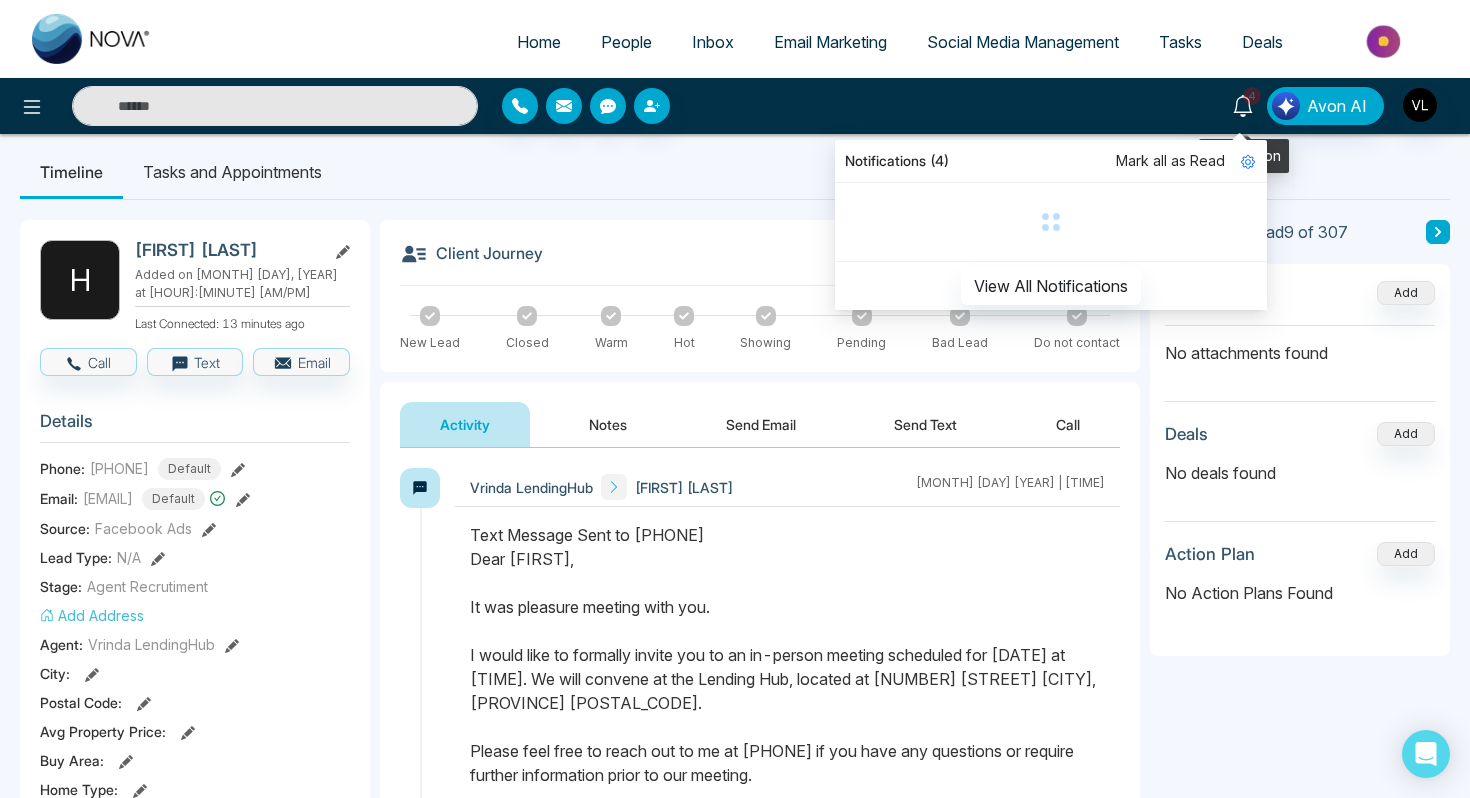 type on "***" 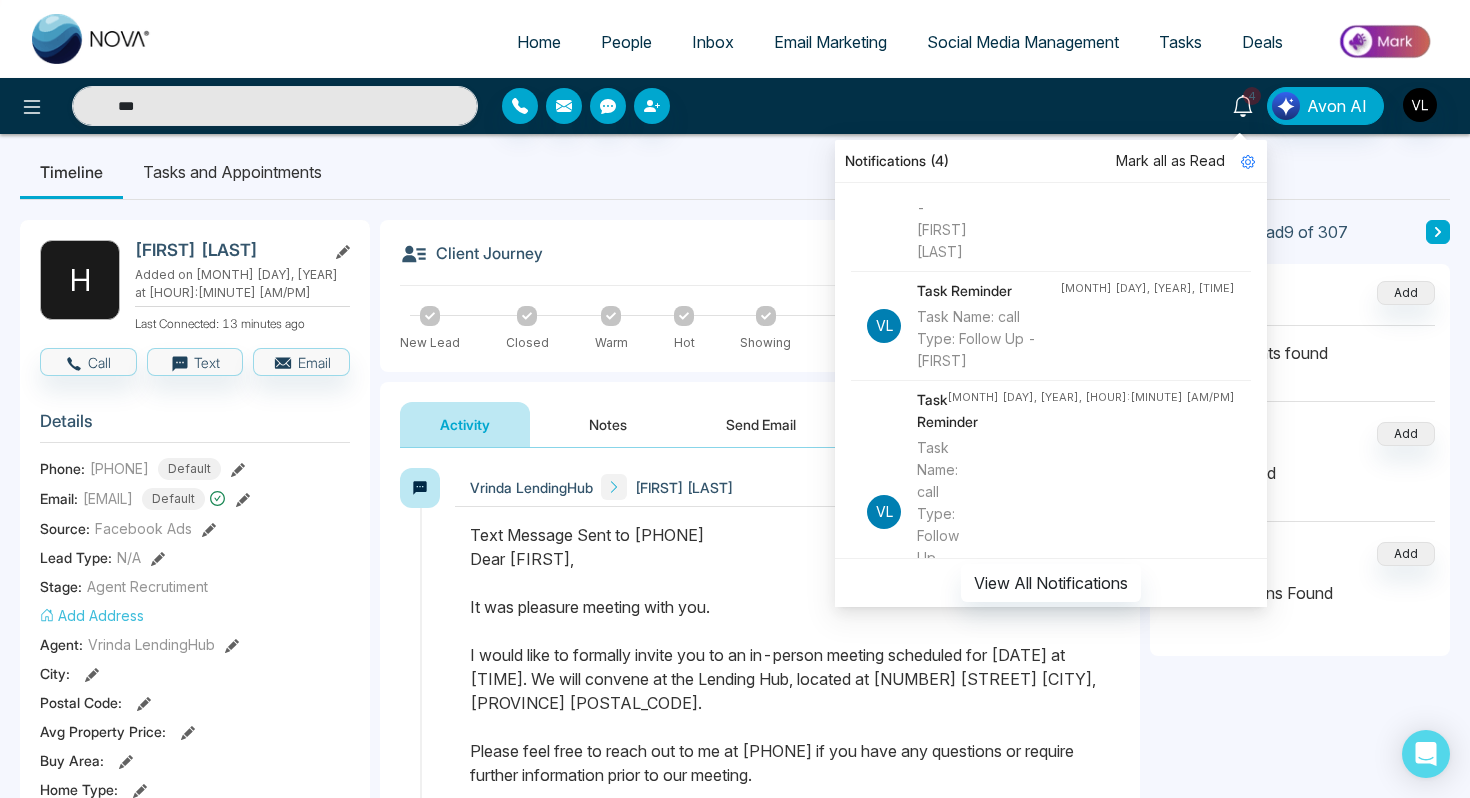 scroll, scrollTop: 187, scrollLeft: 0, axis: vertical 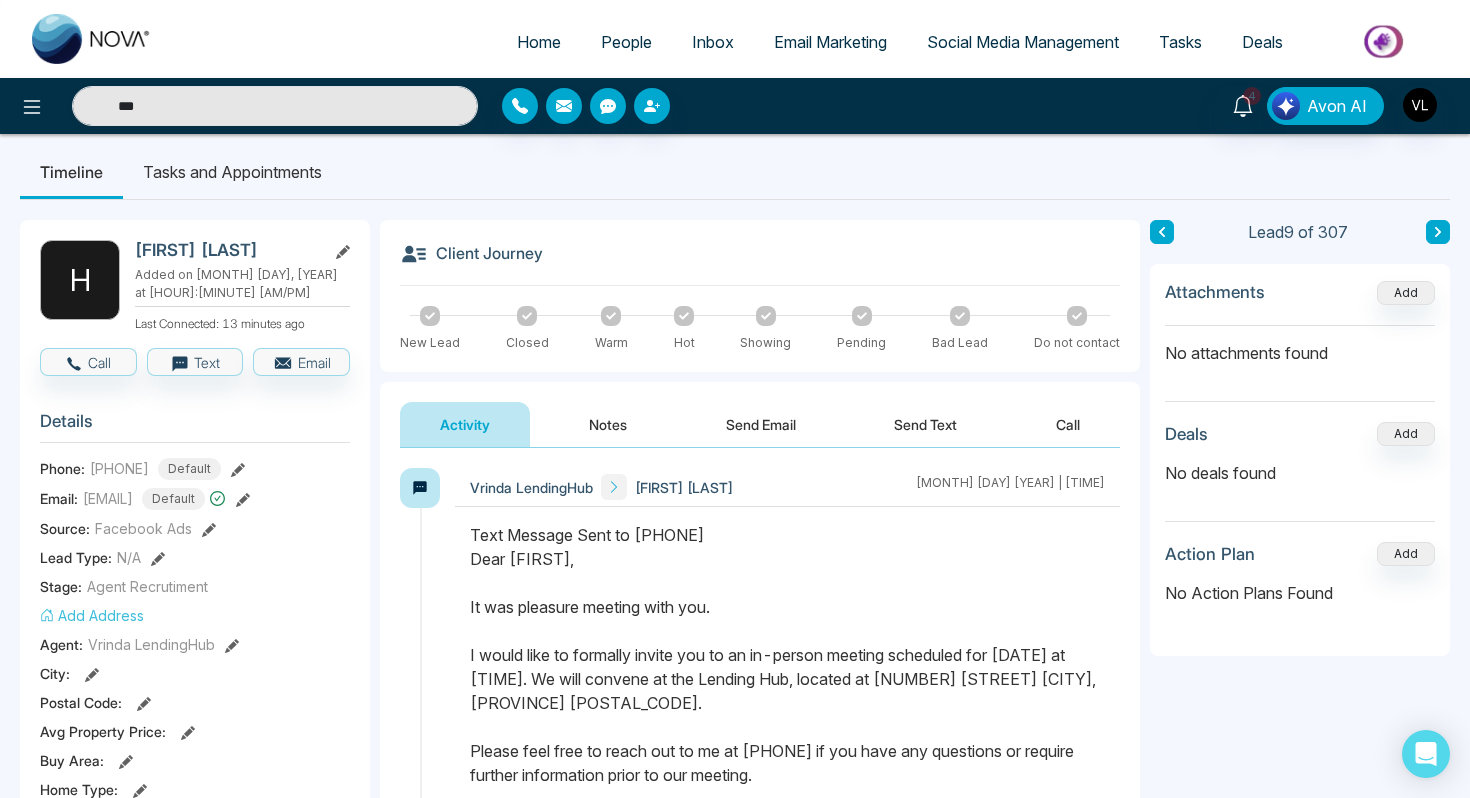 click on "People" at bounding box center [626, 42] 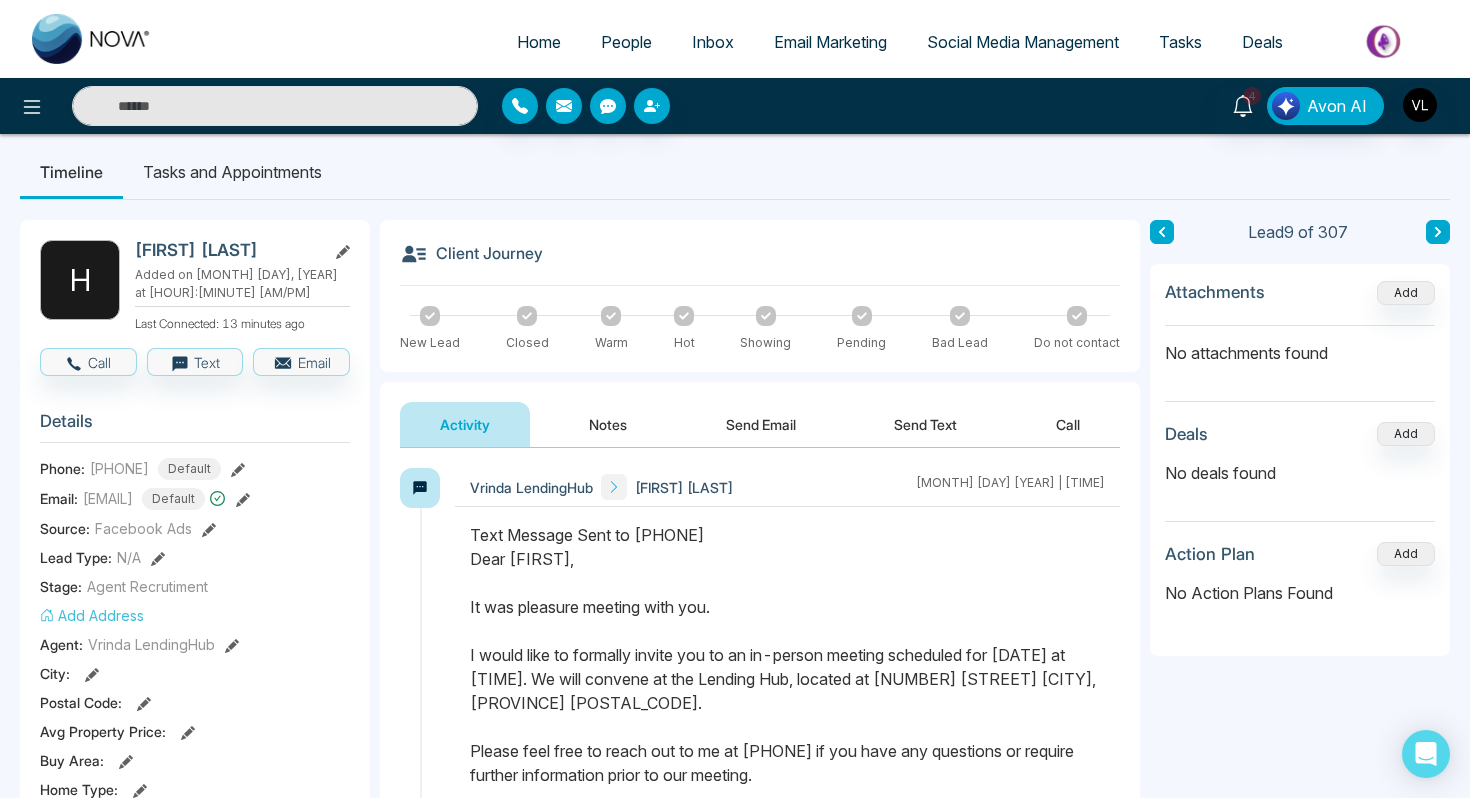 scroll, scrollTop: 0, scrollLeft: 0, axis: both 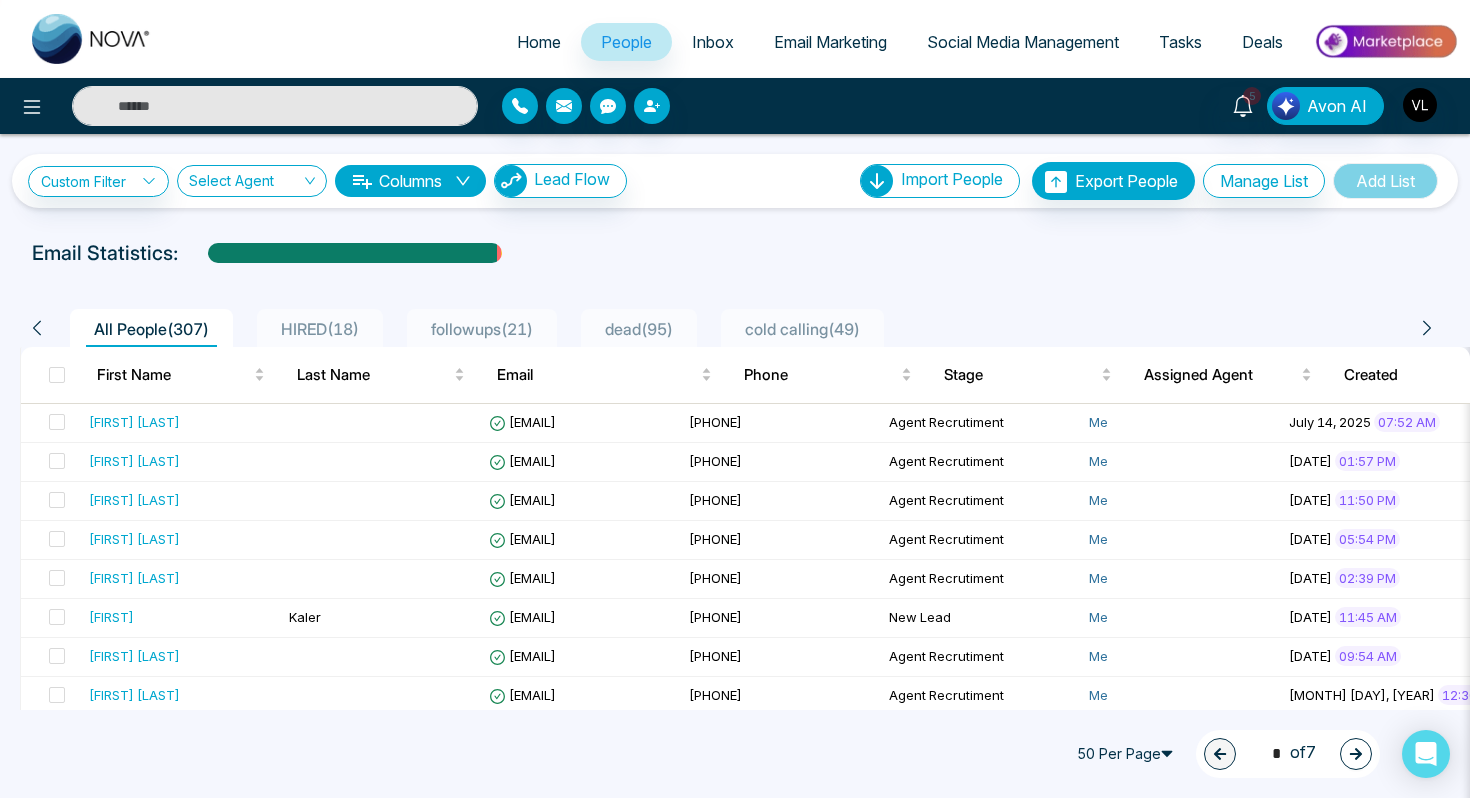 click at bounding box center [275, 106] 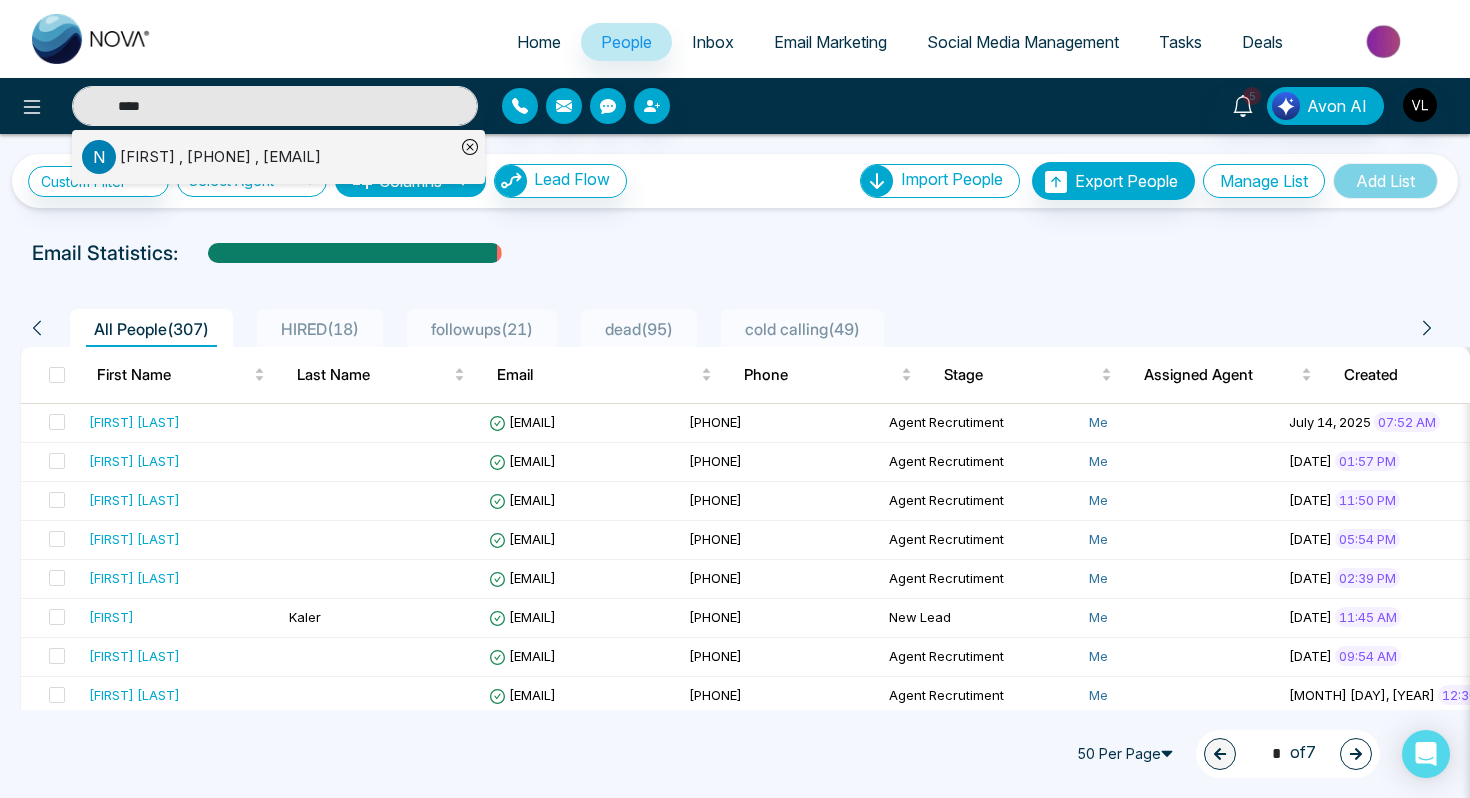 type on "****" 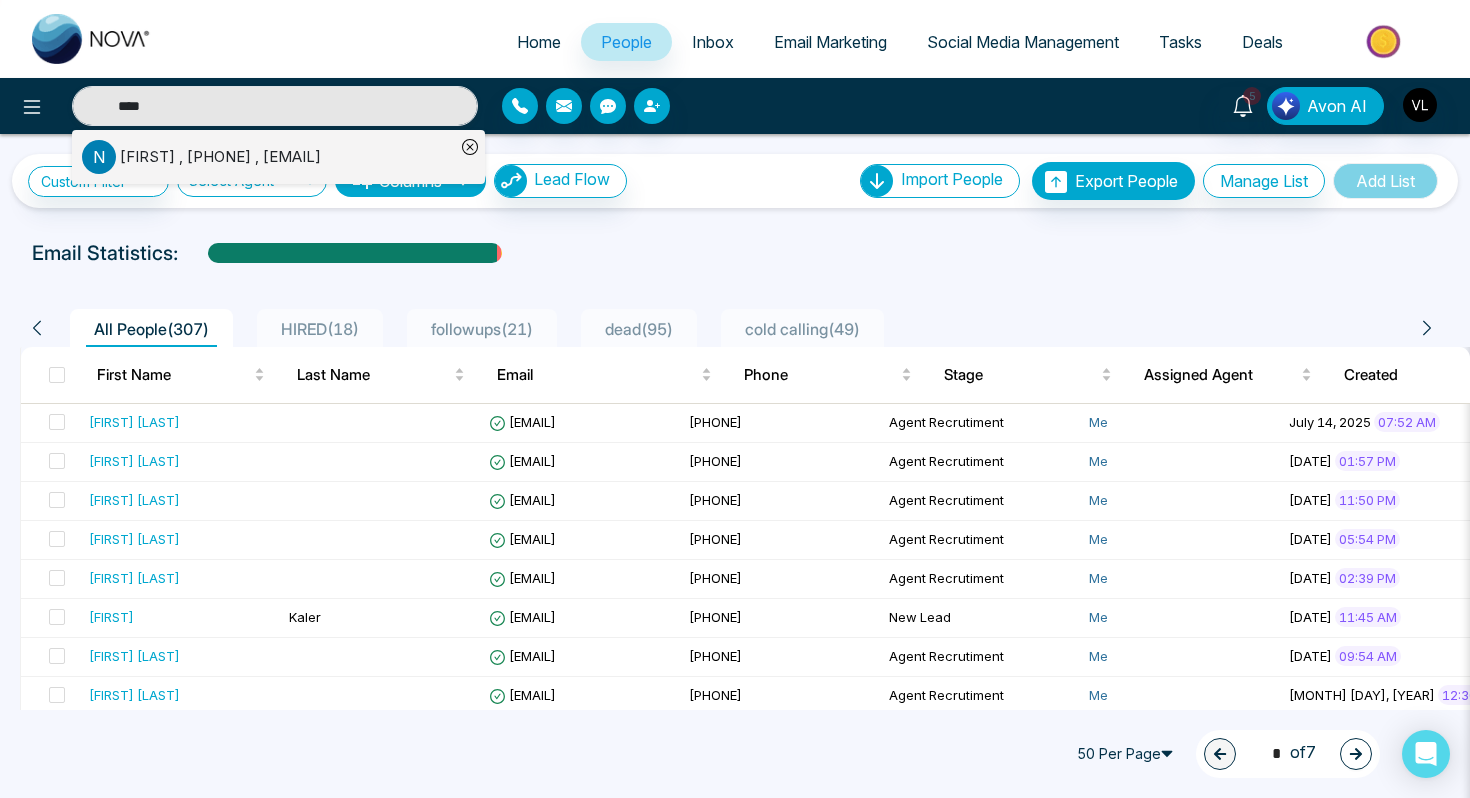 click on "[FIRST]     , [PHONE]   , [EMAIL]" at bounding box center [220, 157] 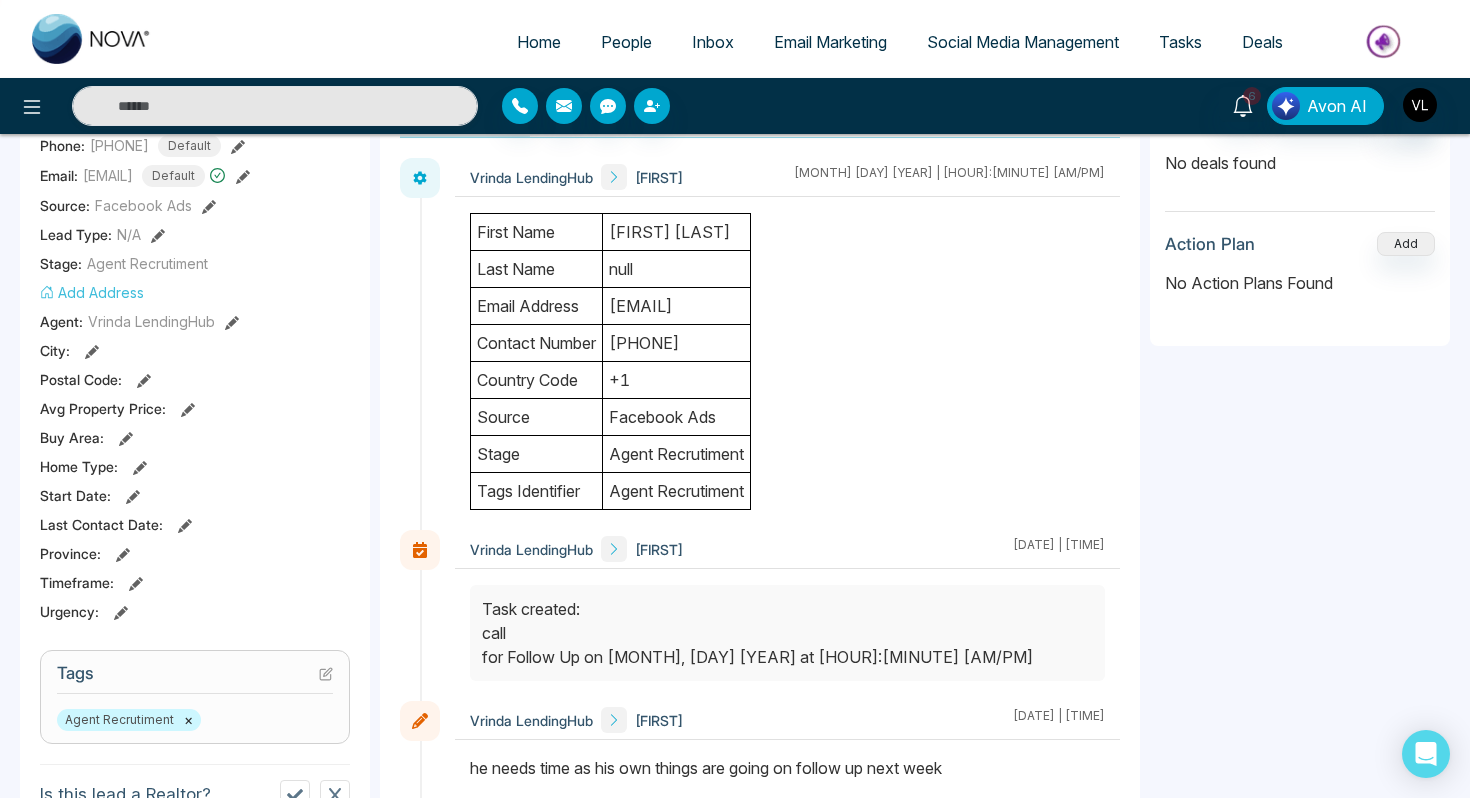 scroll, scrollTop: 328, scrollLeft: 0, axis: vertical 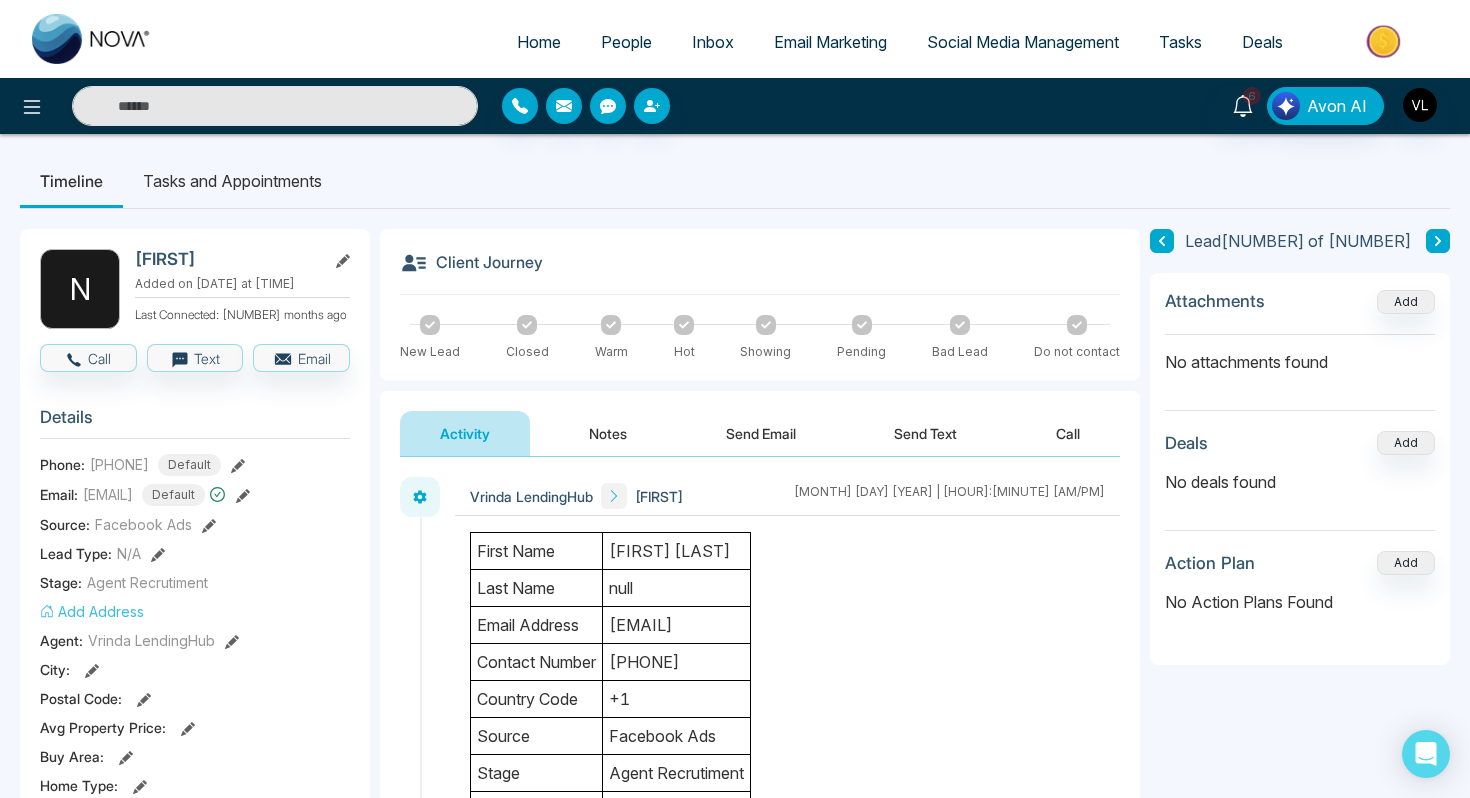 click on "People" at bounding box center (626, 42) 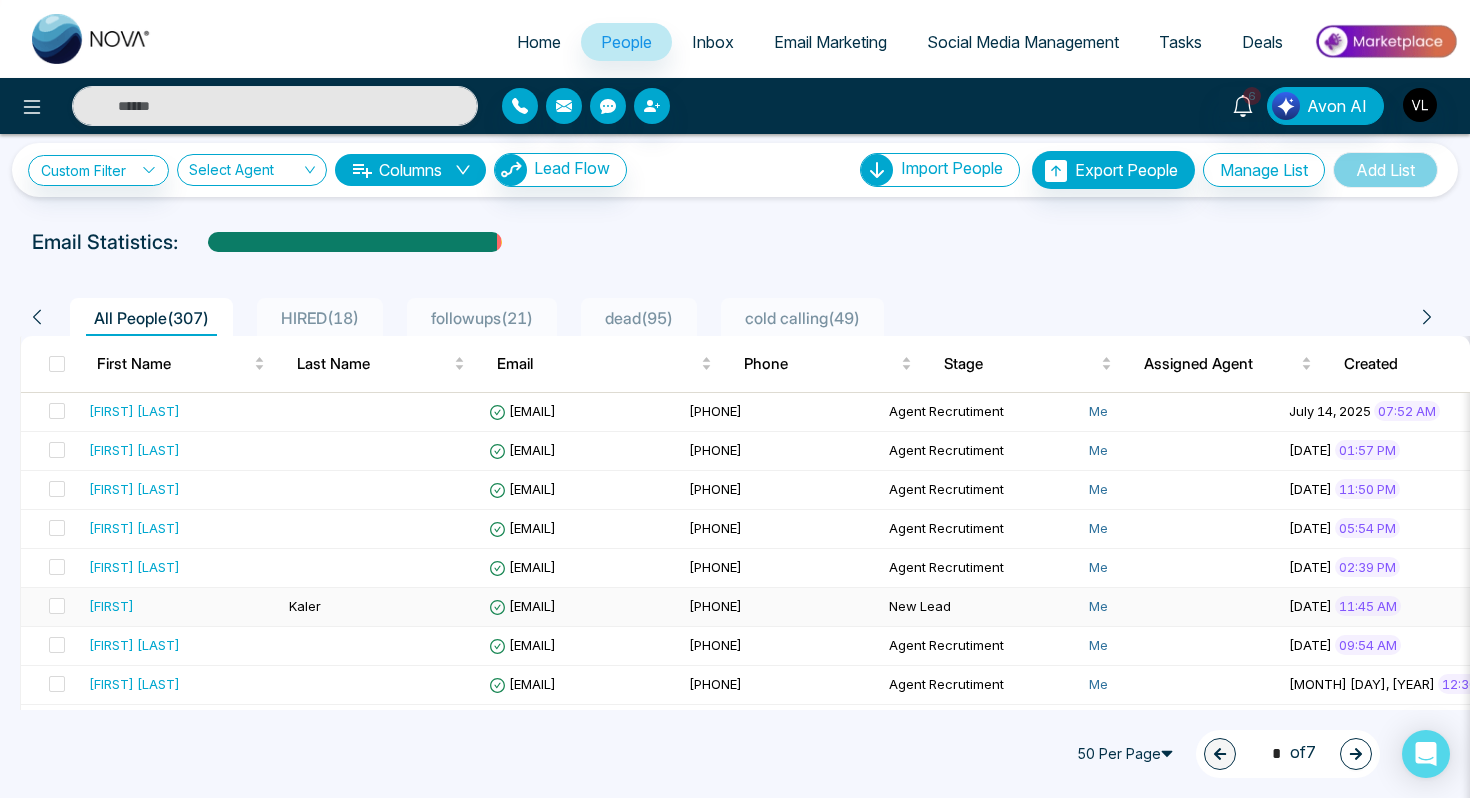 scroll, scrollTop: 14, scrollLeft: 0, axis: vertical 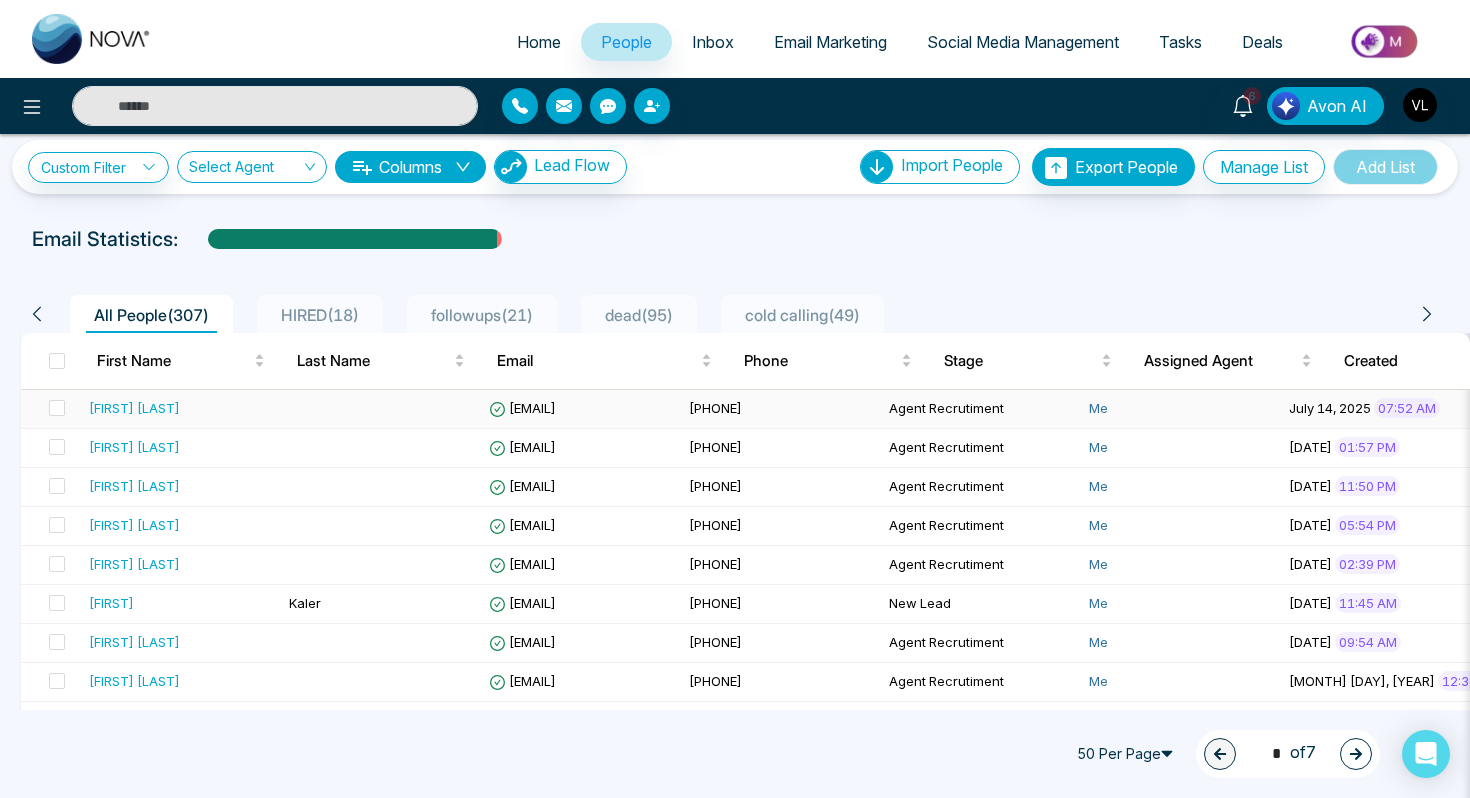 click on "[FIRST] [LAST]" at bounding box center (181, 408) 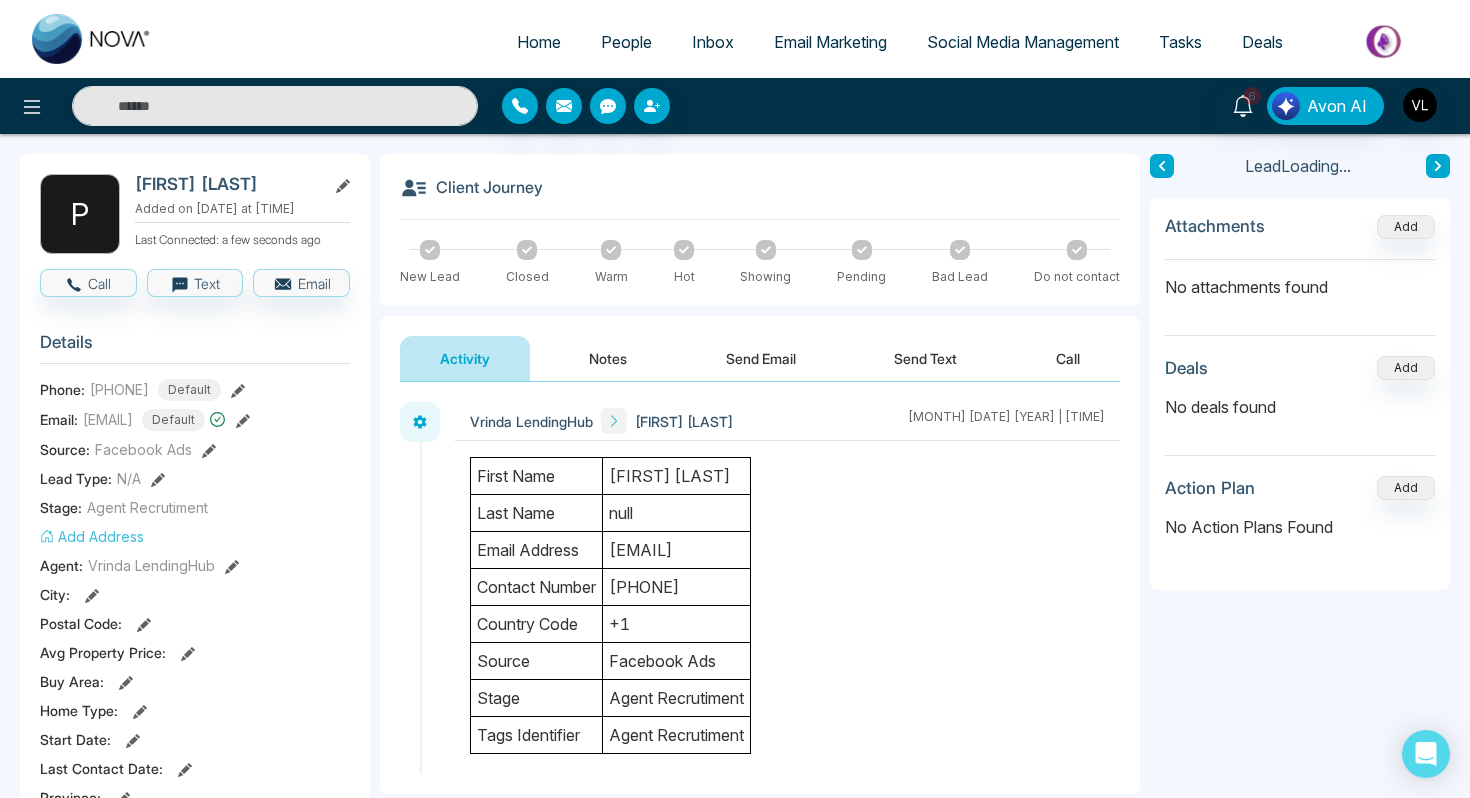 scroll, scrollTop: 77, scrollLeft: 0, axis: vertical 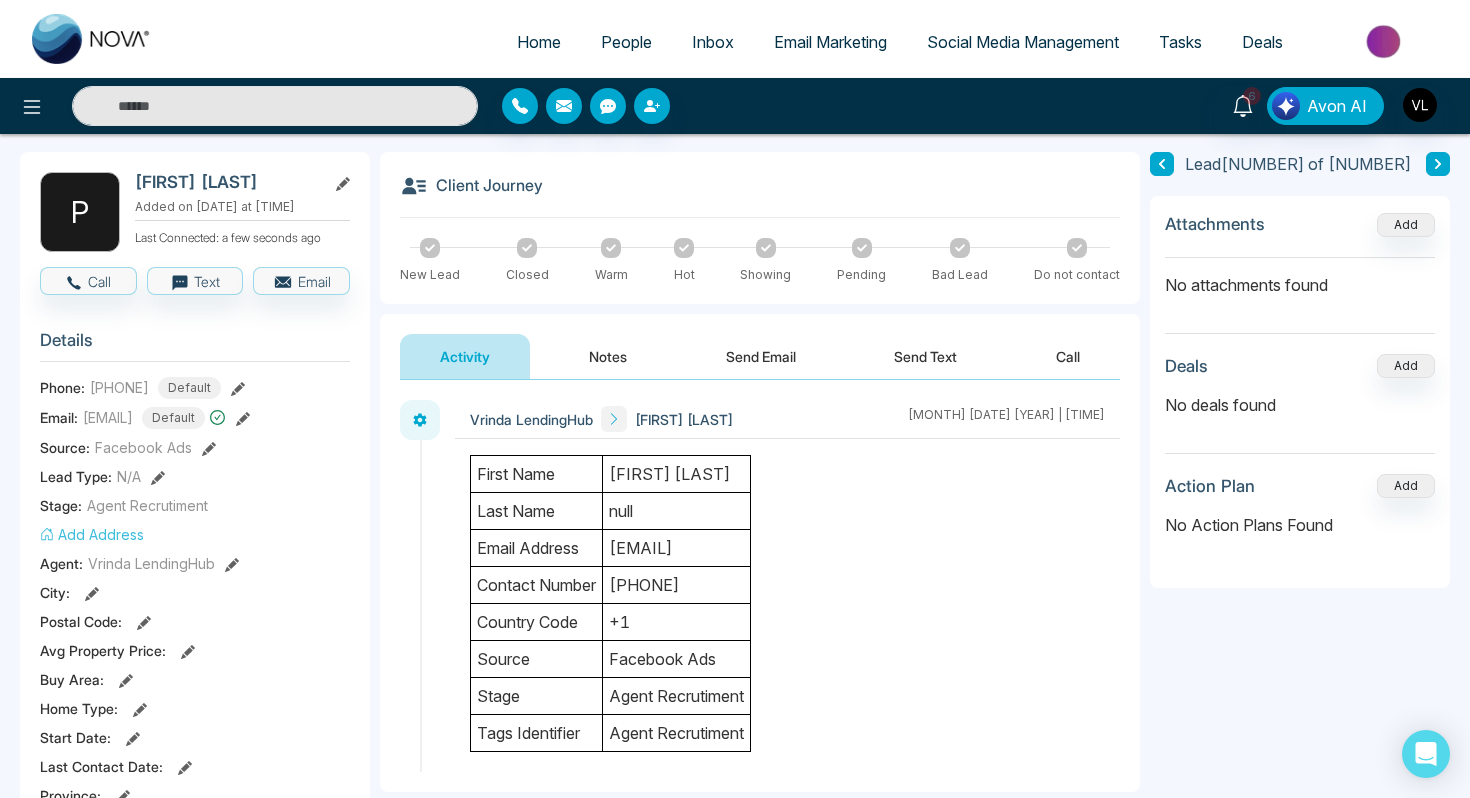 click on "[FIRST] [LAST]" at bounding box center (226, 182) 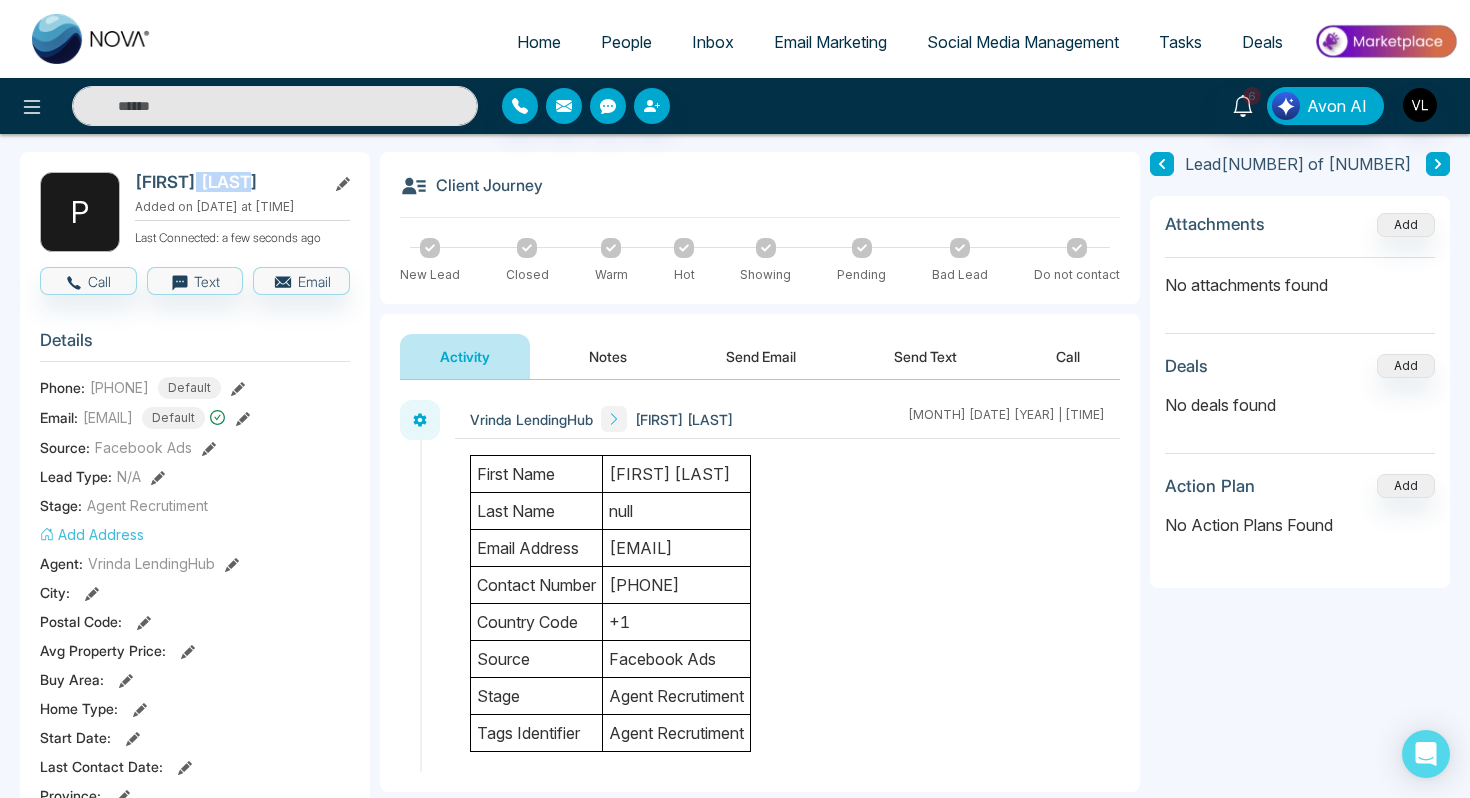click on "[FIRST] [LAST]" at bounding box center [226, 182] 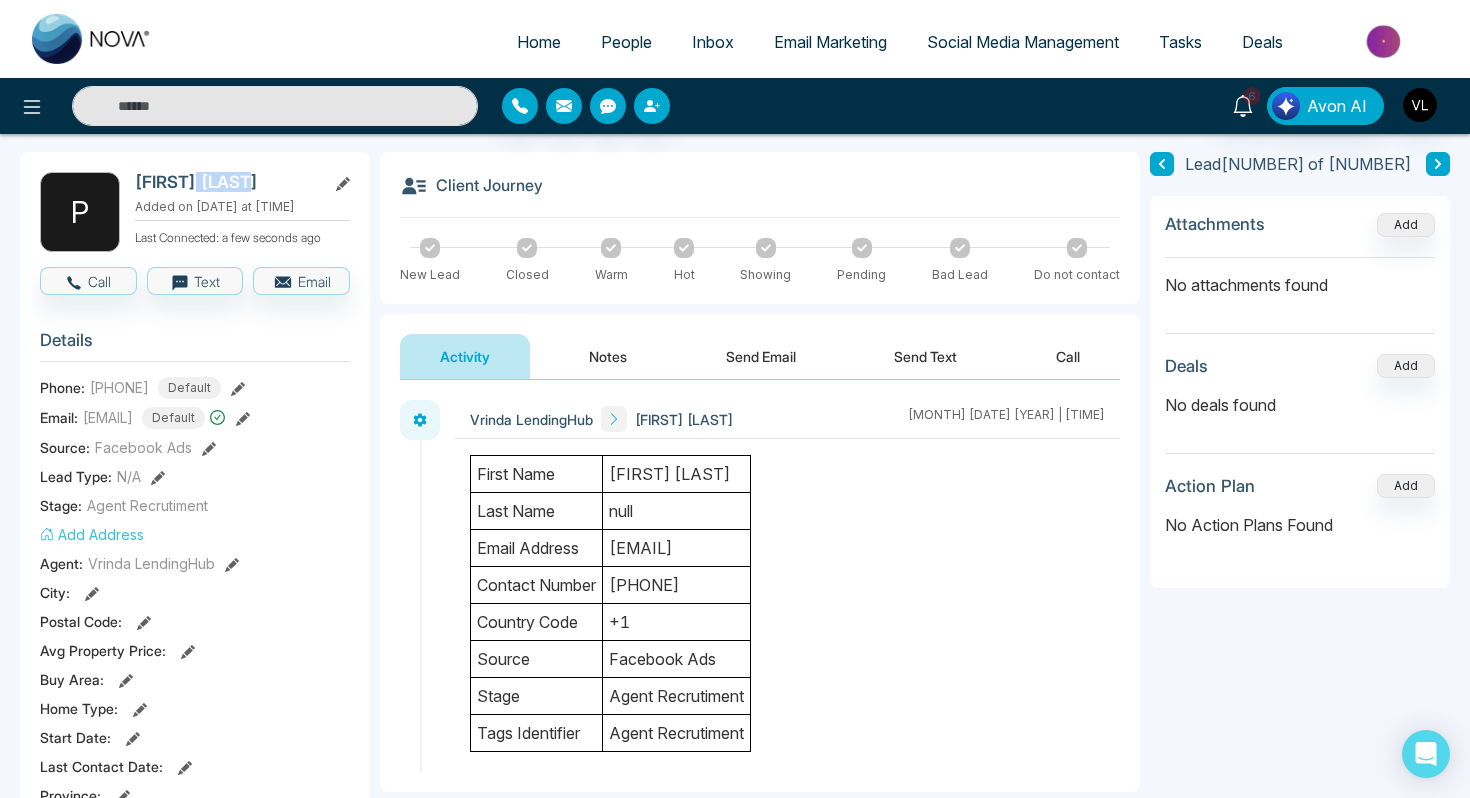 copy on "[LAST]" 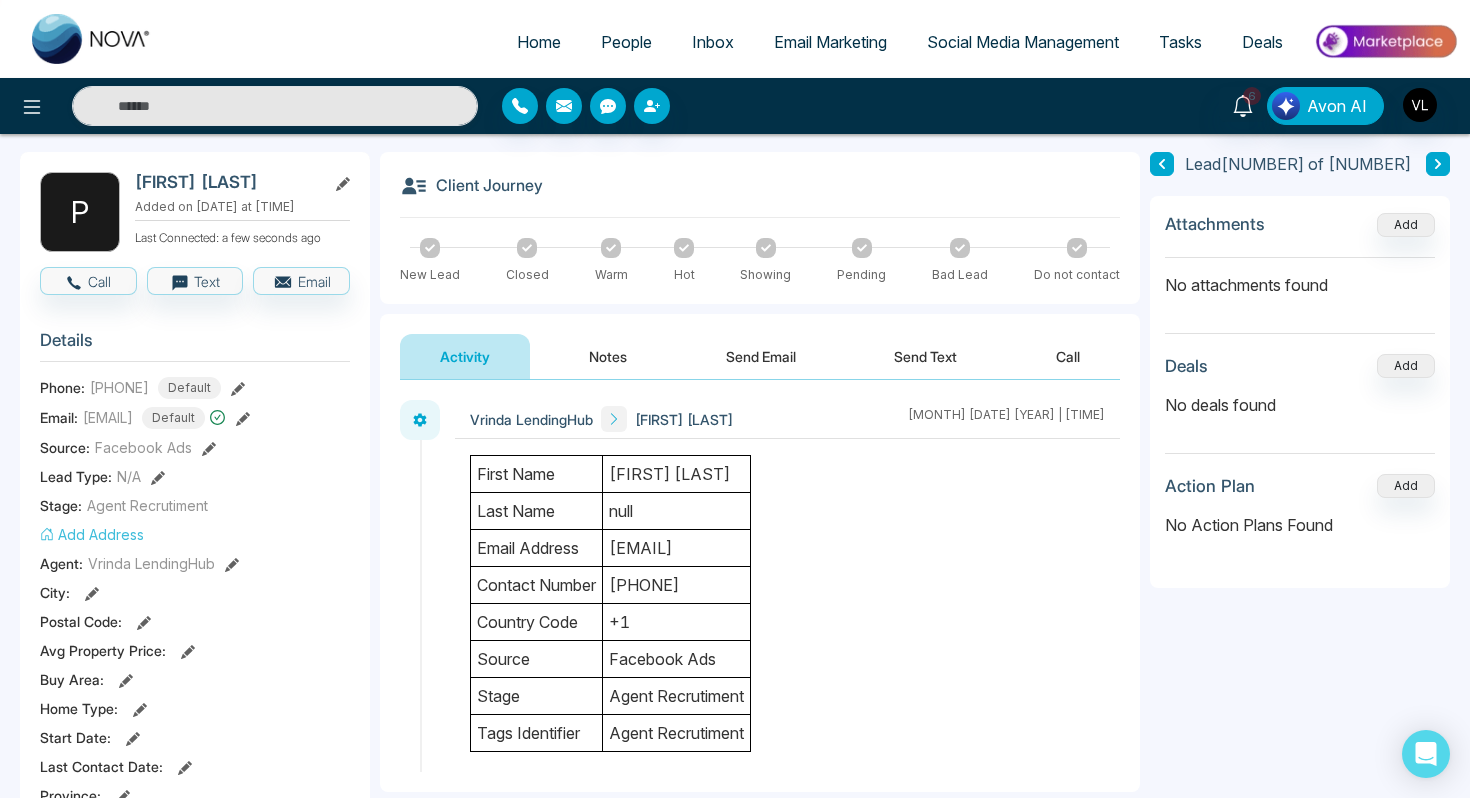 click on "[FIRST] [LAST]" at bounding box center (226, 182) 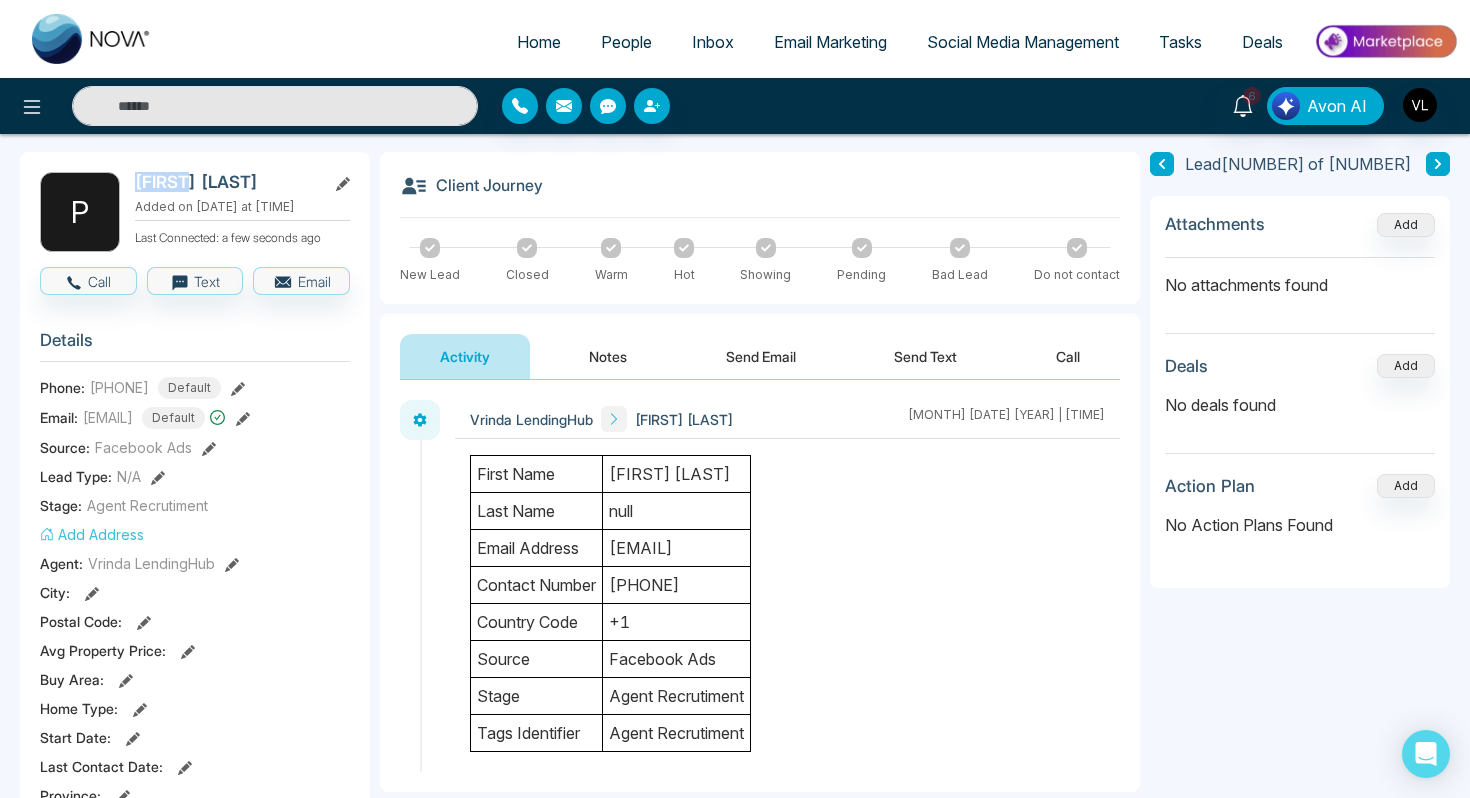 click on "[FIRST] [LAST]" at bounding box center [226, 182] 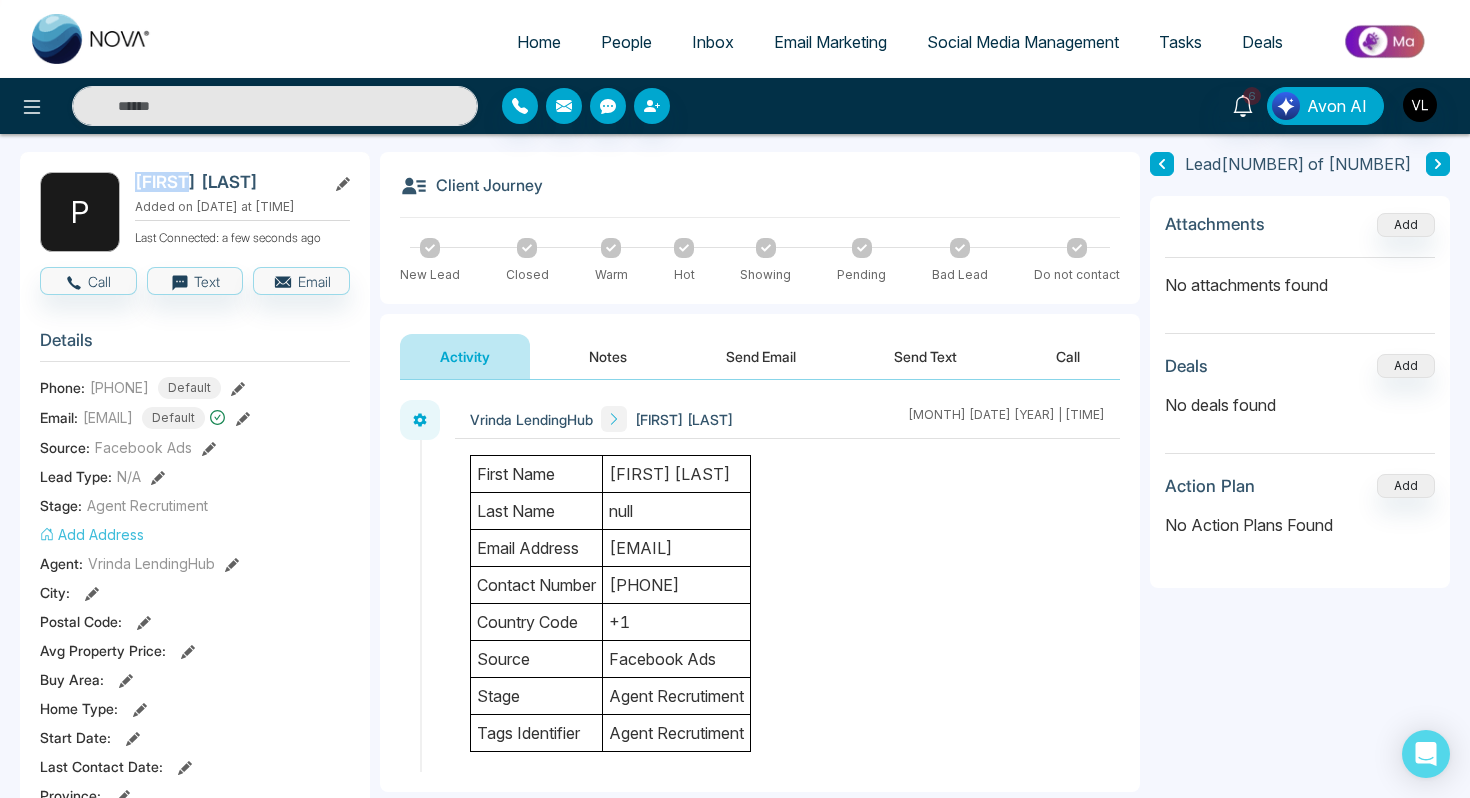 copy on "[FIRST]" 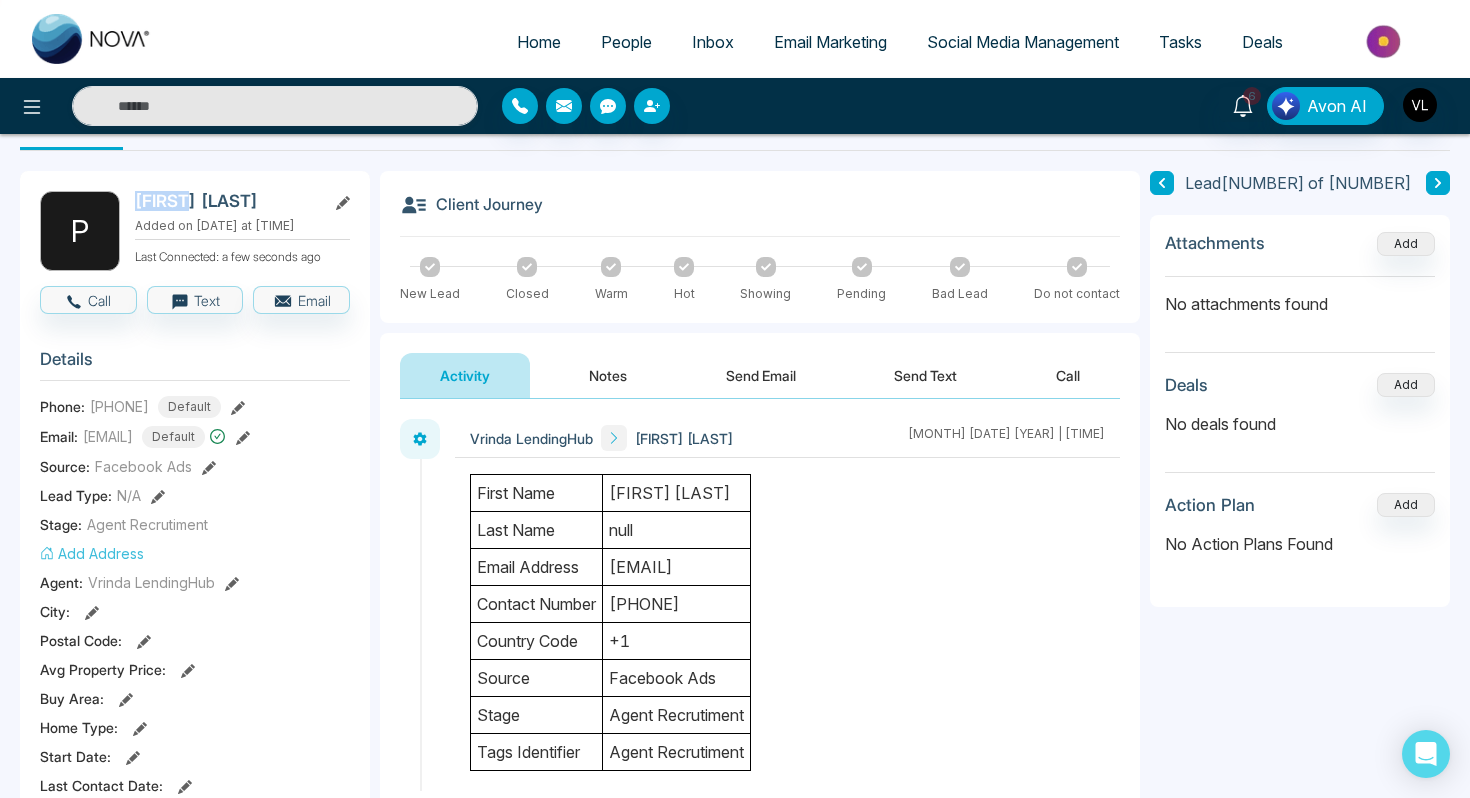 scroll, scrollTop: 0, scrollLeft: 0, axis: both 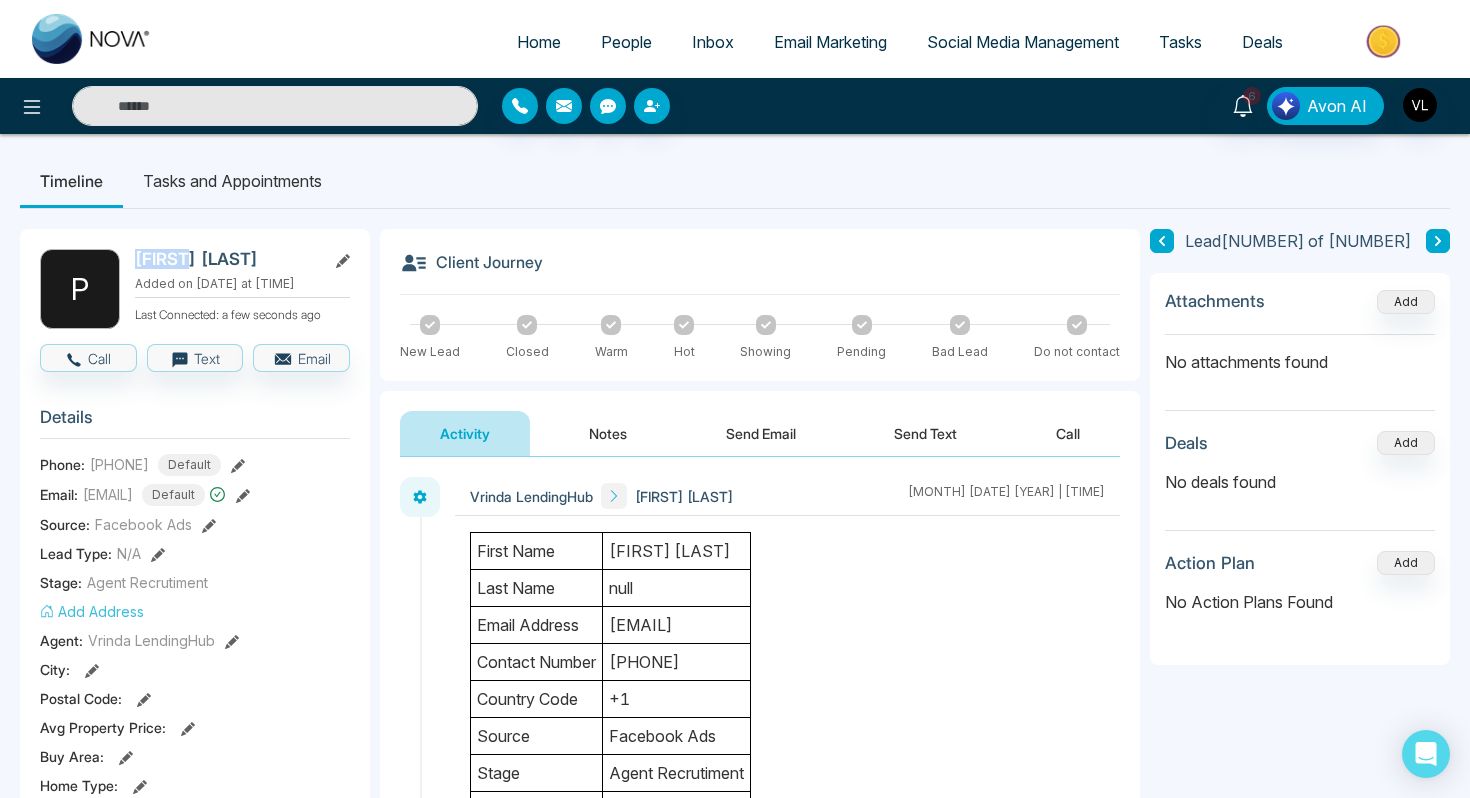 click on "People" at bounding box center (626, 42) 